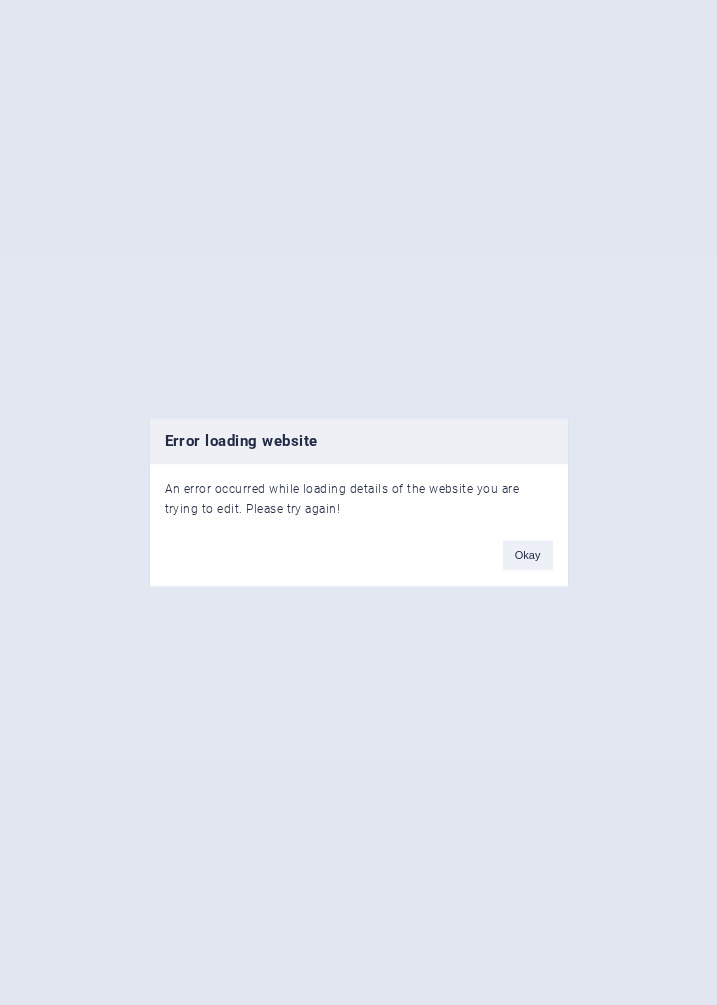scroll, scrollTop: 0, scrollLeft: 0, axis: both 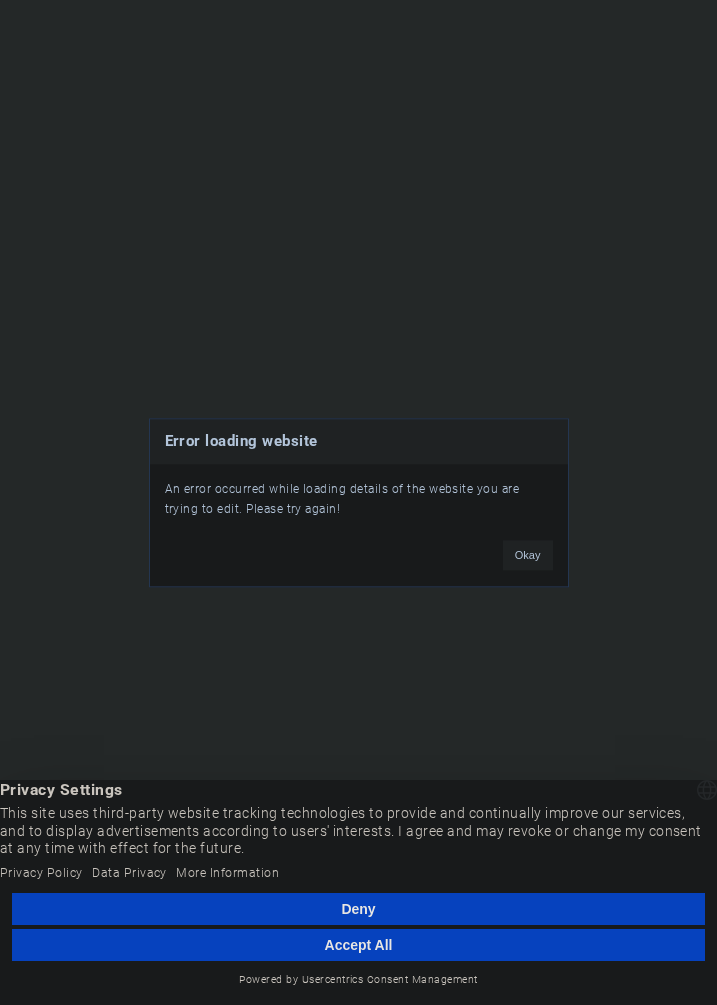 click on "Accept All" at bounding box center (358, 945) 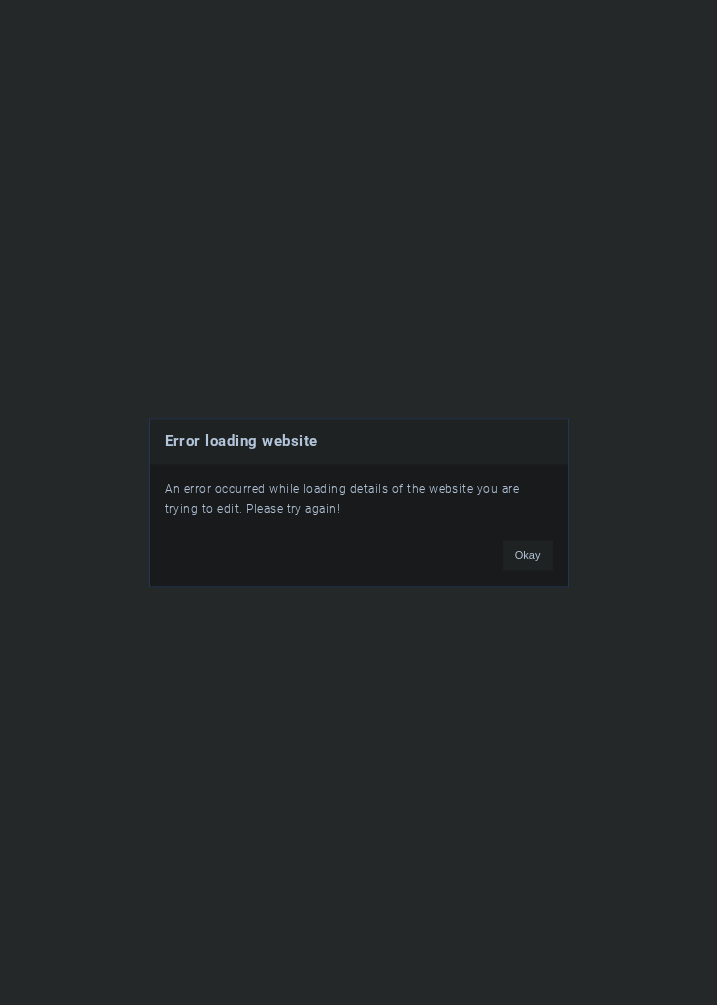 click on "Okay" at bounding box center (528, 555) 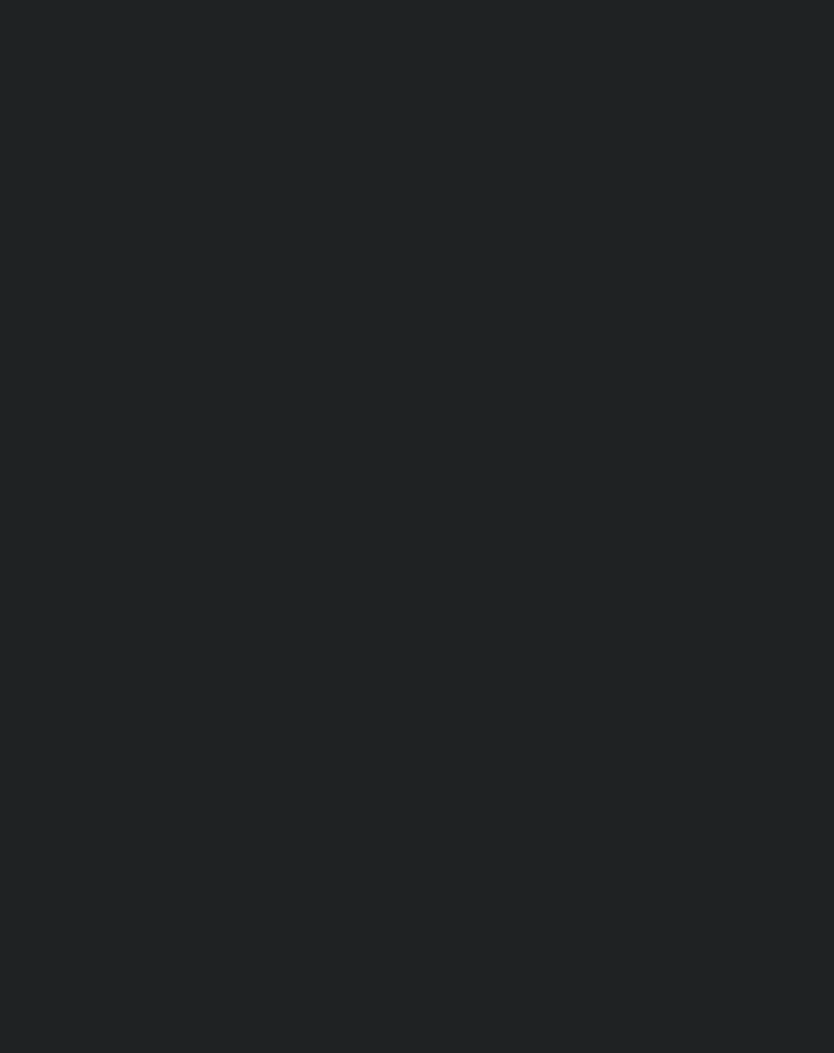scroll, scrollTop: 0, scrollLeft: 0, axis: both 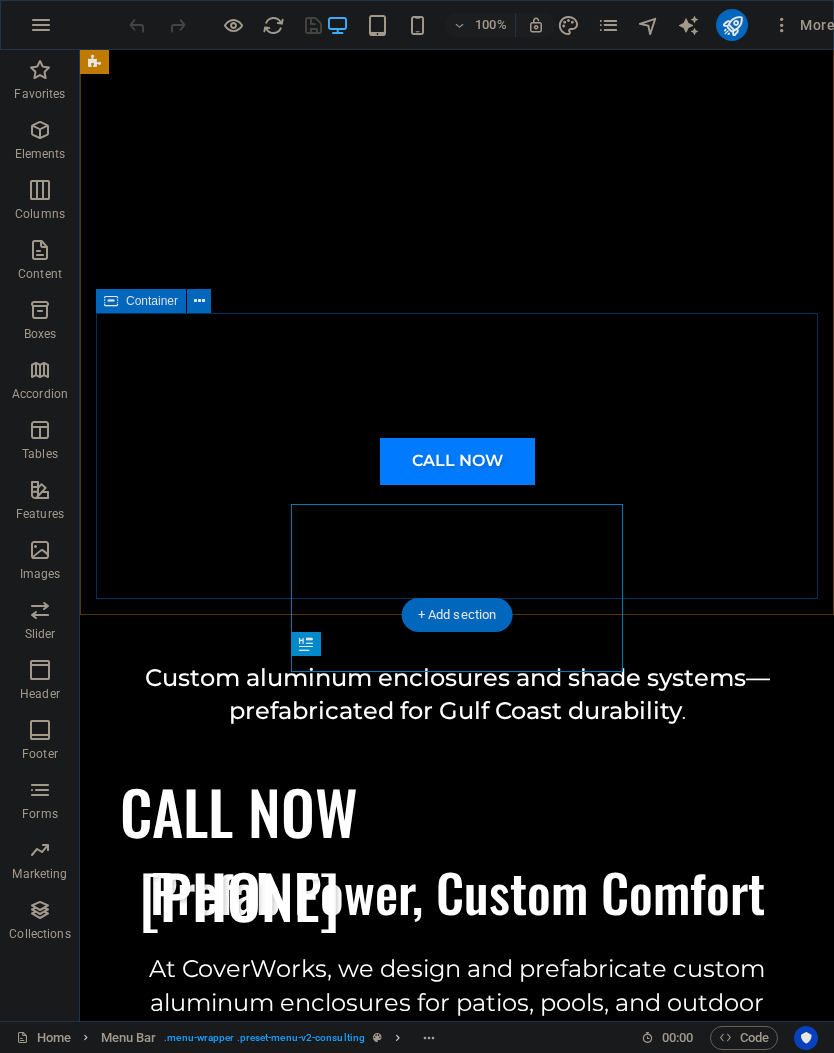click on "CALL NOW CALL NOW [PHONE]" at bounding box center [457, 501] 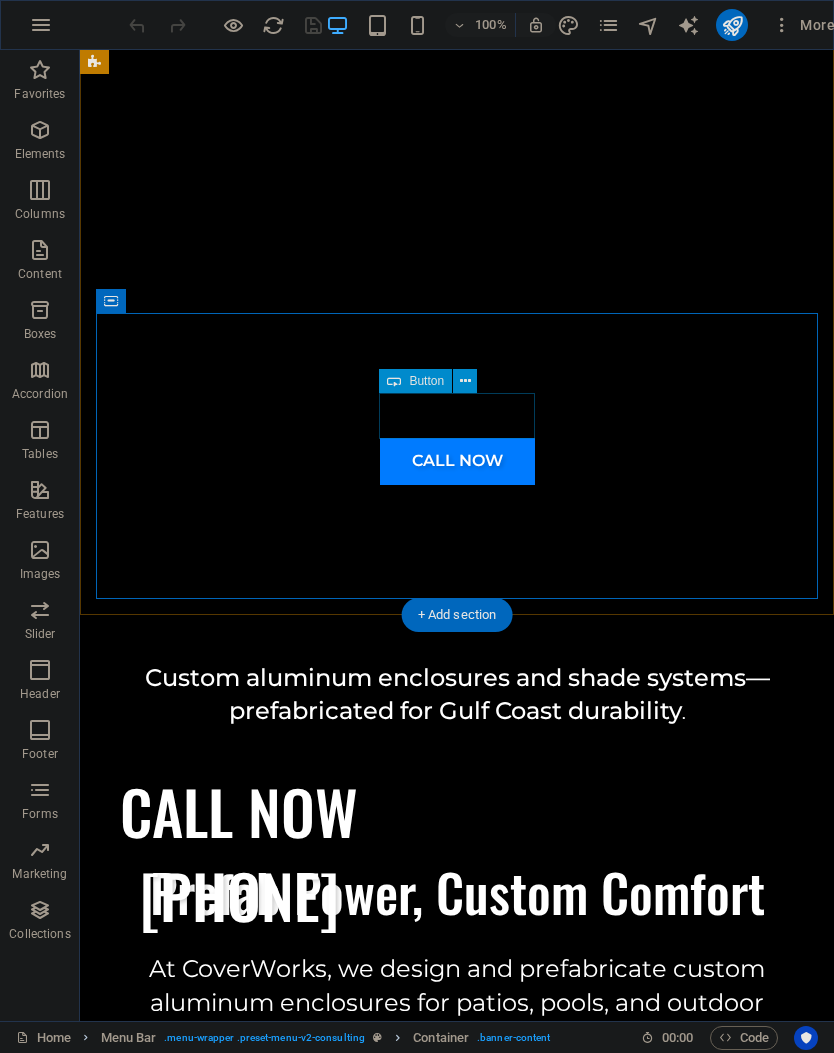 click on "CALL NOW" at bounding box center (457, 461) 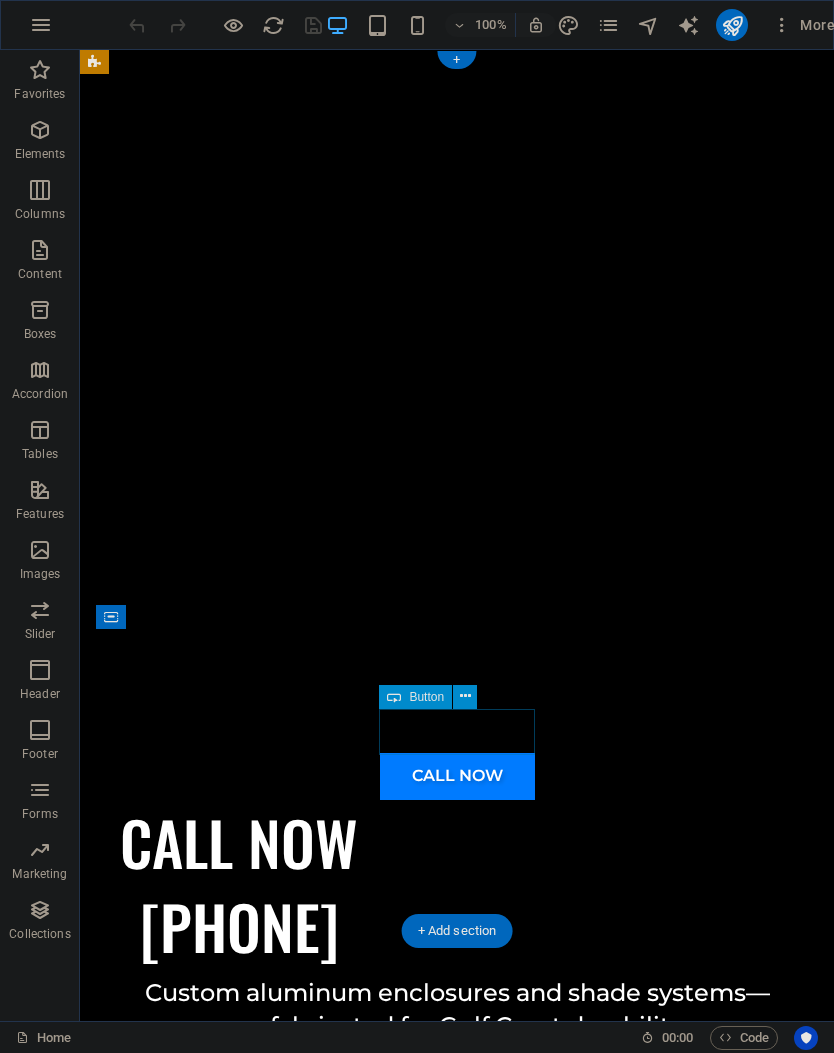scroll, scrollTop: 0, scrollLeft: 0, axis: both 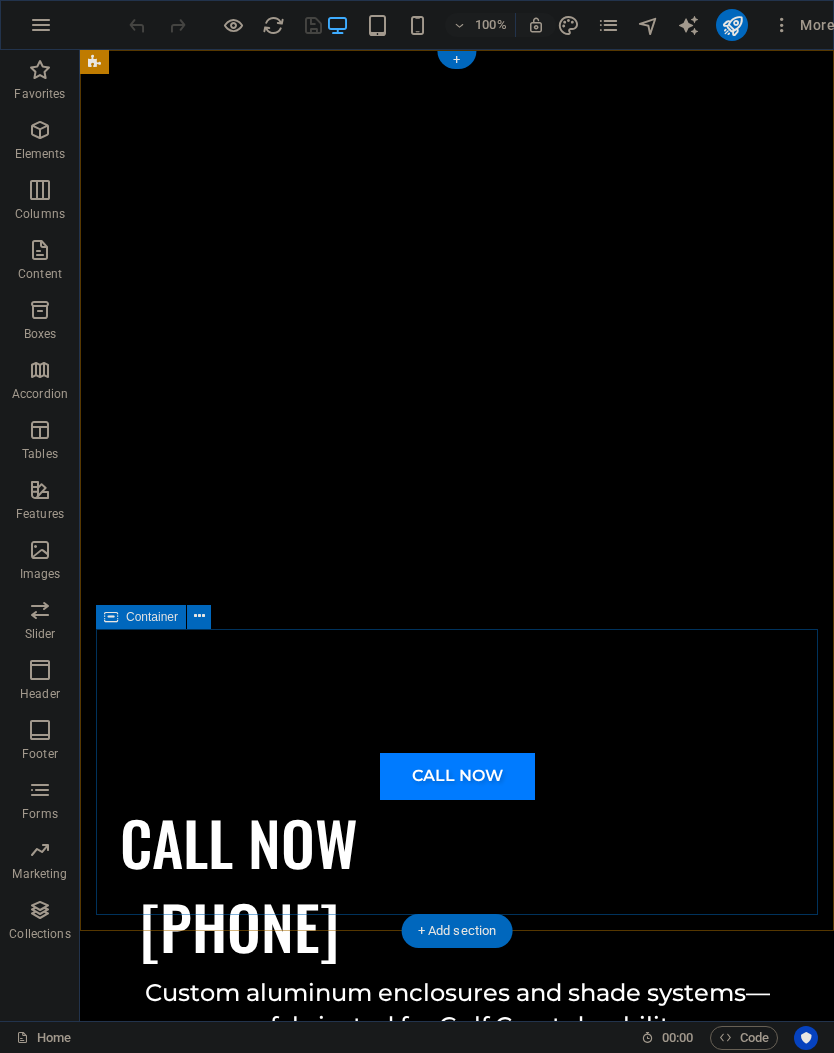 click on "CALL NOW CALL NOW [PHONE]" at bounding box center [457, 816] 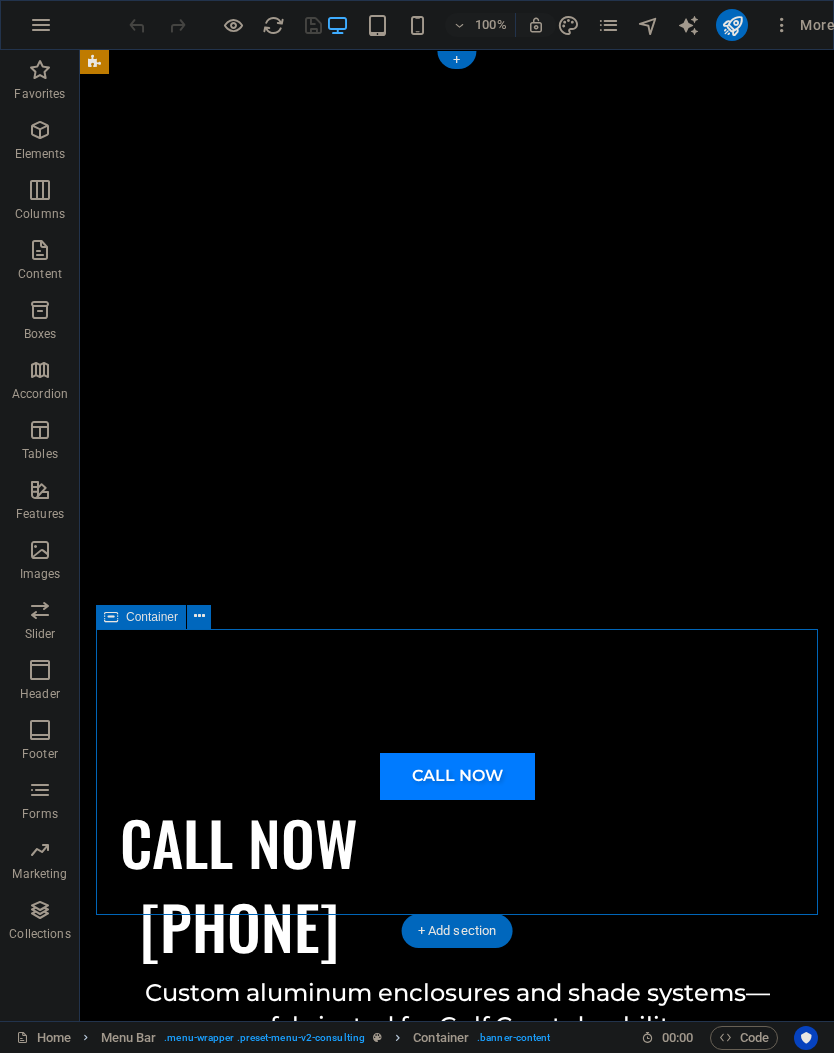 click at bounding box center (457, 648) 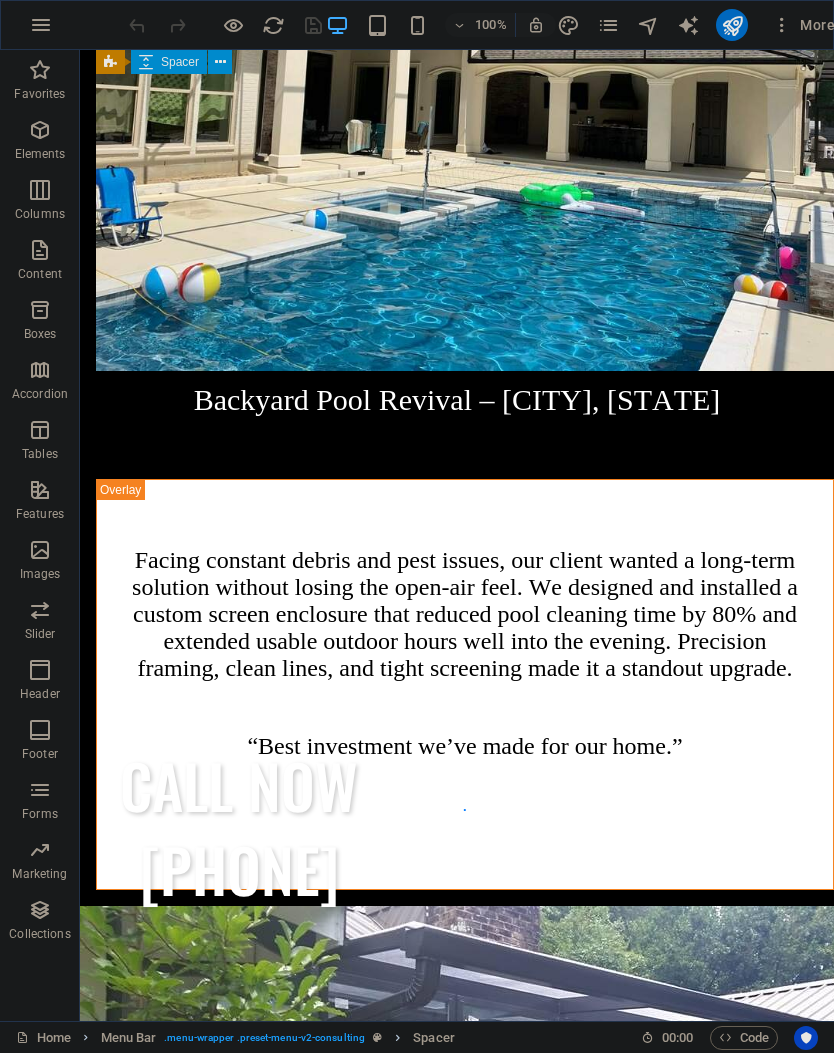 scroll, scrollTop: 7520, scrollLeft: 0, axis: vertical 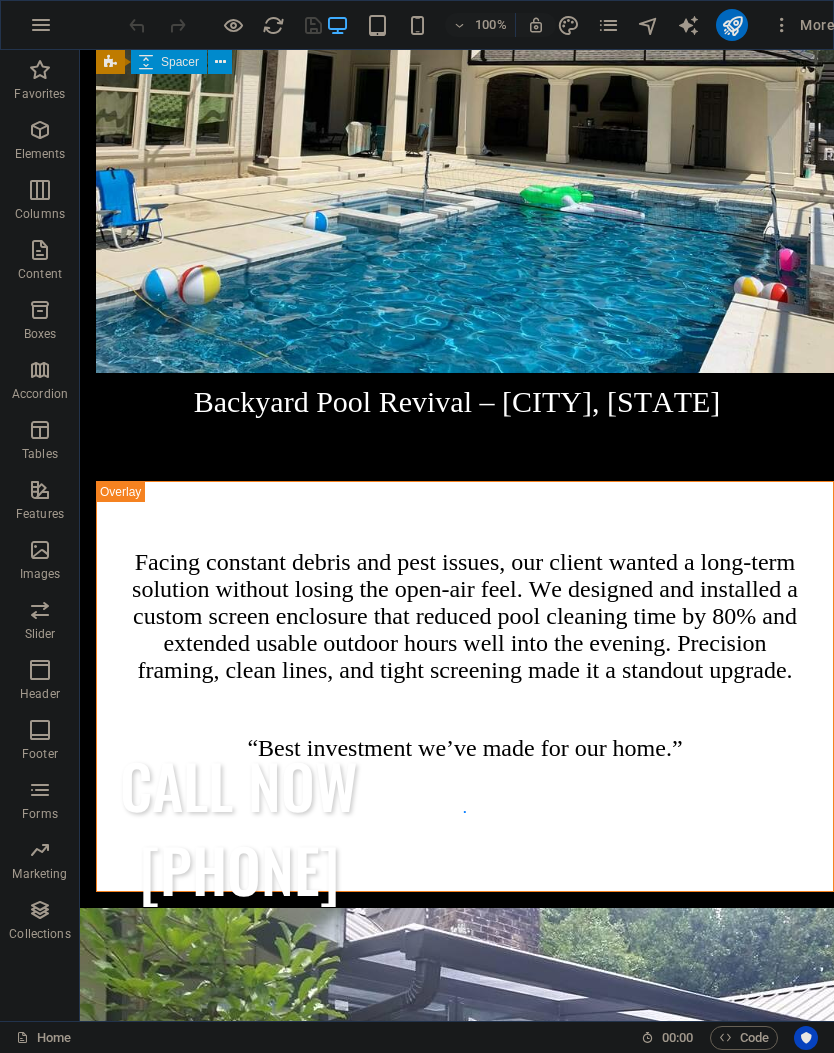 click at bounding box center (40, 550) 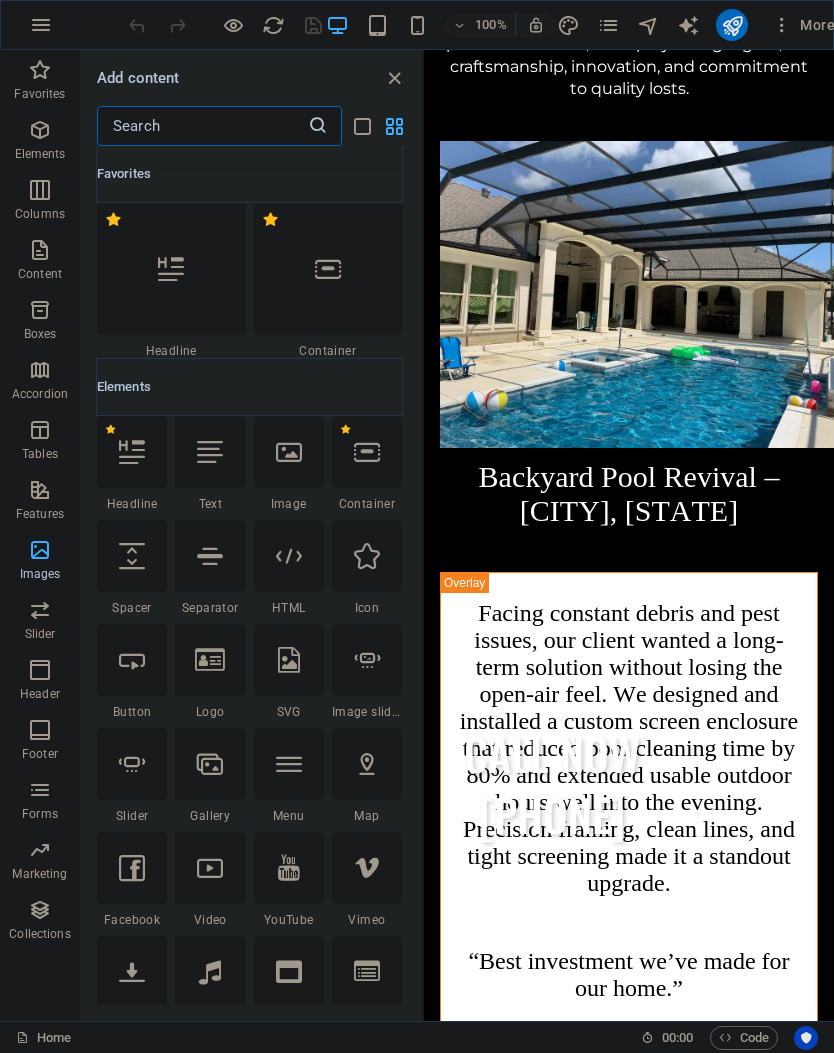 scroll, scrollTop: 5963, scrollLeft: 0, axis: vertical 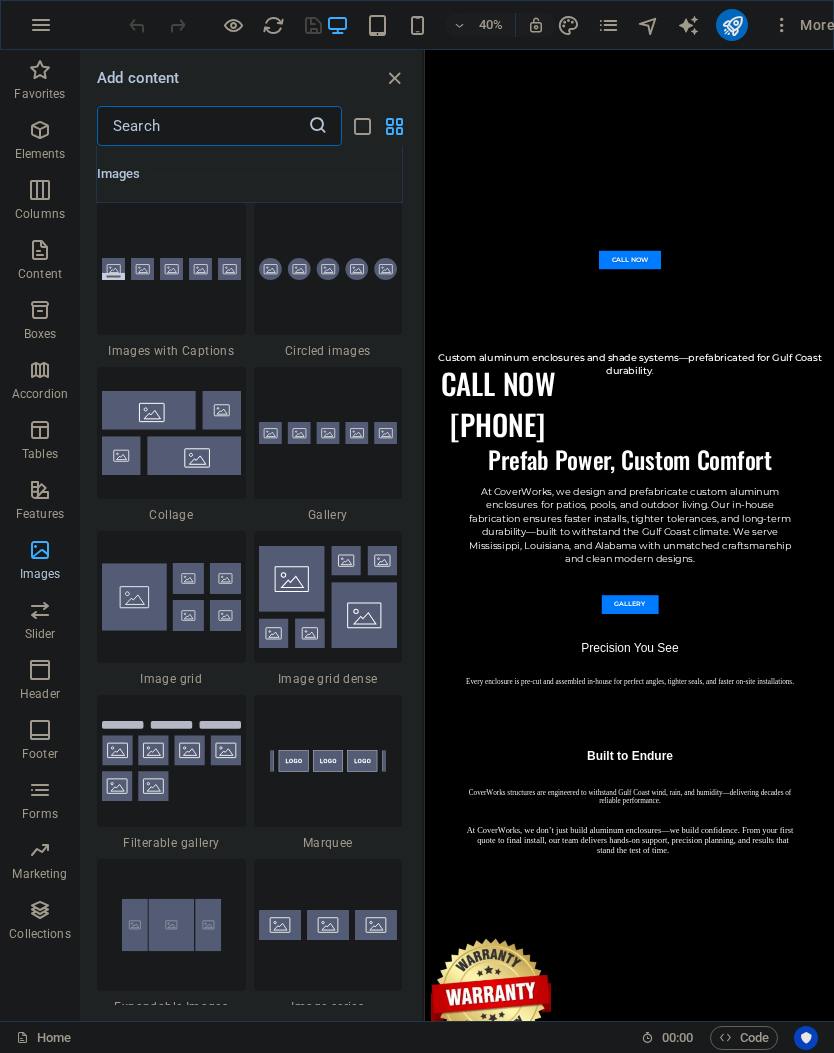click on "CALL NOW [PHONE]" at bounding box center [607, 934] 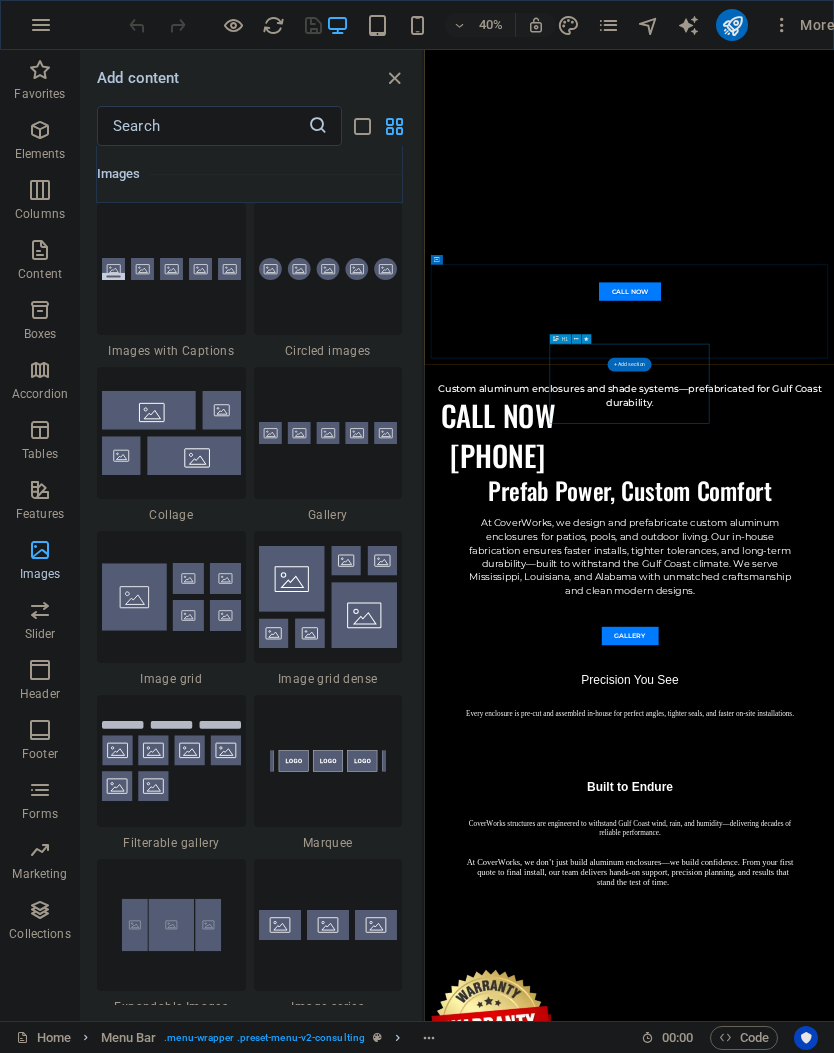 click at bounding box center [576, 339] 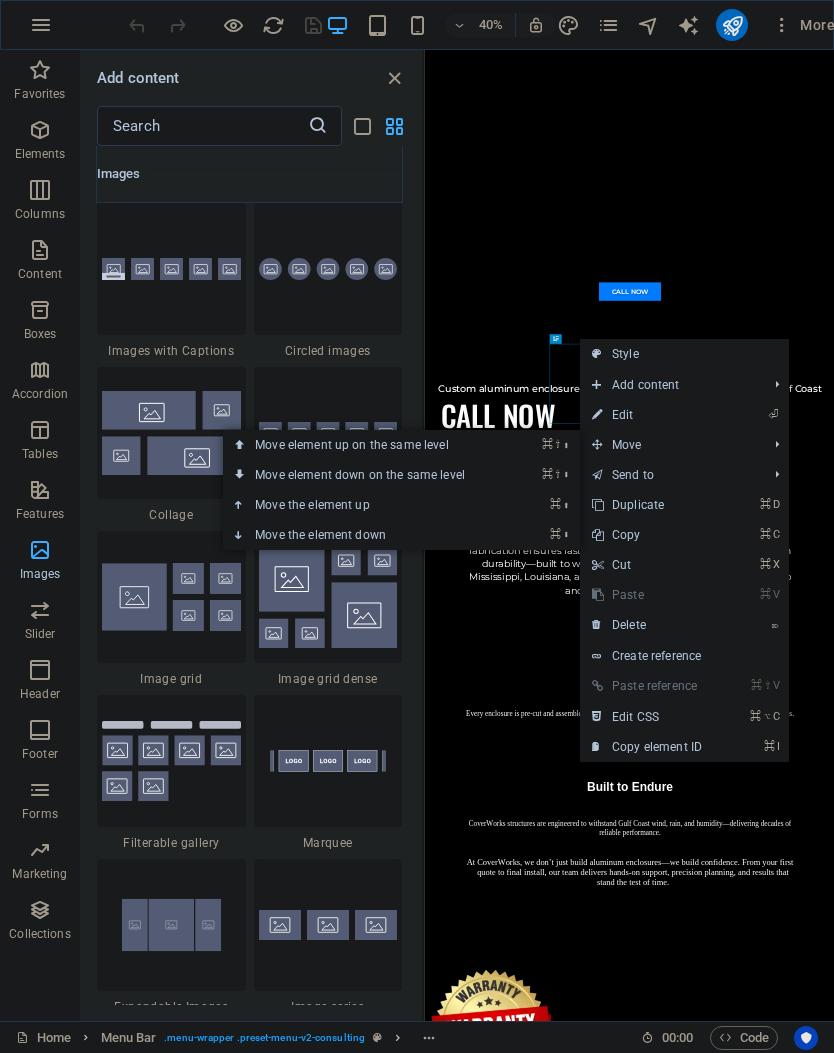 click on "⌘ ⬇  Move the element down" at bounding box center [364, 535] 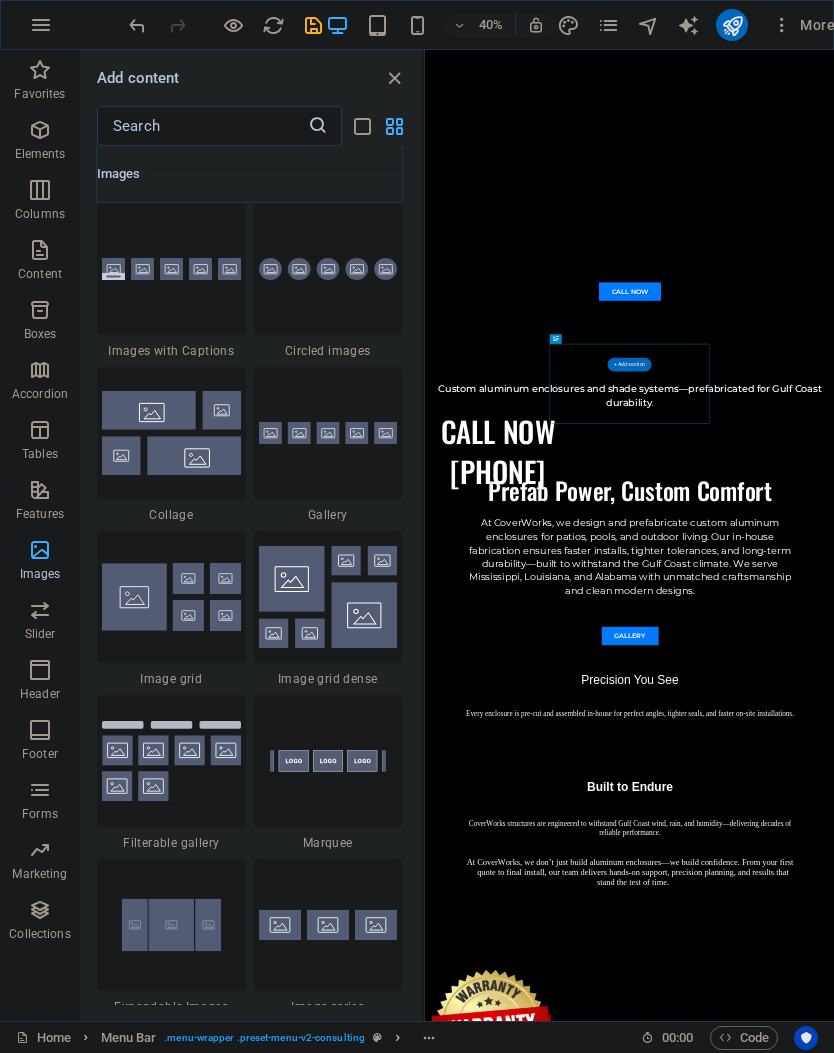 click on "CALL NOW [PHONE]" at bounding box center (607, 1053) 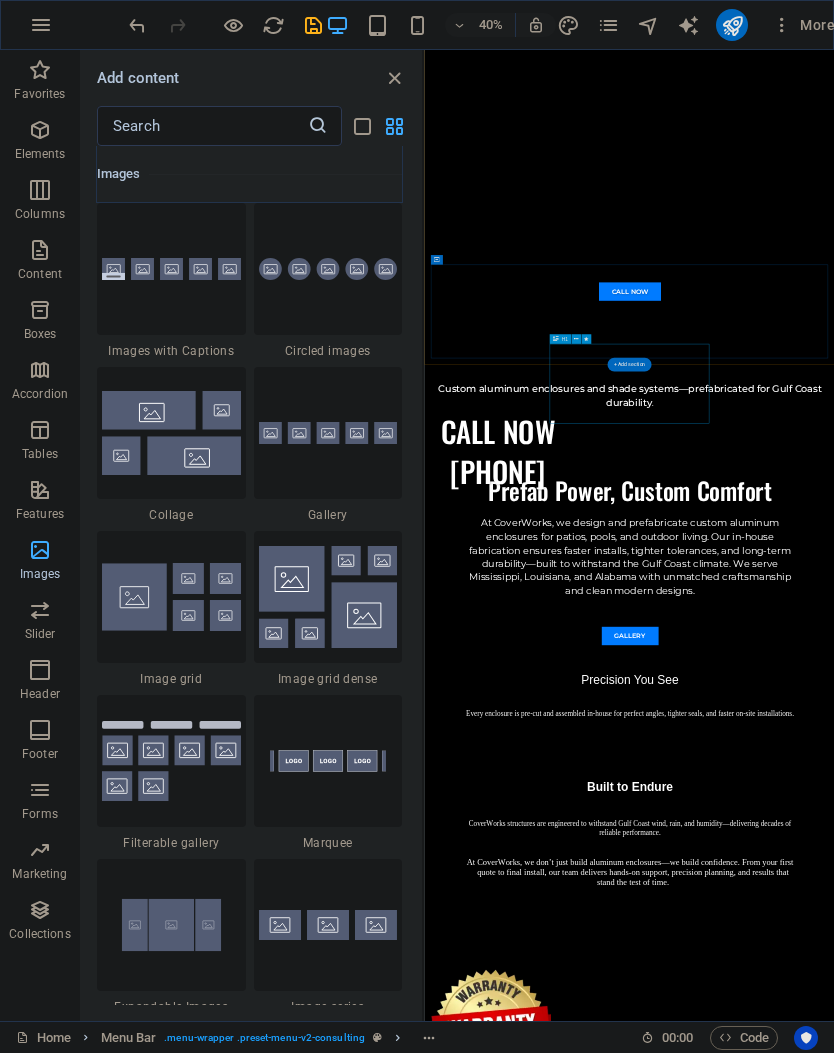 click at bounding box center [576, 339] 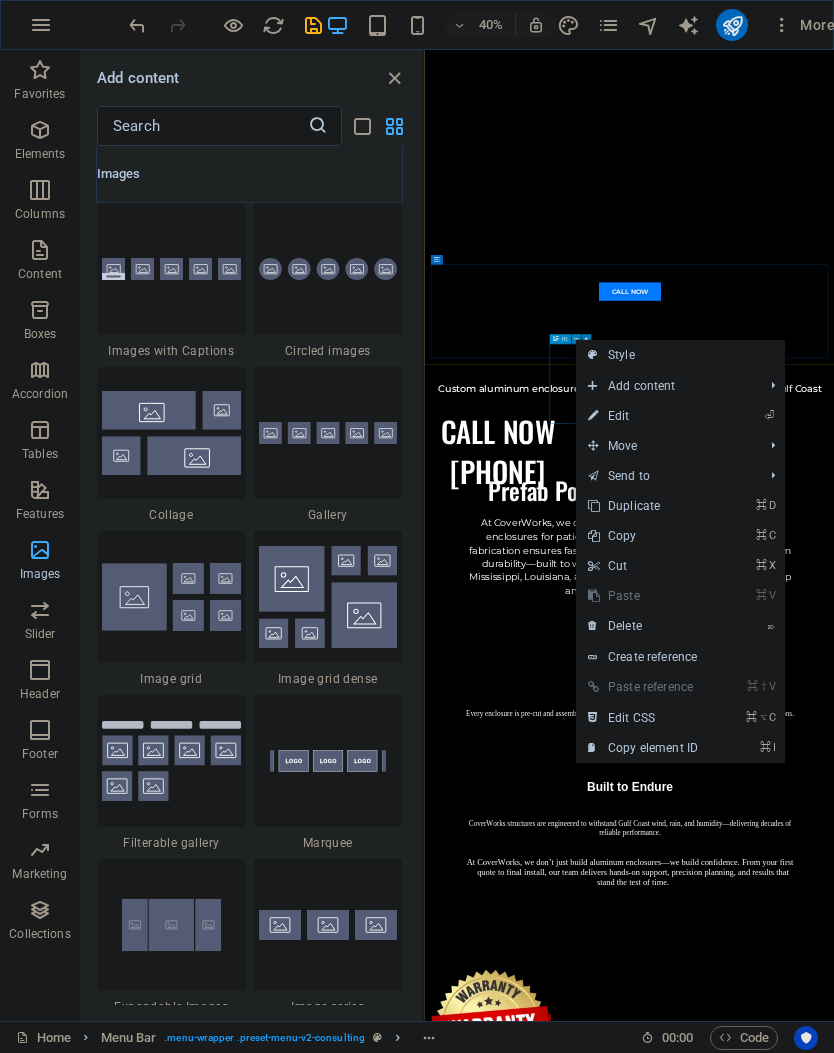 click on "H1" at bounding box center [559, 339] 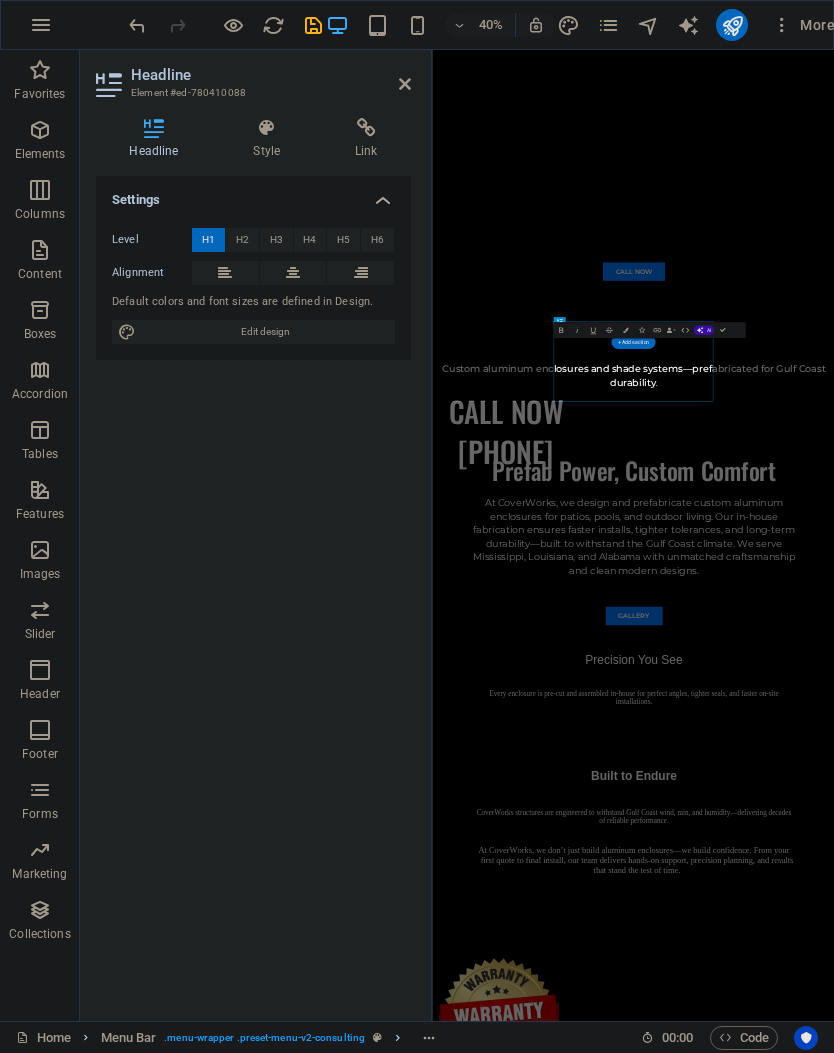 click at bounding box center (366, 128) 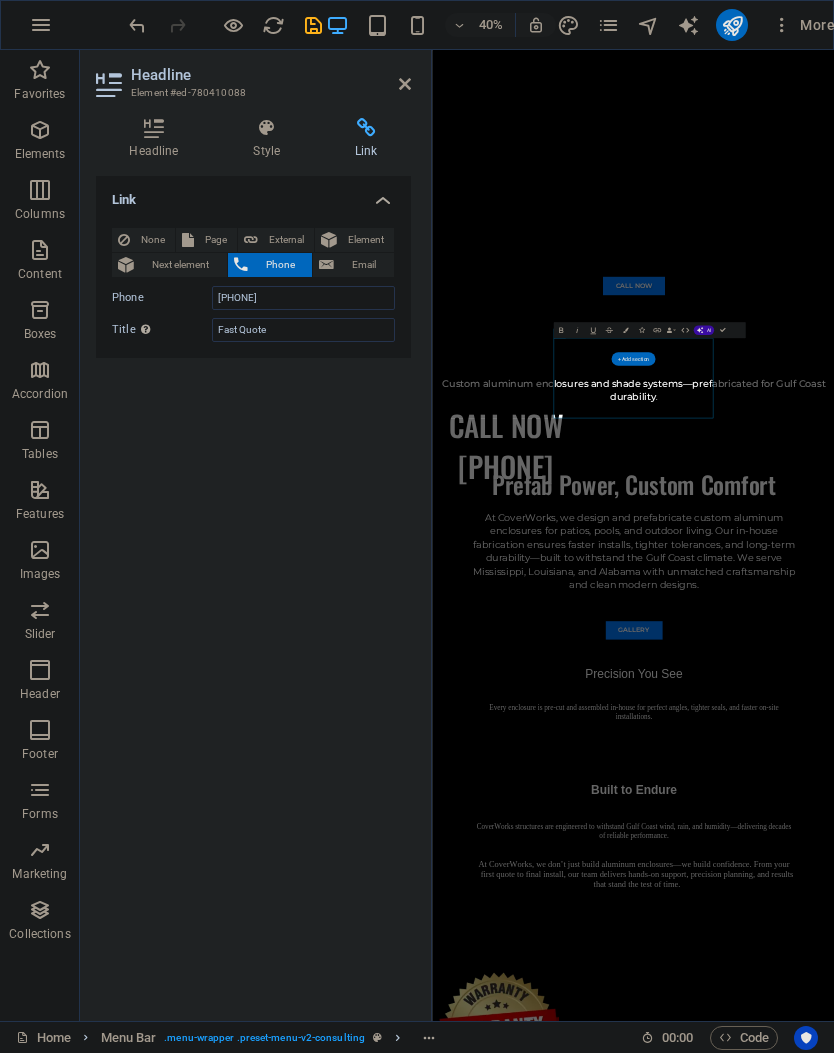 click at bounding box center [267, 128] 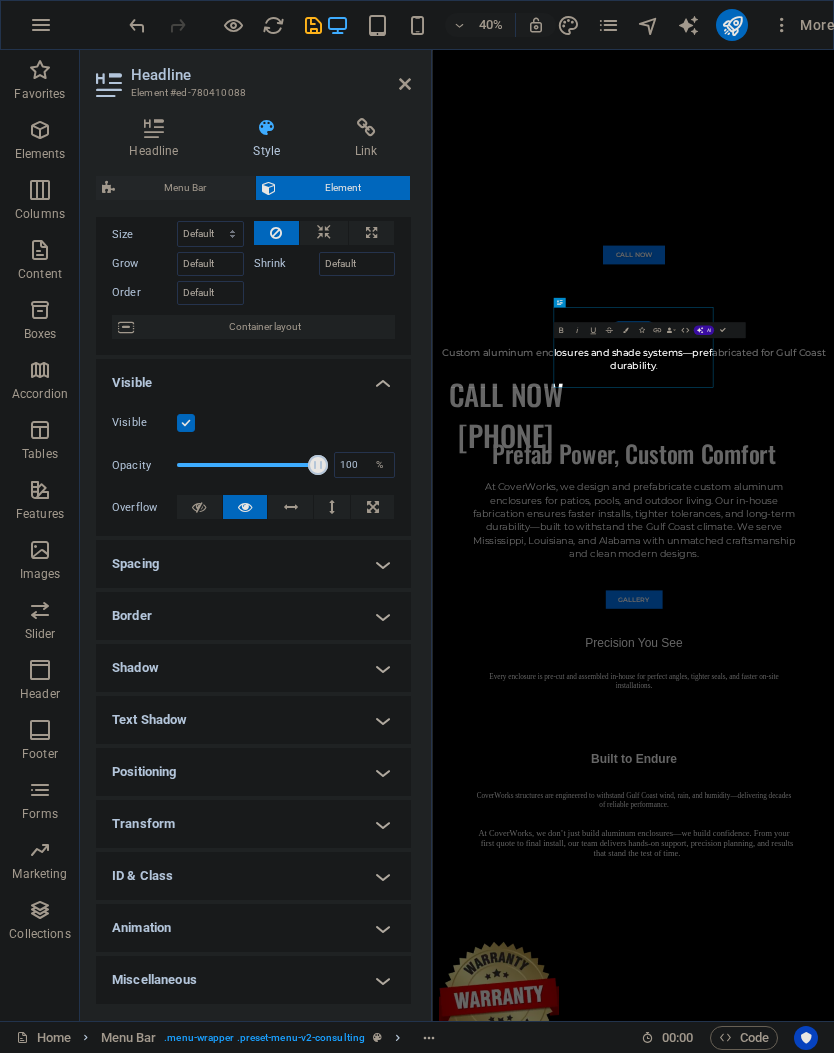 scroll, scrollTop: 70, scrollLeft: 0, axis: vertical 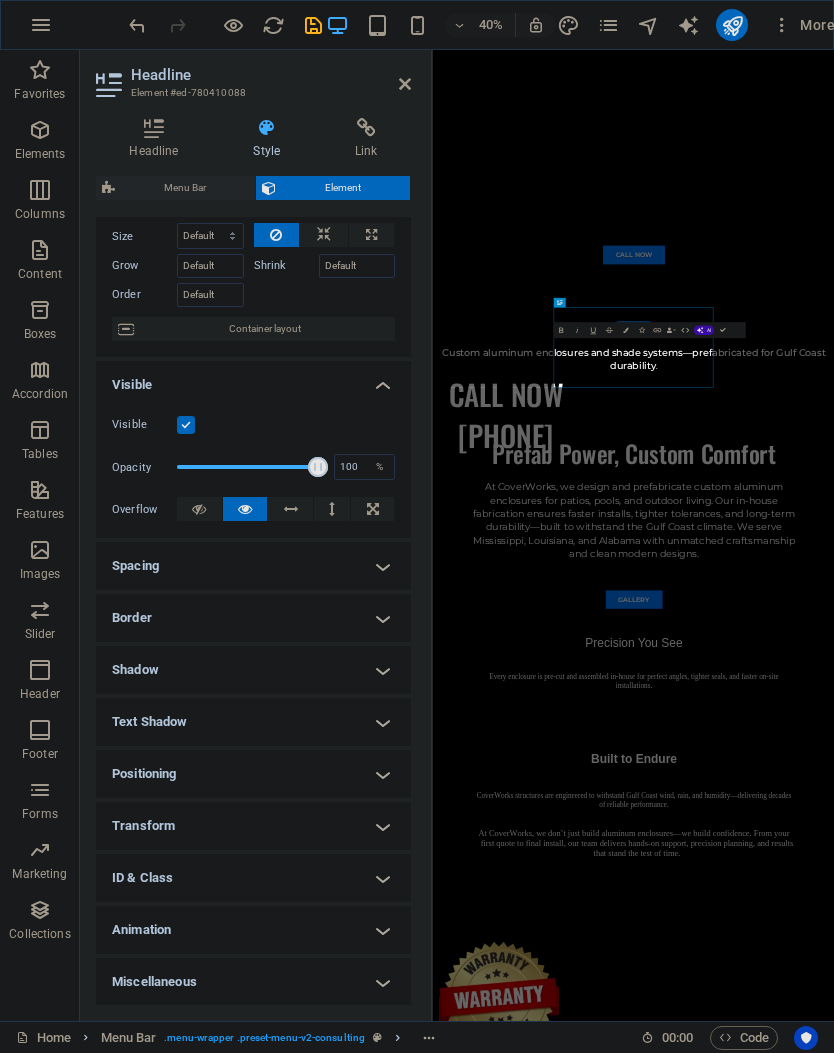 click on "Positioning" at bounding box center (253, 774) 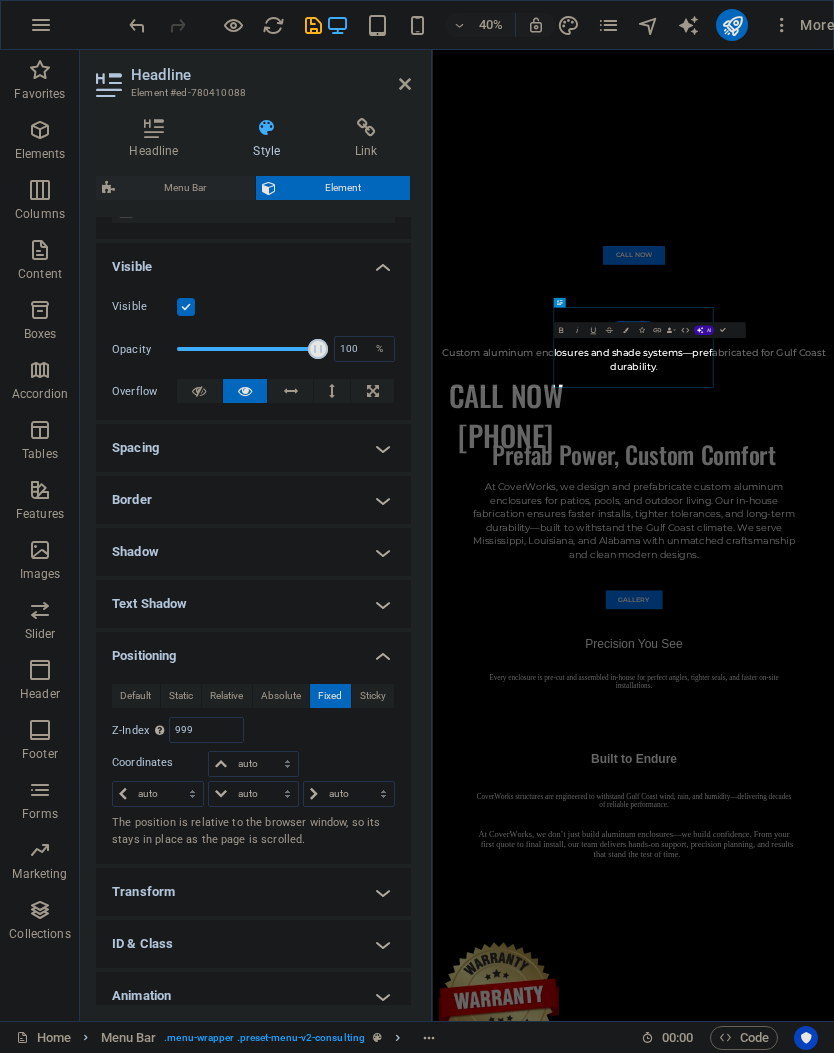 scroll, scrollTop: 189, scrollLeft: 0, axis: vertical 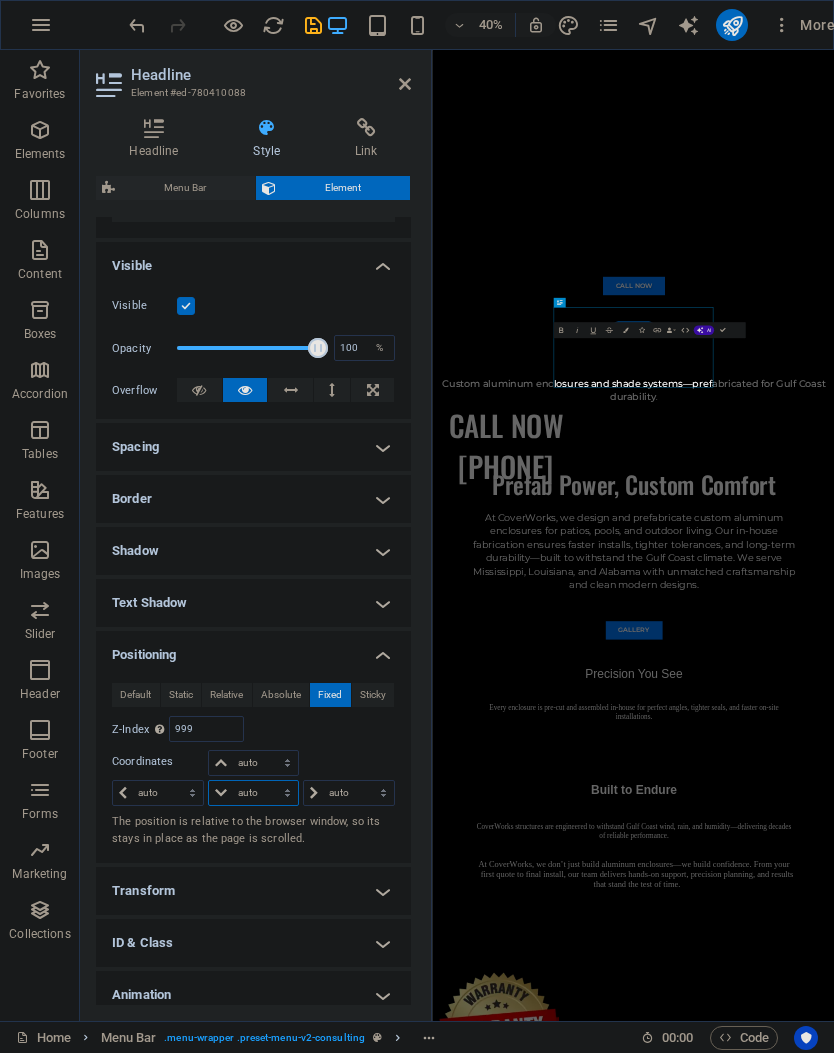 click on "auto px rem % em" at bounding box center [253, 793] 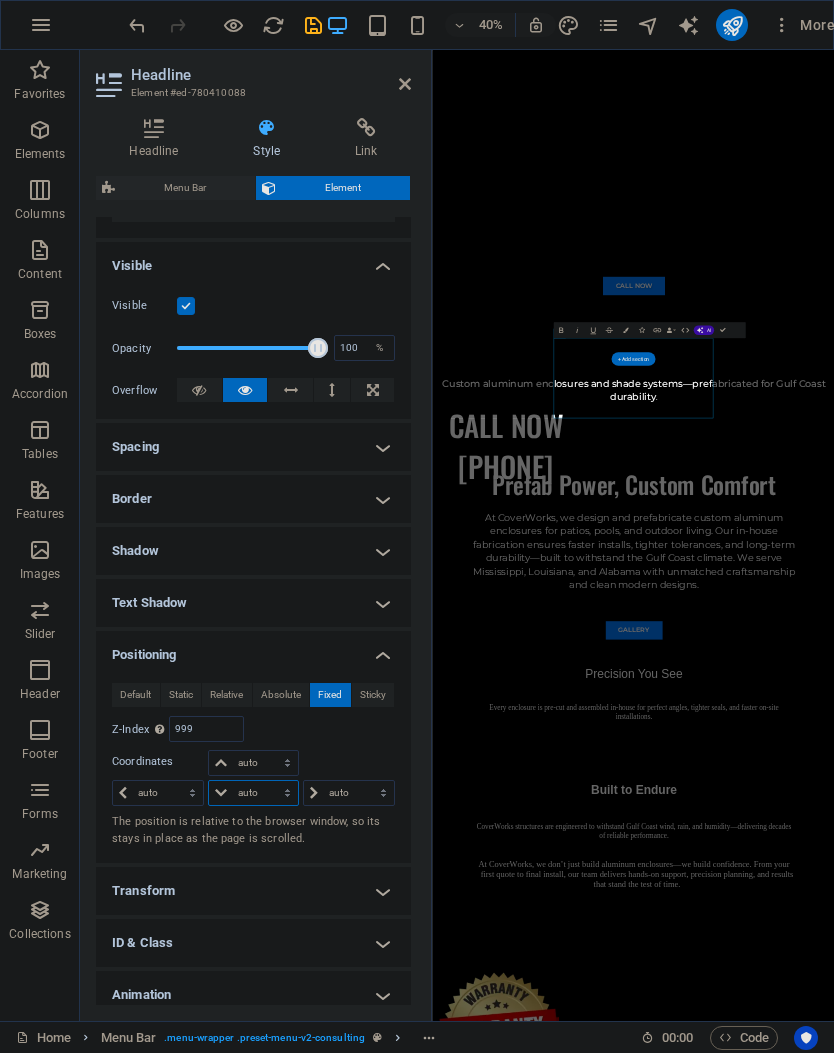 click on "auto px rem % em" at bounding box center [253, 793] 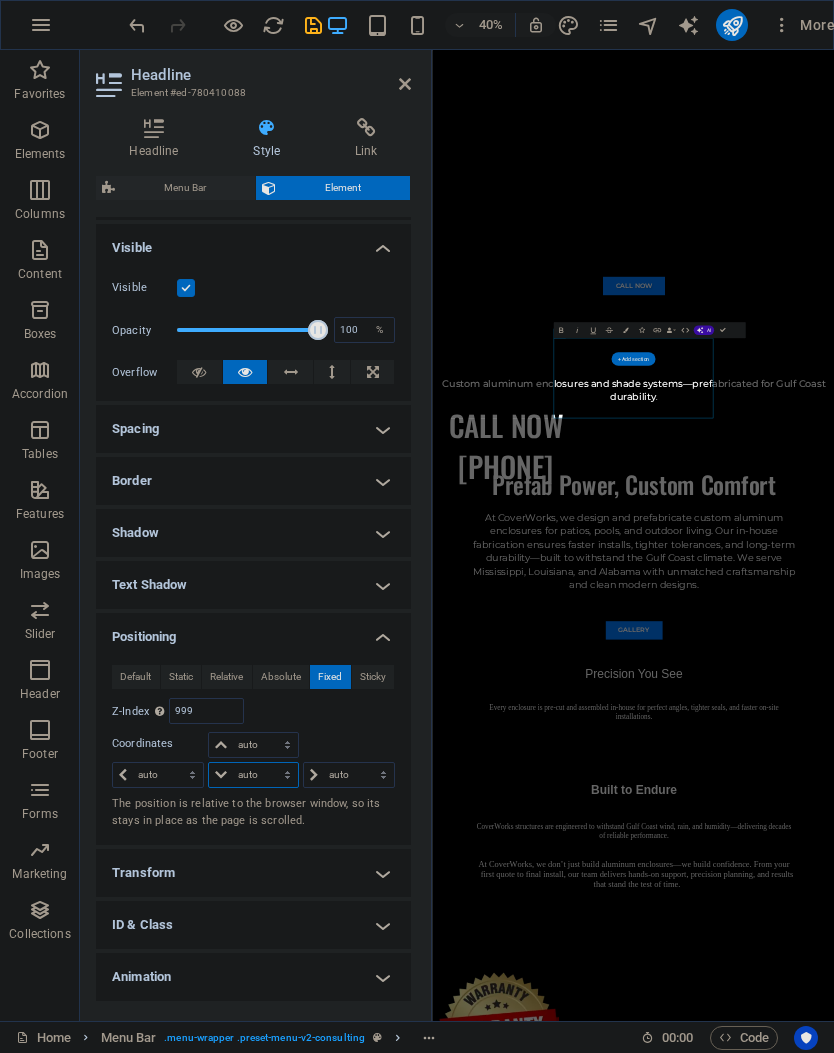 scroll, scrollTop: 253, scrollLeft: 0, axis: vertical 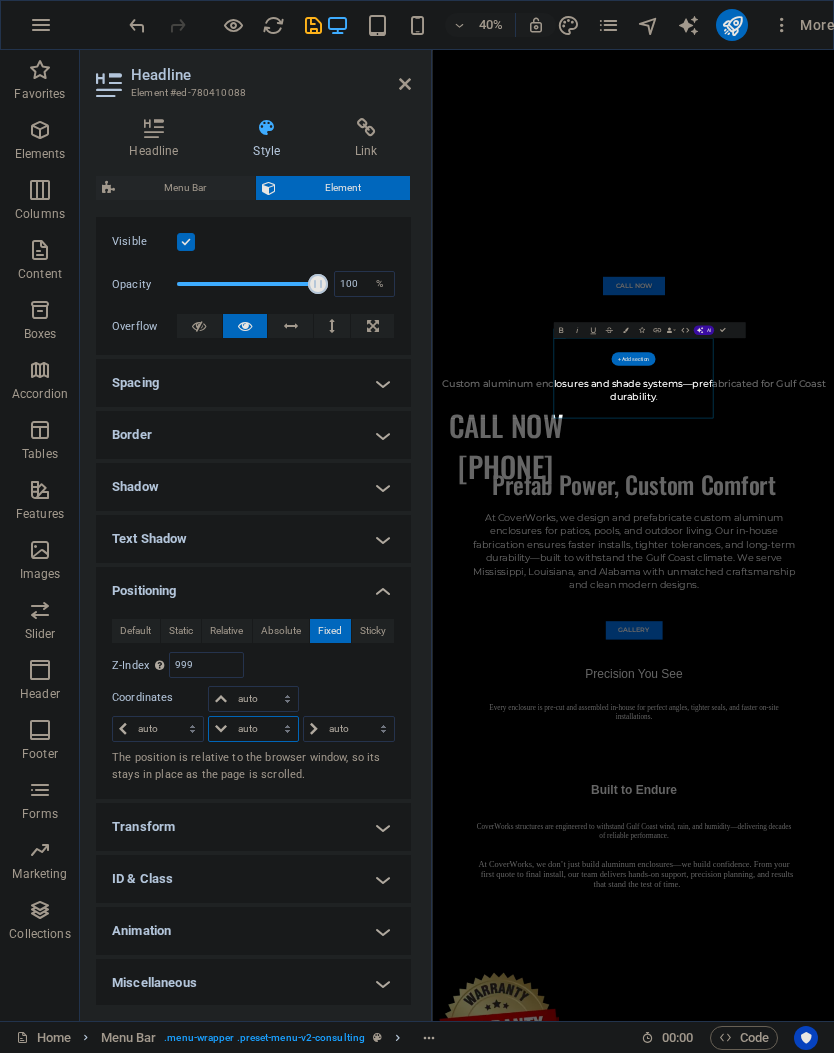 click on "auto px rem % em" at bounding box center (253, 729) 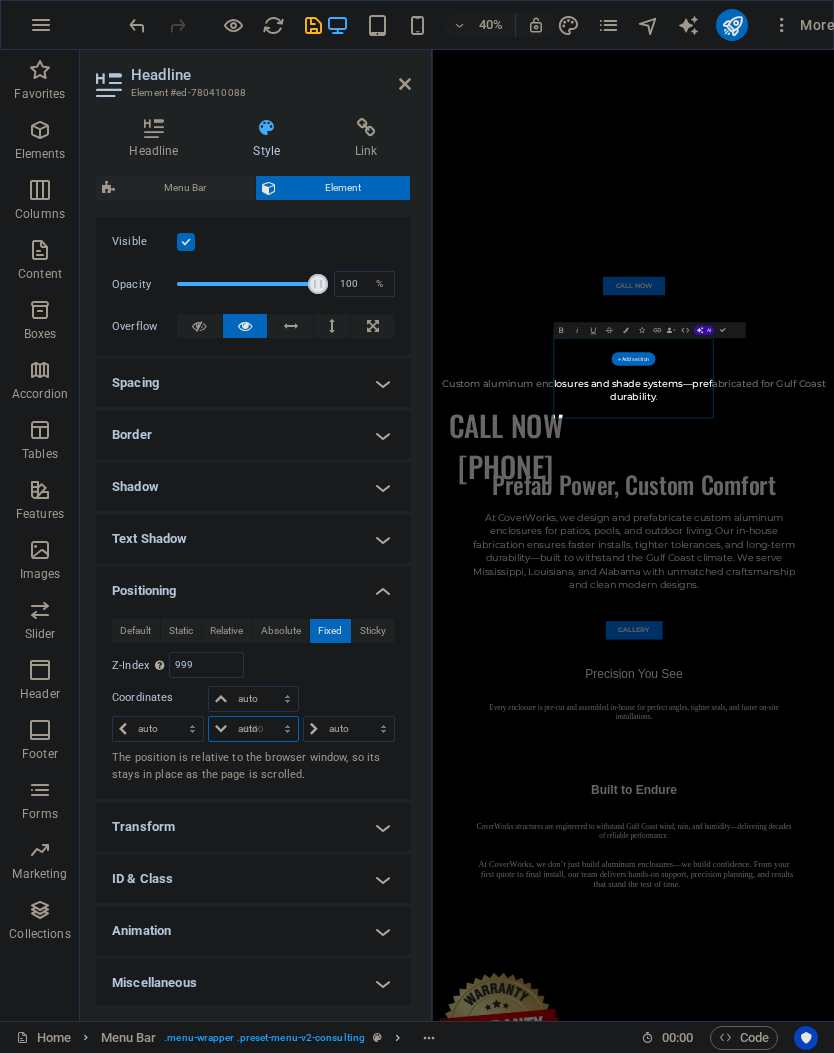 select on "DISABLED_OPTION_VALUE" 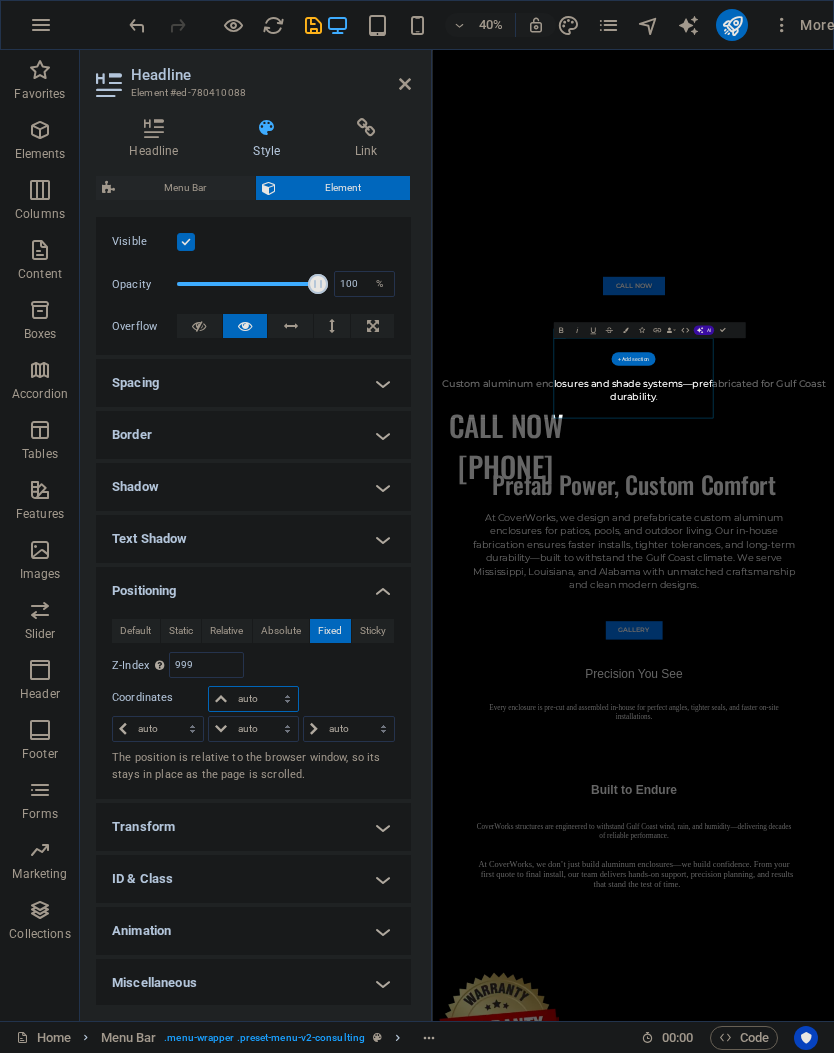 click on "auto px rem % em" at bounding box center [253, 699] 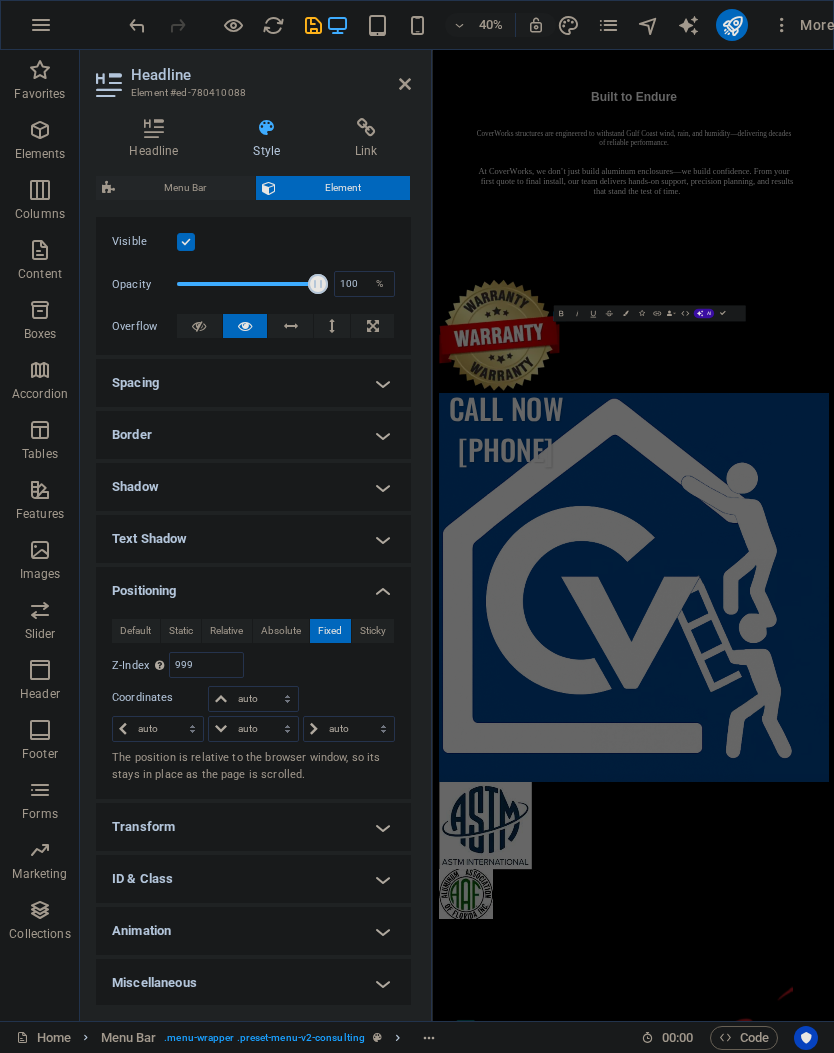 click on "Sticky" at bounding box center (373, 631) 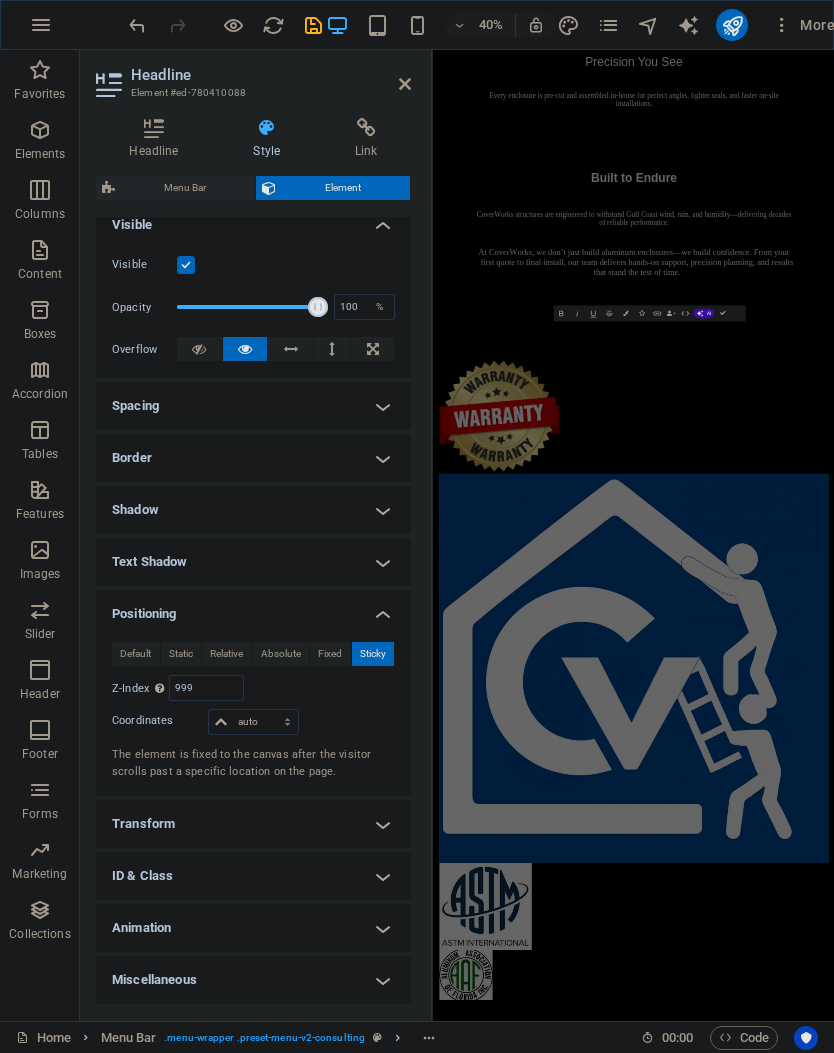 scroll, scrollTop: 1195, scrollLeft: 0, axis: vertical 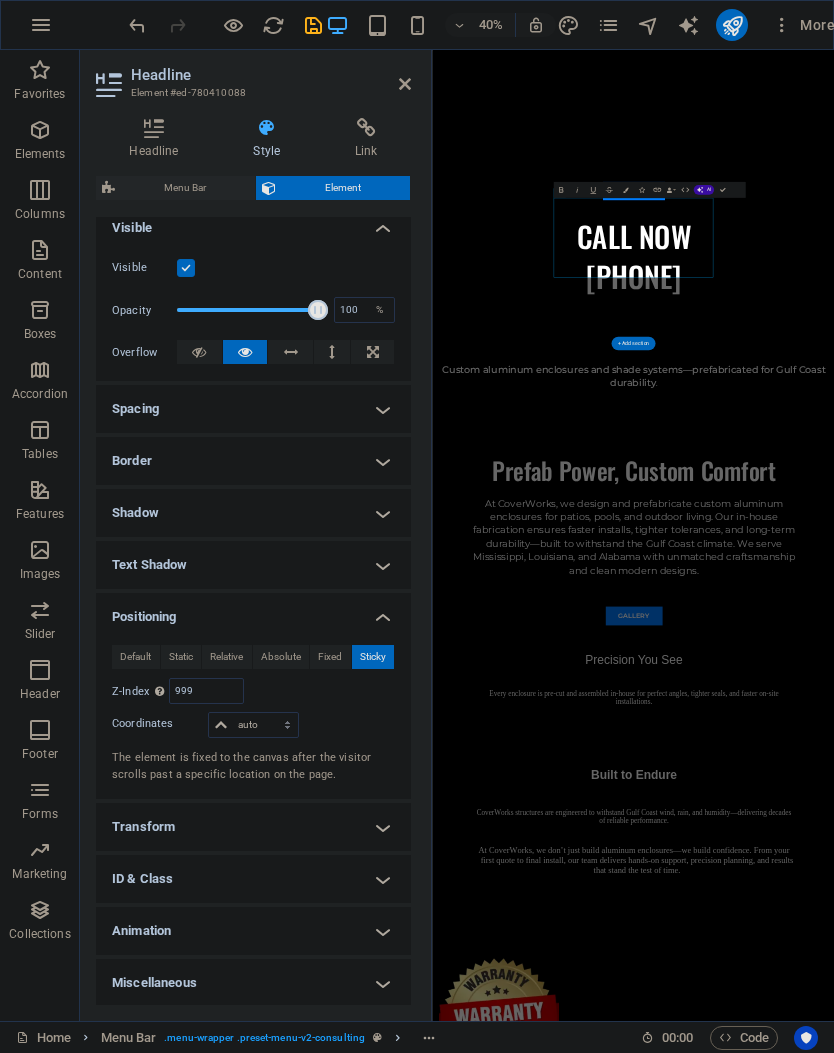 click on "Default" at bounding box center (135, 657) 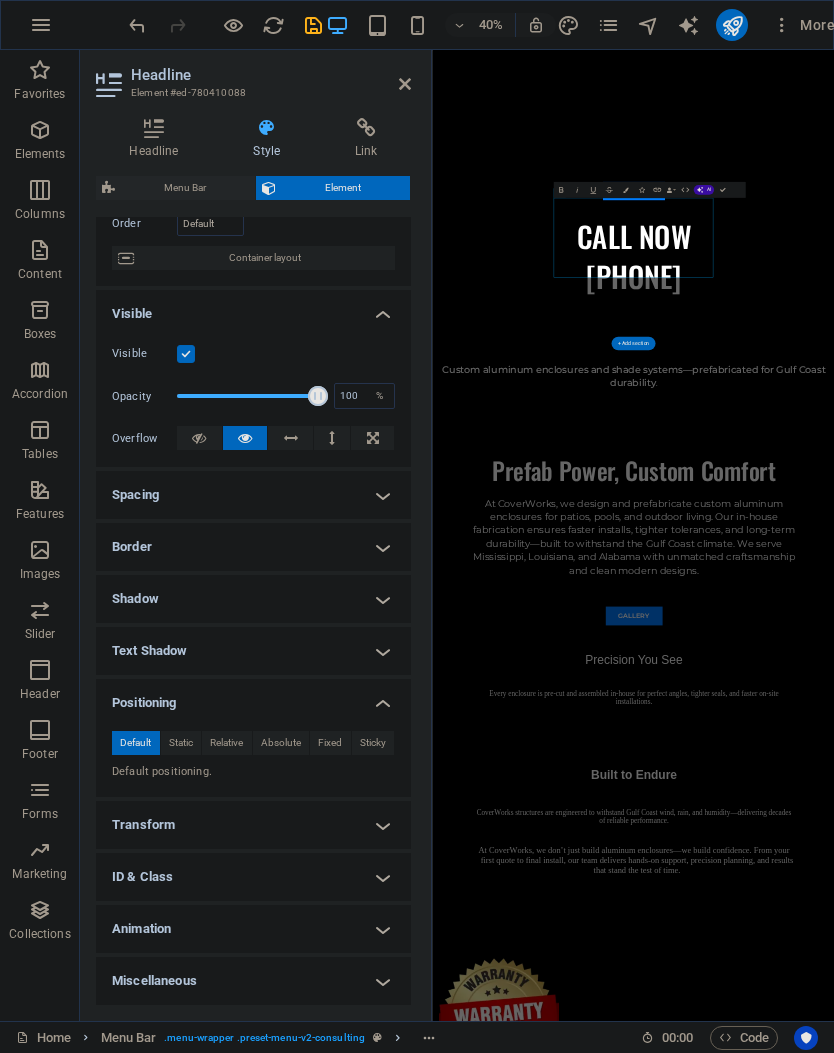 scroll, scrollTop: 139, scrollLeft: 0, axis: vertical 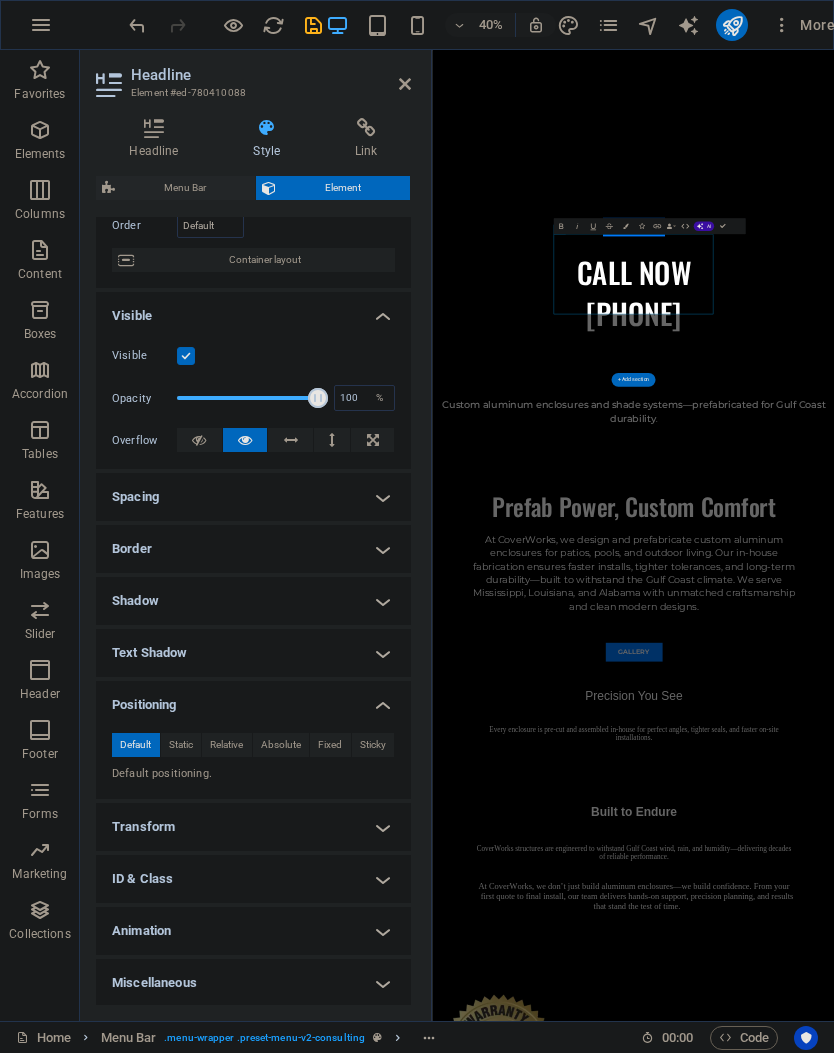 click on "Static" at bounding box center (181, 745) 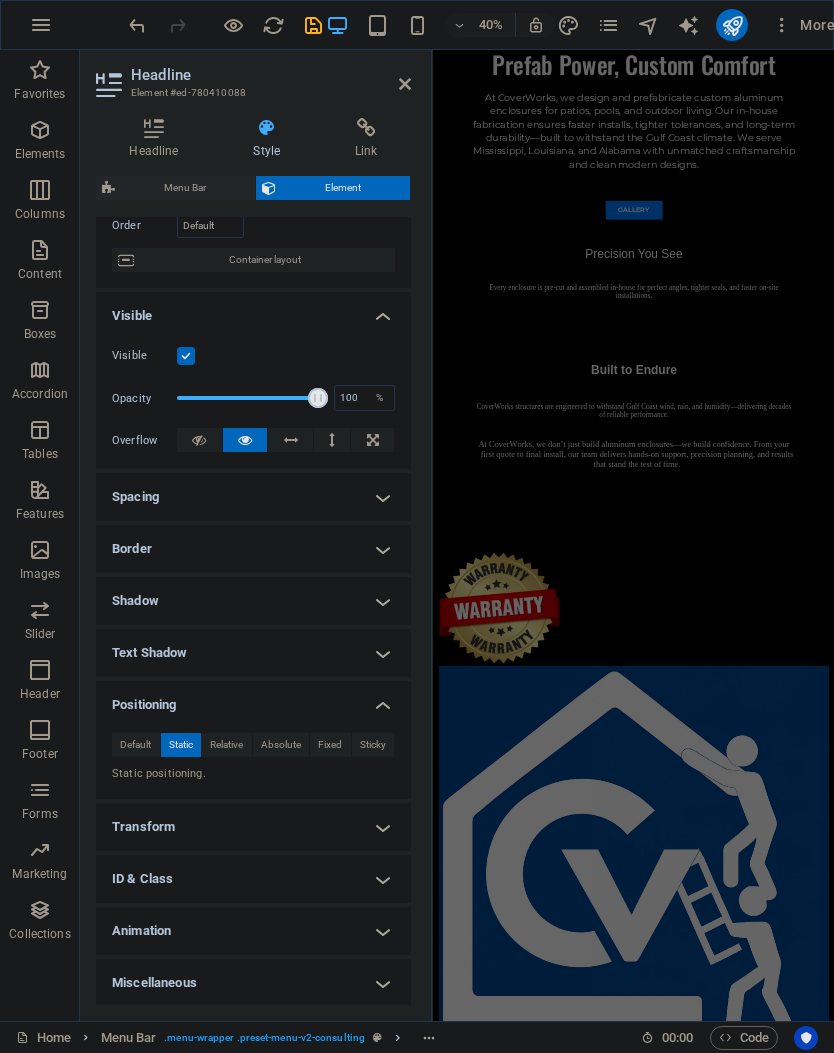 click on "Static" at bounding box center [181, 745] 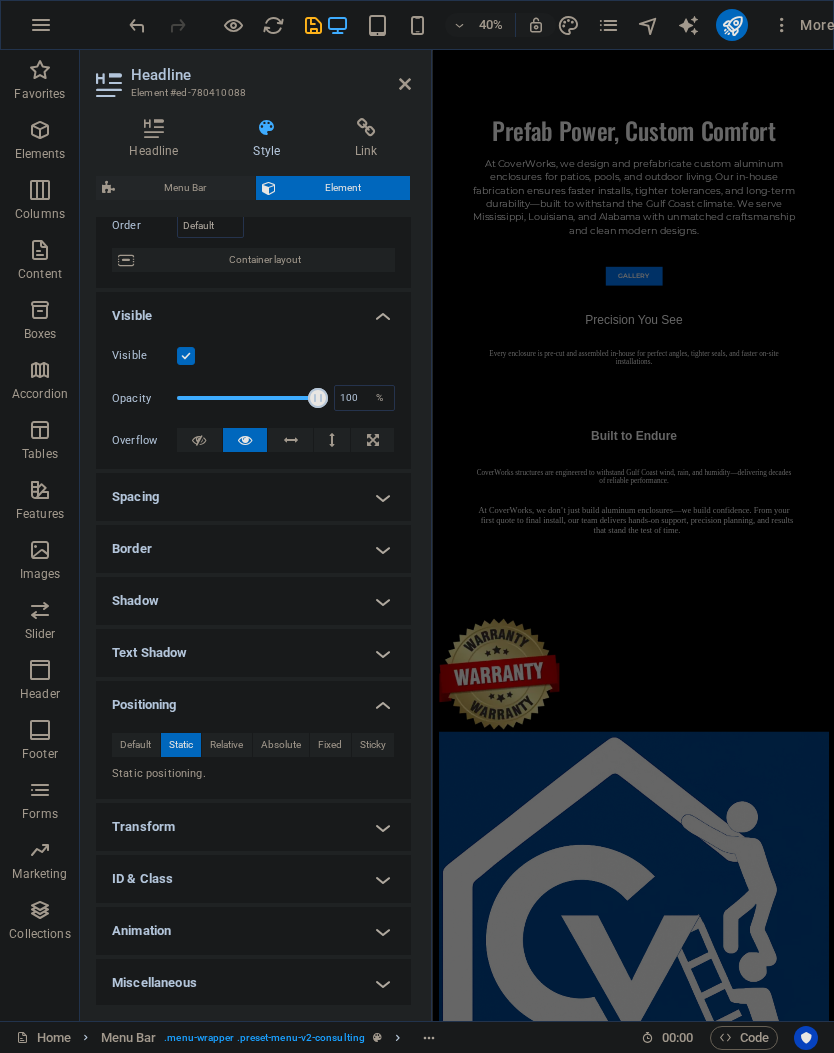 click on "Relative" at bounding box center [226, 745] 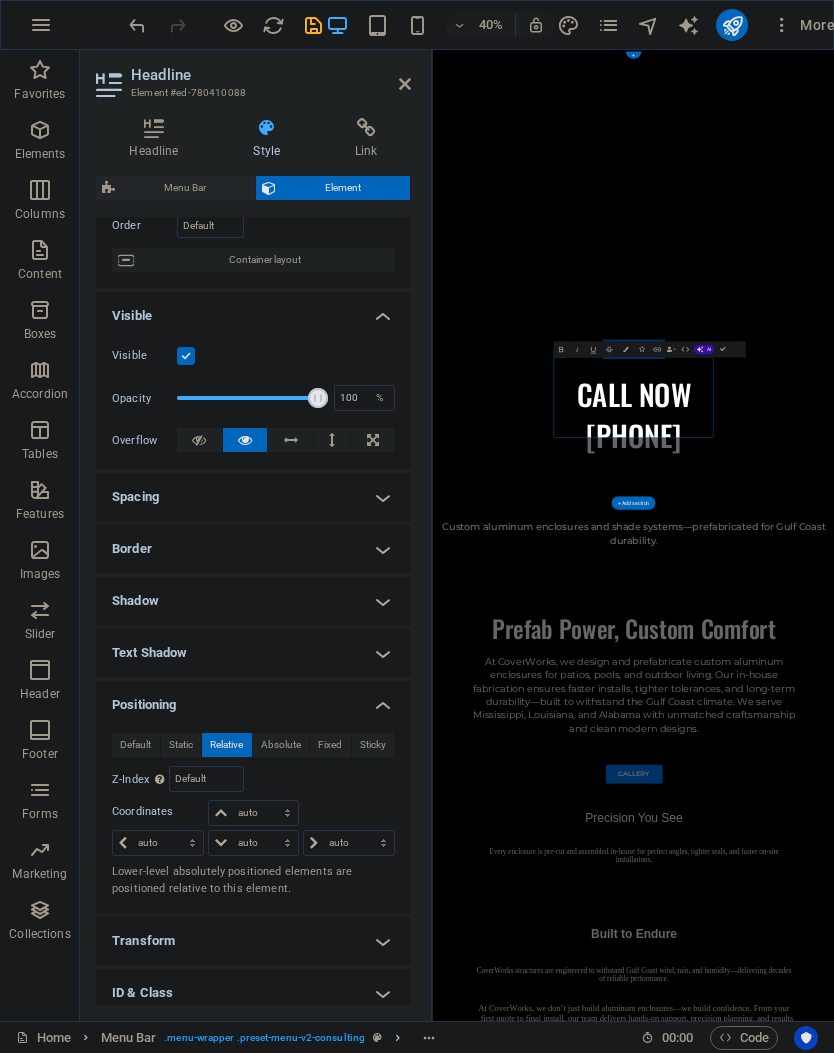 scroll, scrollTop: 0, scrollLeft: 0, axis: both 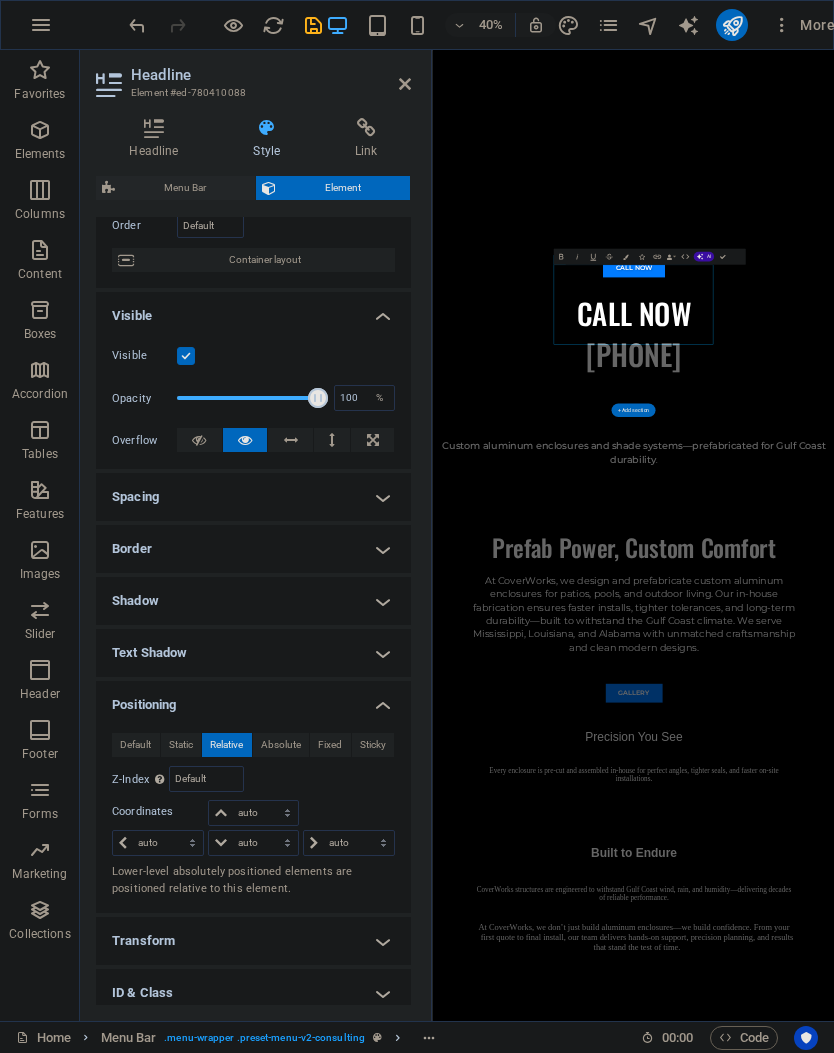 click on "Absolute" at bounding box center [281, 745] 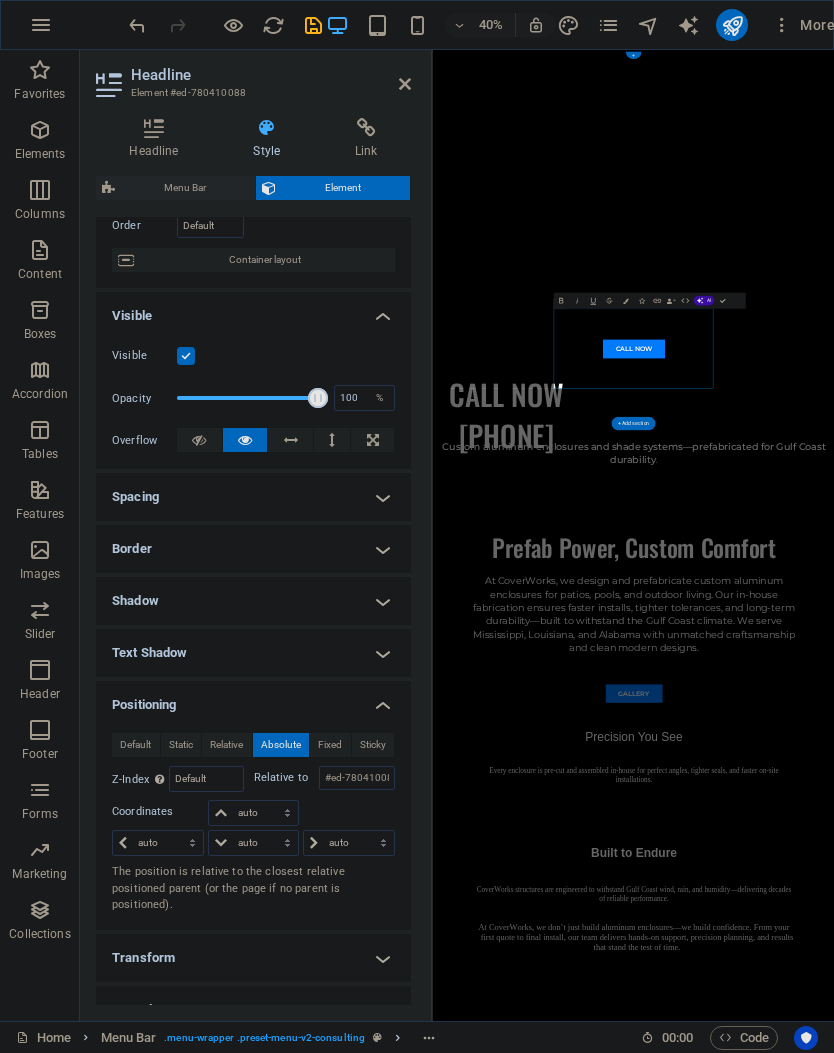 scroll, scrollTop: 0, scrollLeft: 0, axis: both 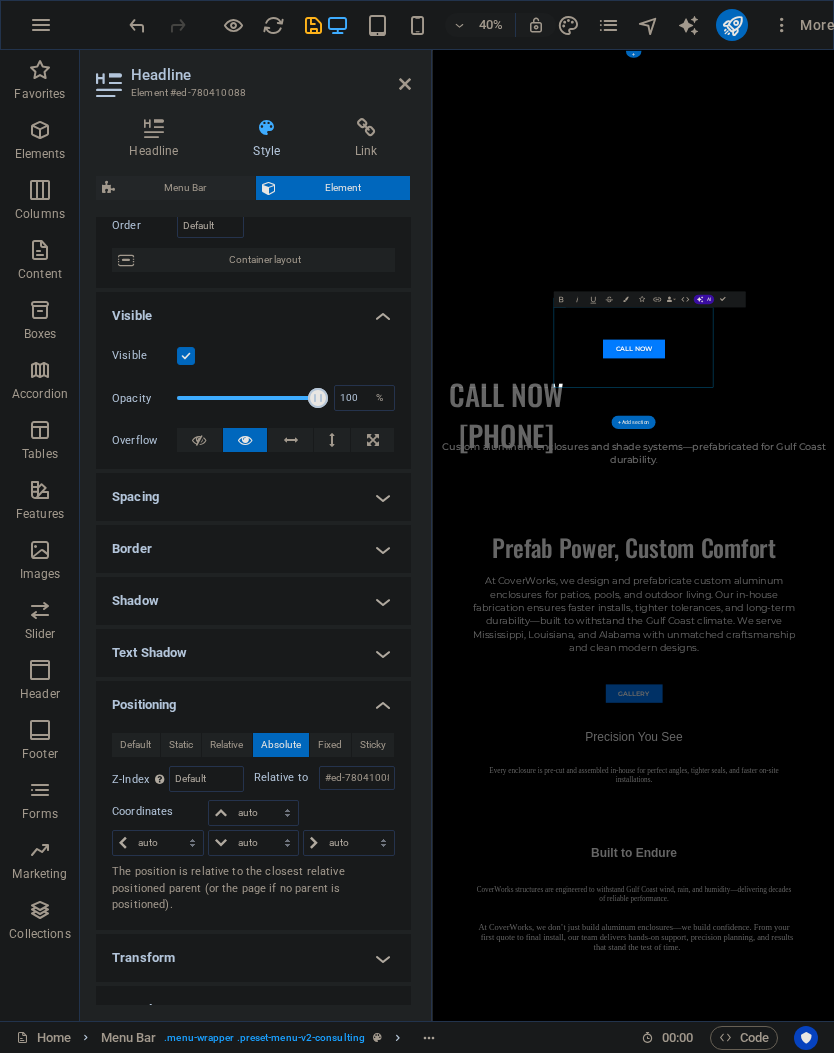 click on "Fixed" at bounding box center [330, 745] 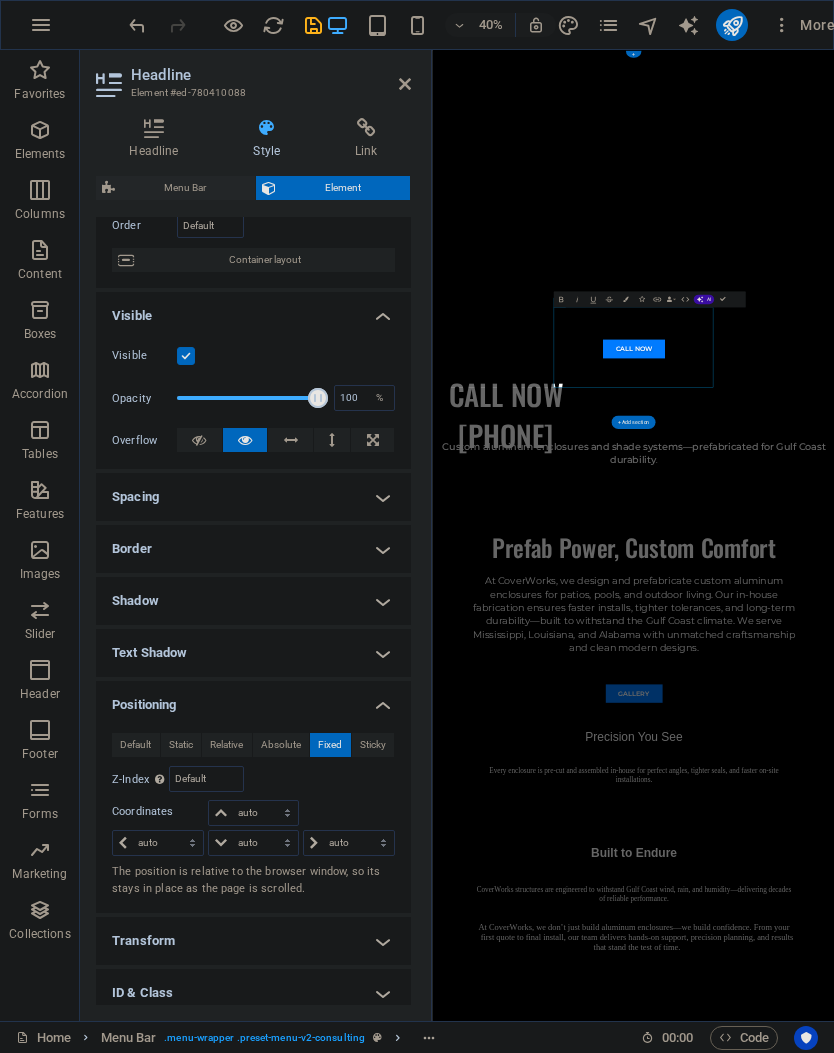 scroll, scrollTop: 0, scrollLeft: 0, axis: both 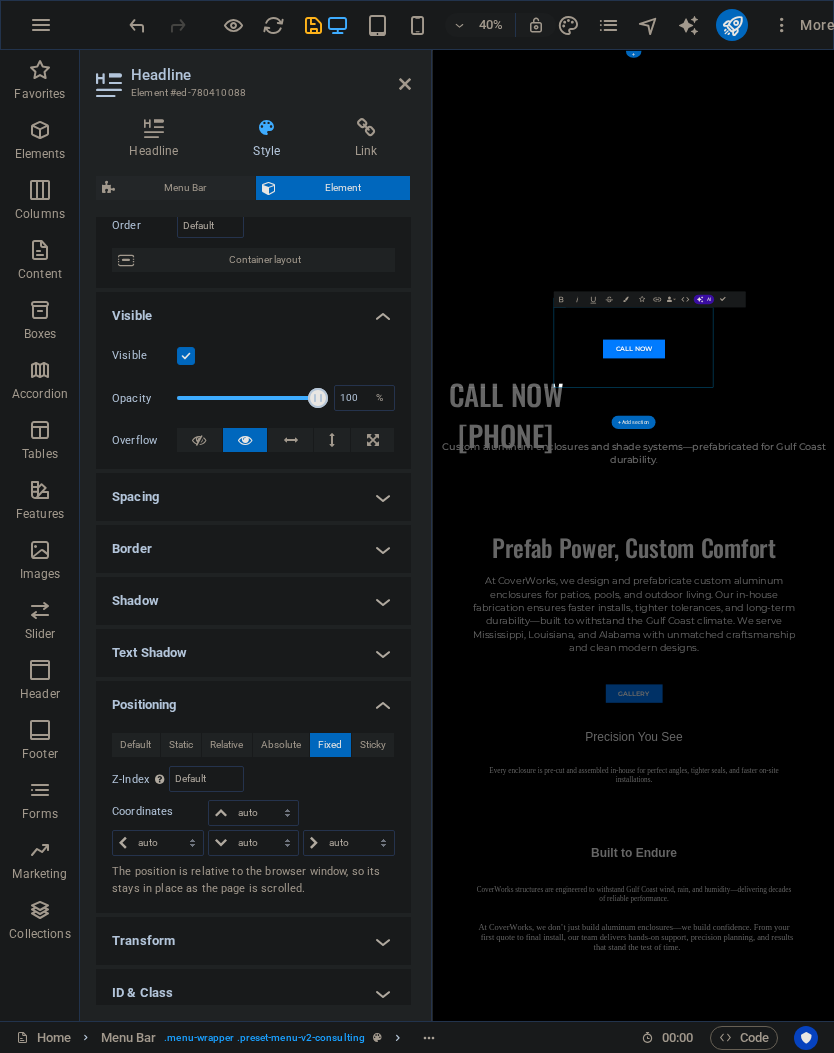 click on "Relative" at bounding box center [226, 745] 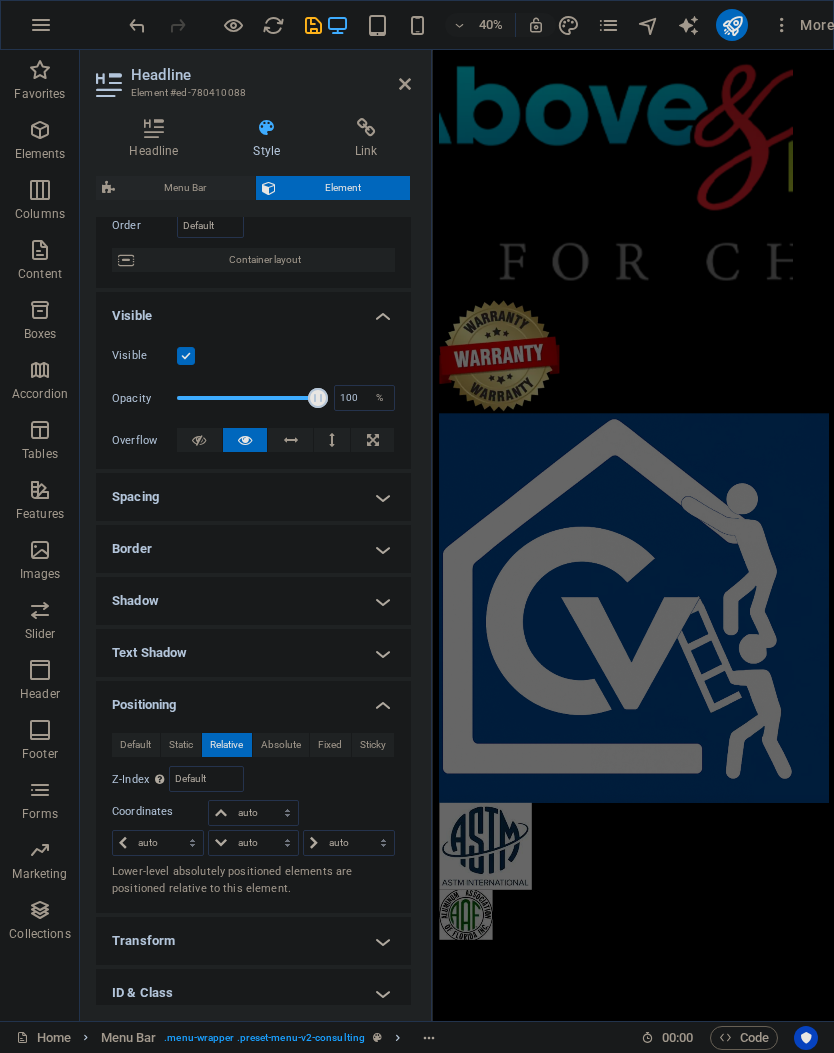 scroll, scrollTop: 4489, scrollLeft: 0, axis: vertical 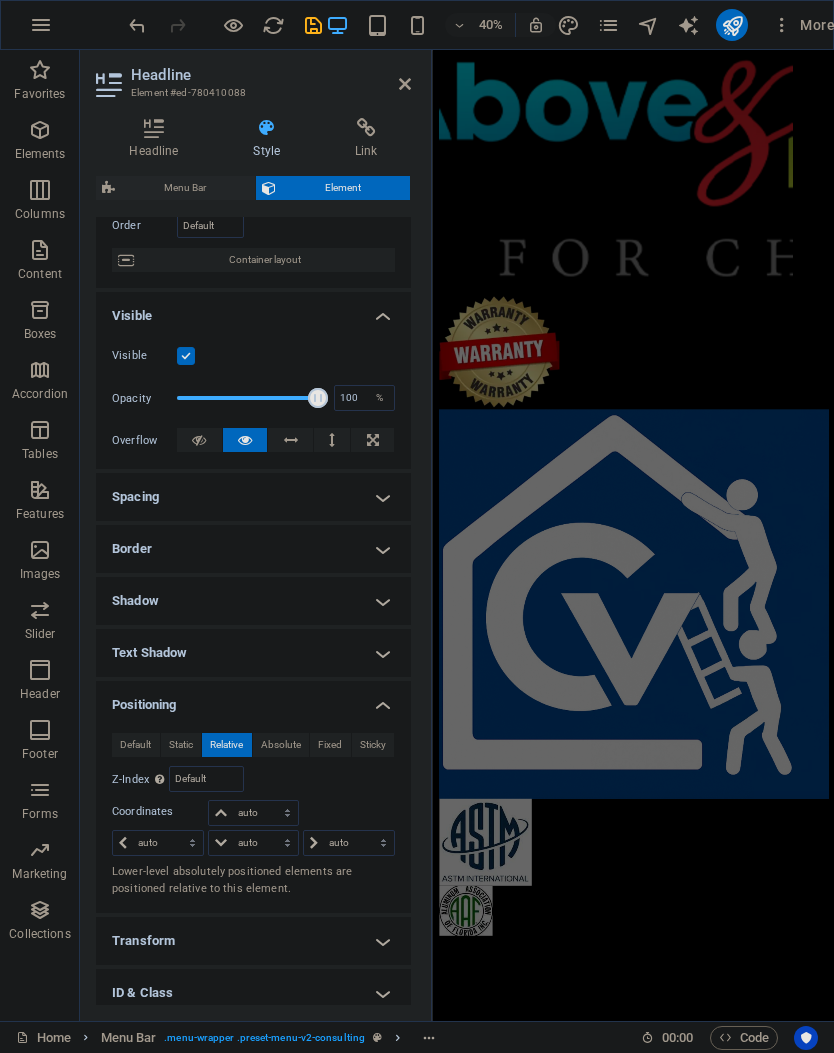 click on "Absolute" at bounding box center [281, 745] 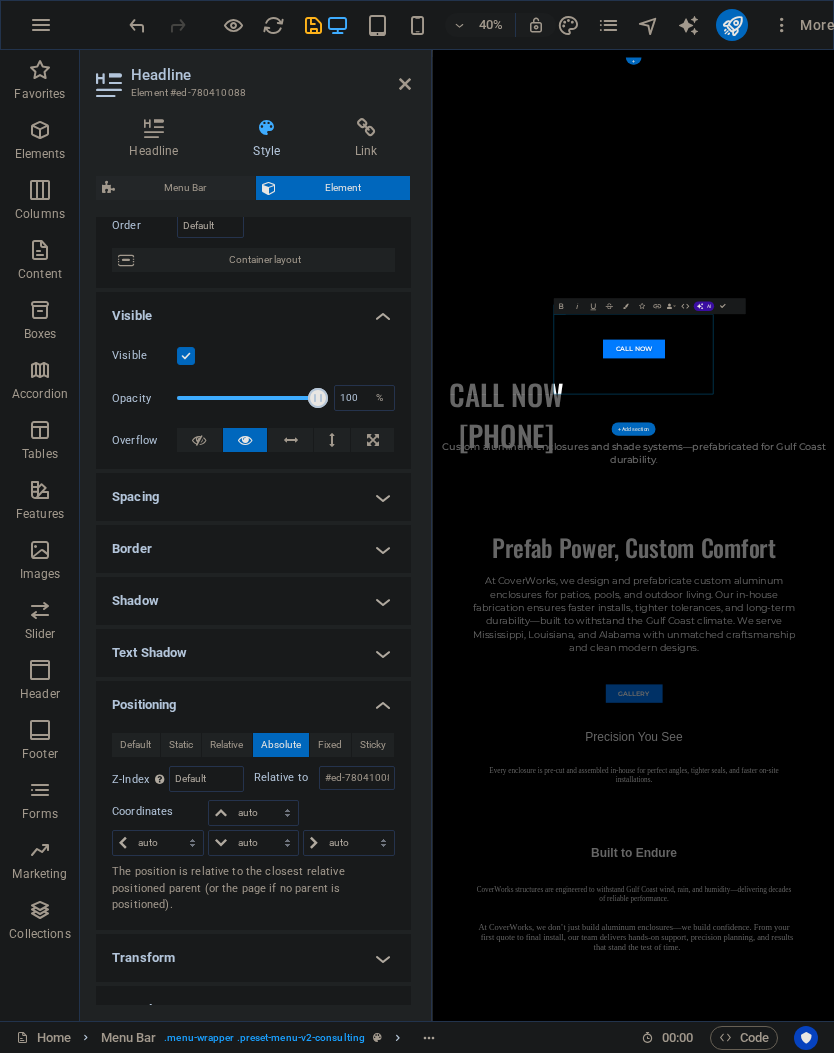 scroll, scrollTop: 0, scrollLeft: 0, axis: both 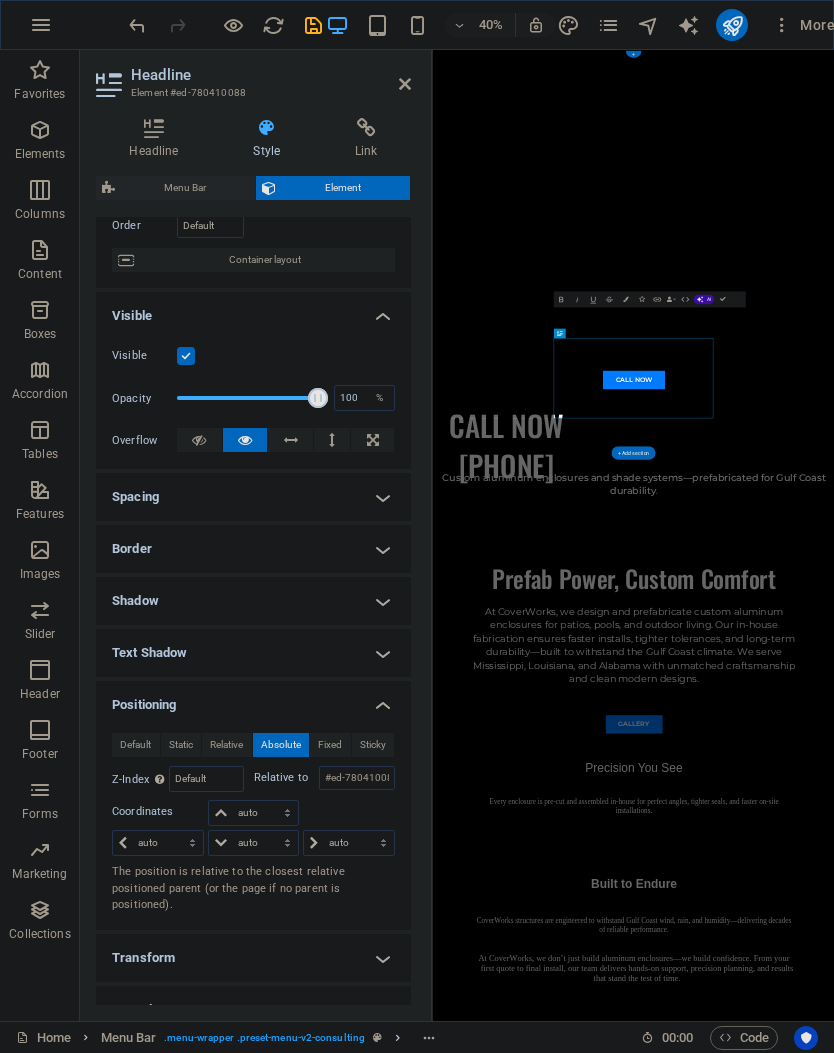 click on "CALL NOW [PHONE]" at bounding box center (615, 1038) 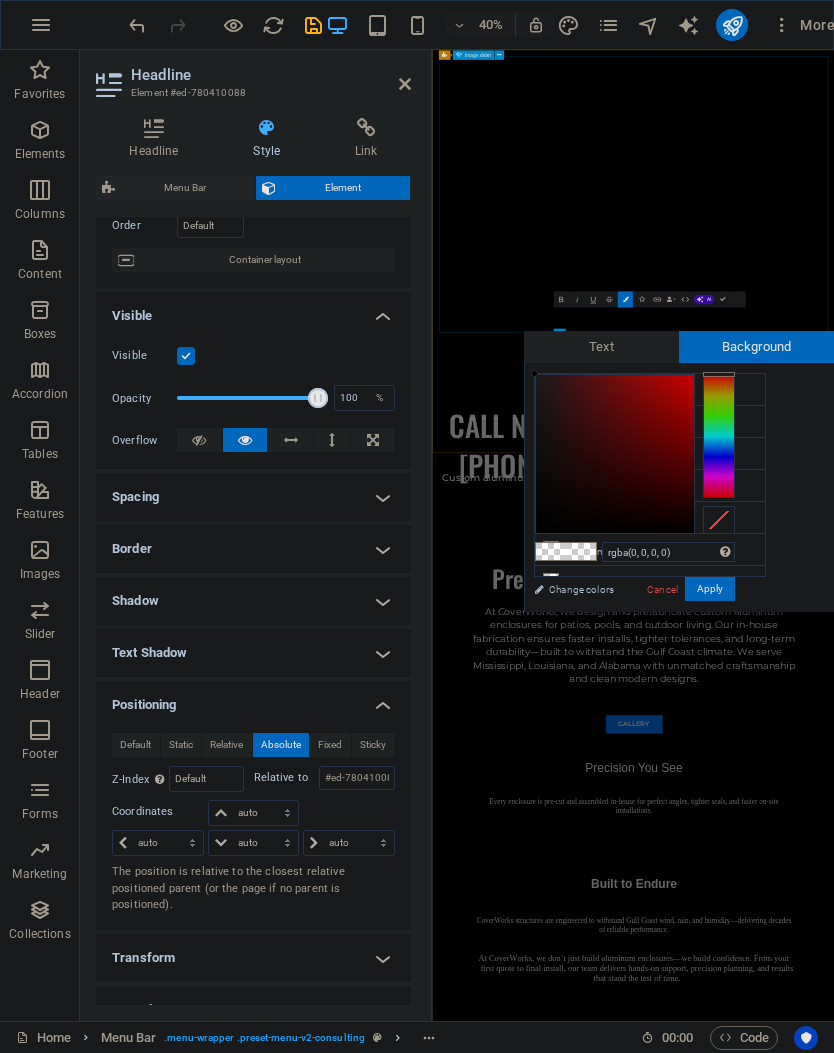 click at bounding box center [615, 454] 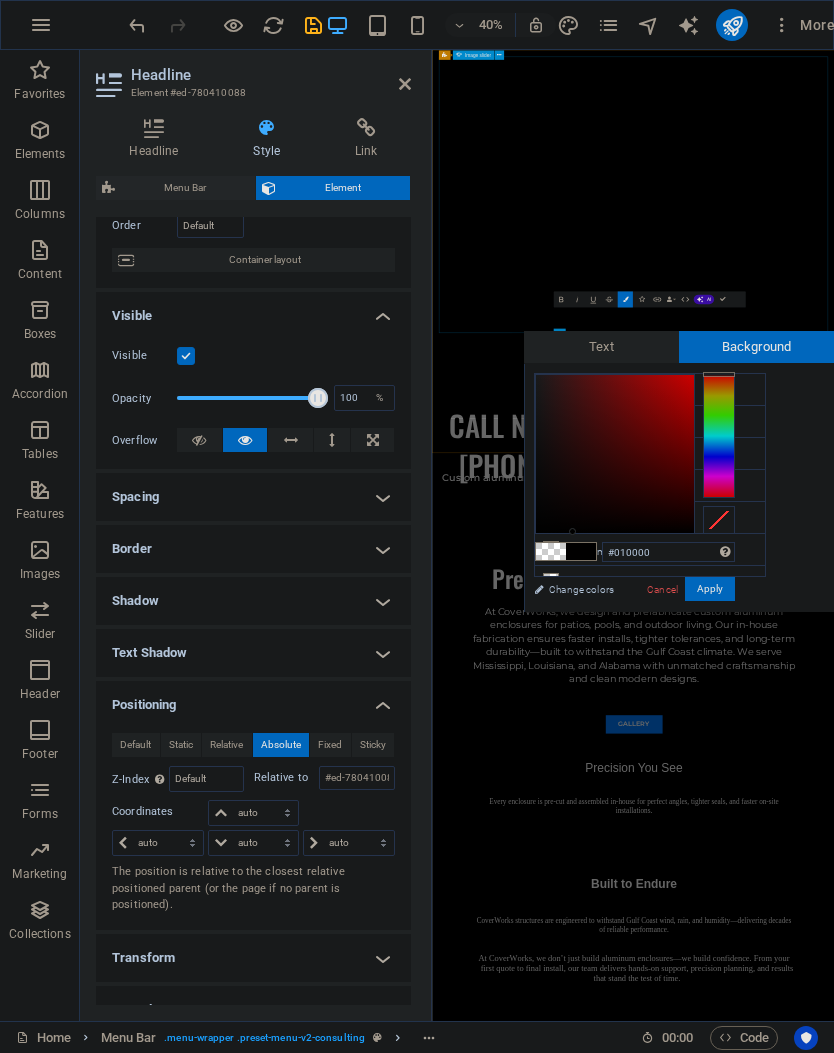 type on "rgba(0, 0, 0, 0)" 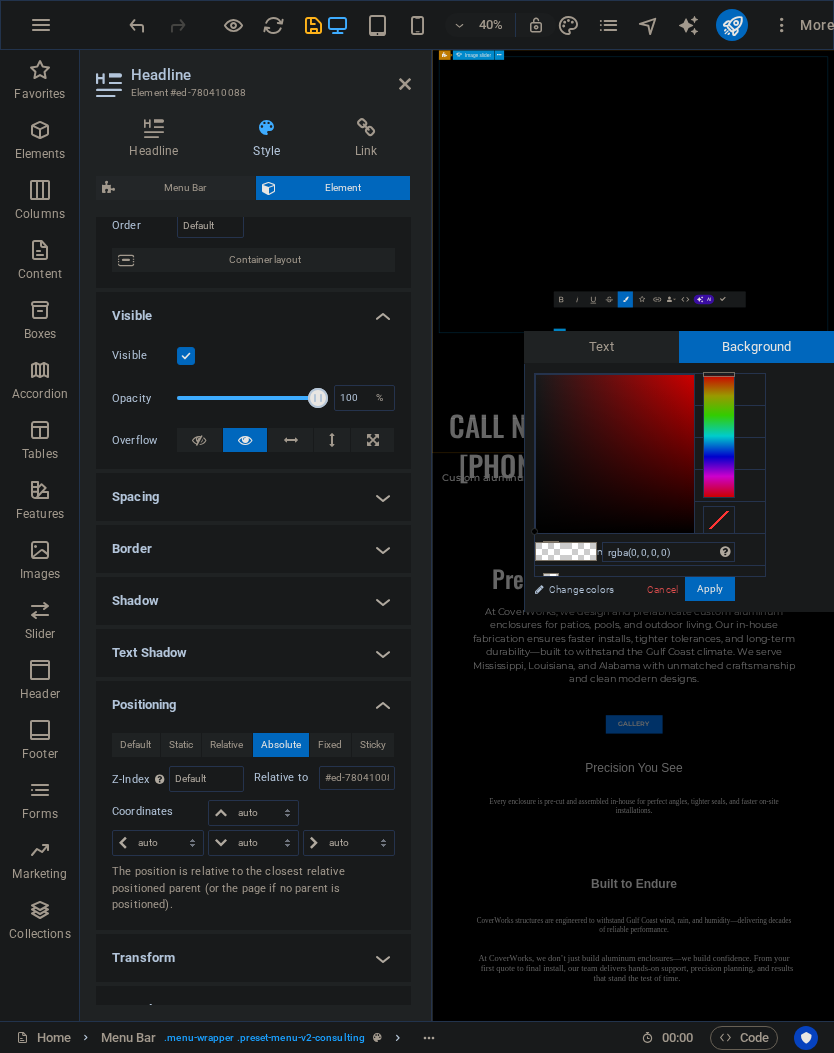 click at bounding box center (551, 551) 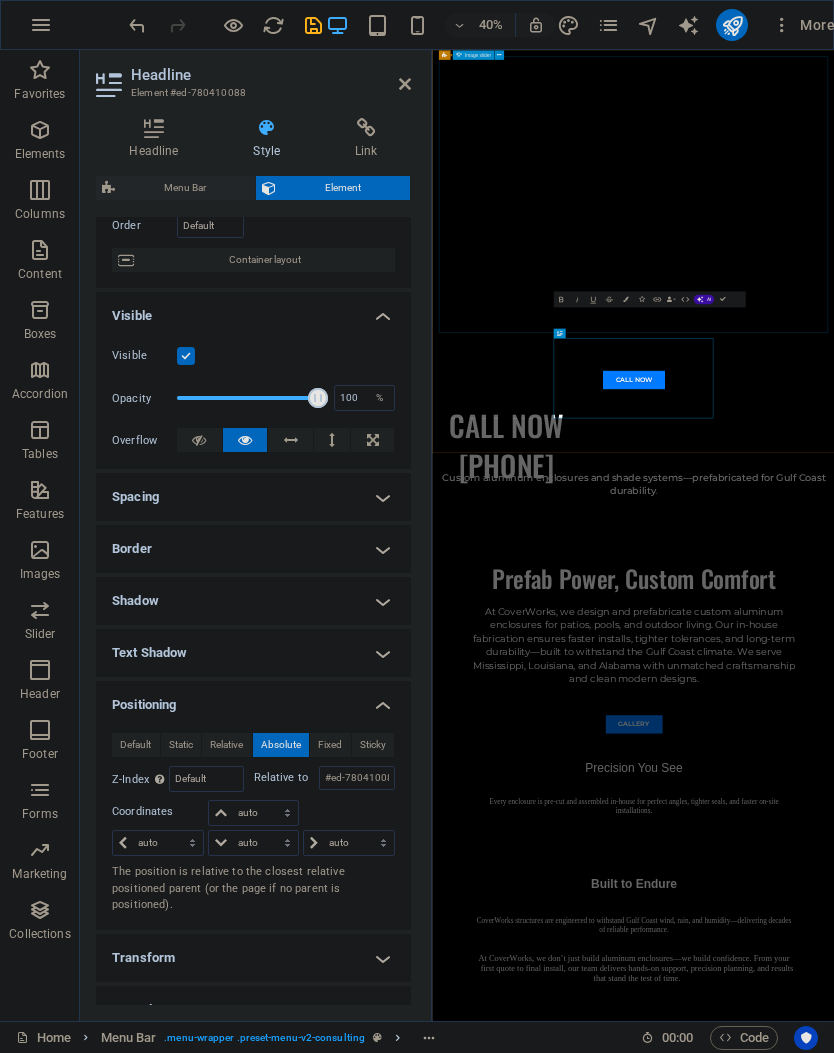 click on "CALL NOW [PHONE]" at bounding box center (615, 1038) 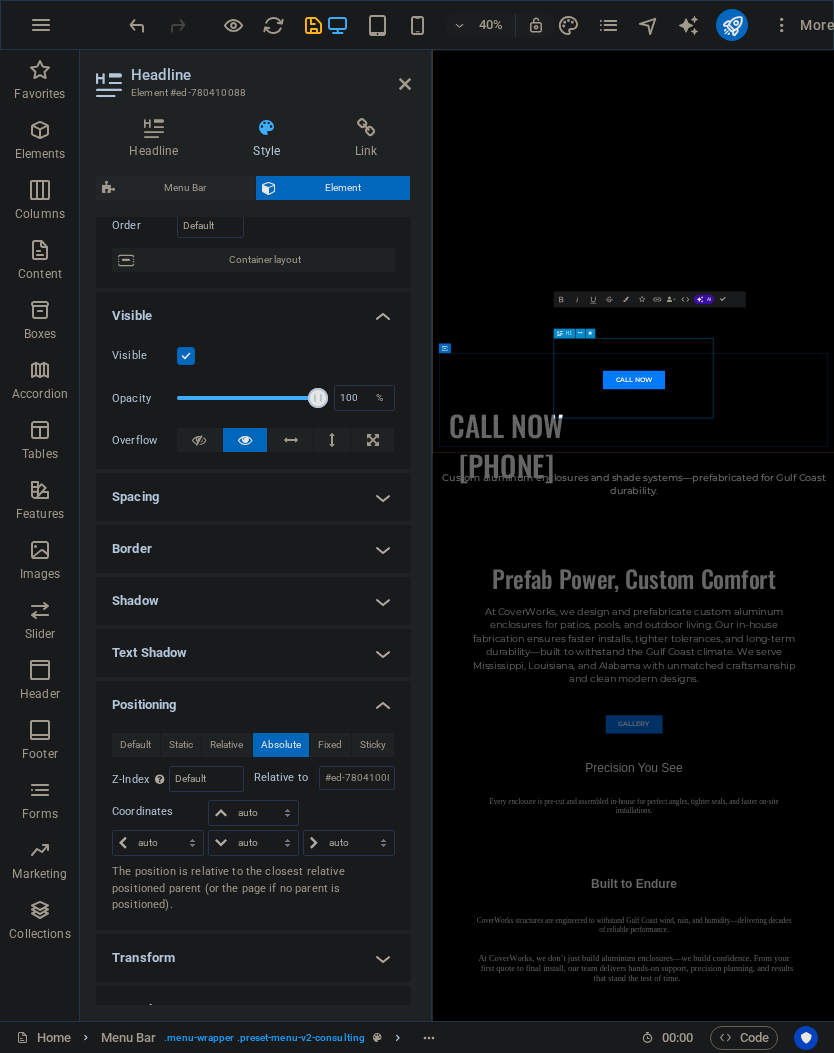 click on "Menu Bar" at bounding box center (185, 188) 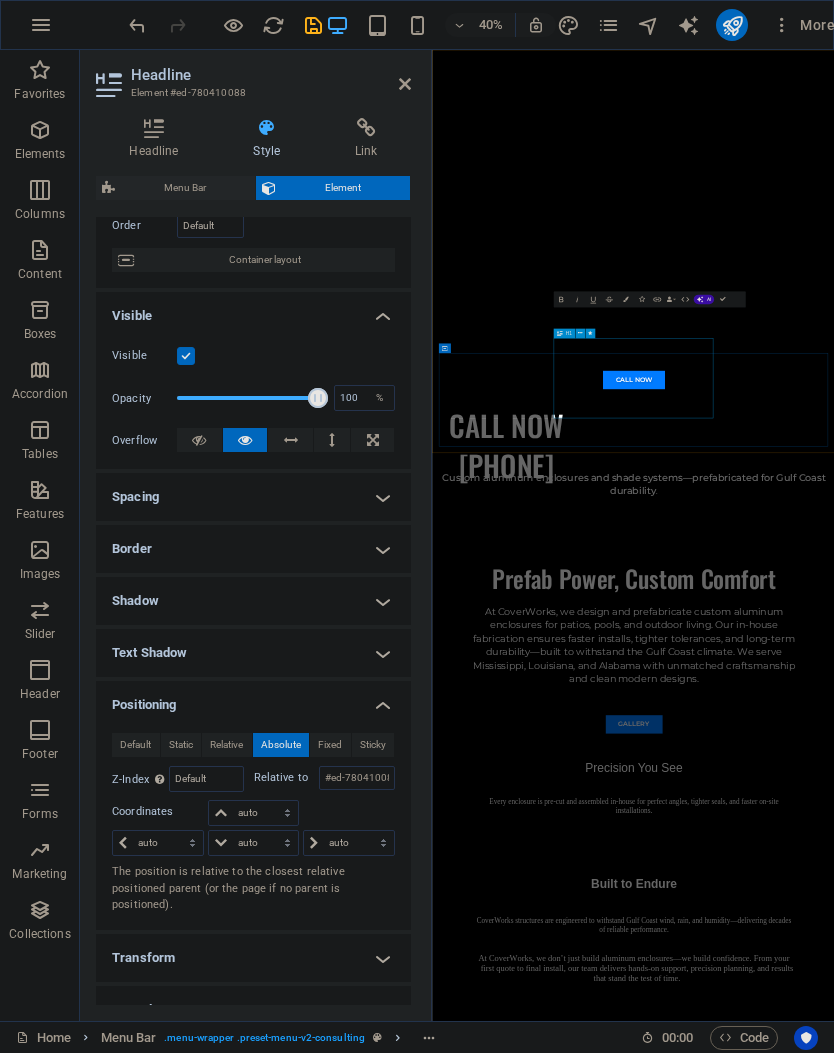 select on "rem" 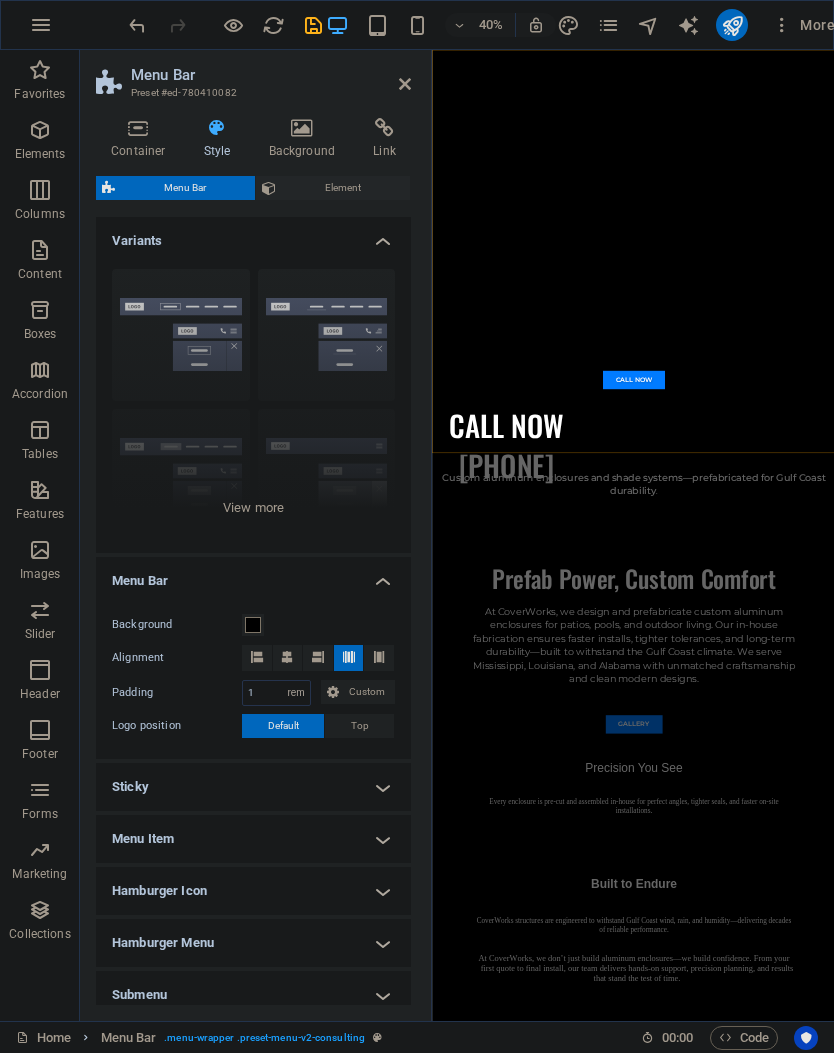 click on "CALL NOW [PHONE]" at bounding box center (615, 1039) 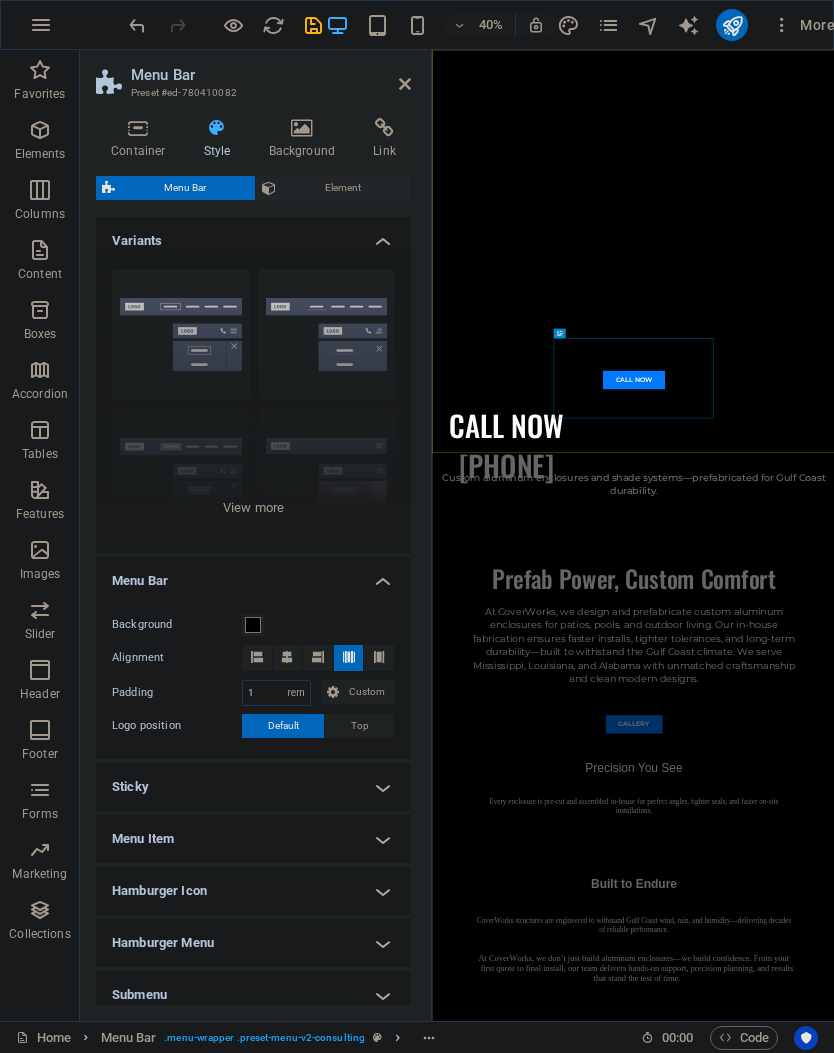 click at bounding box center (302, 128) 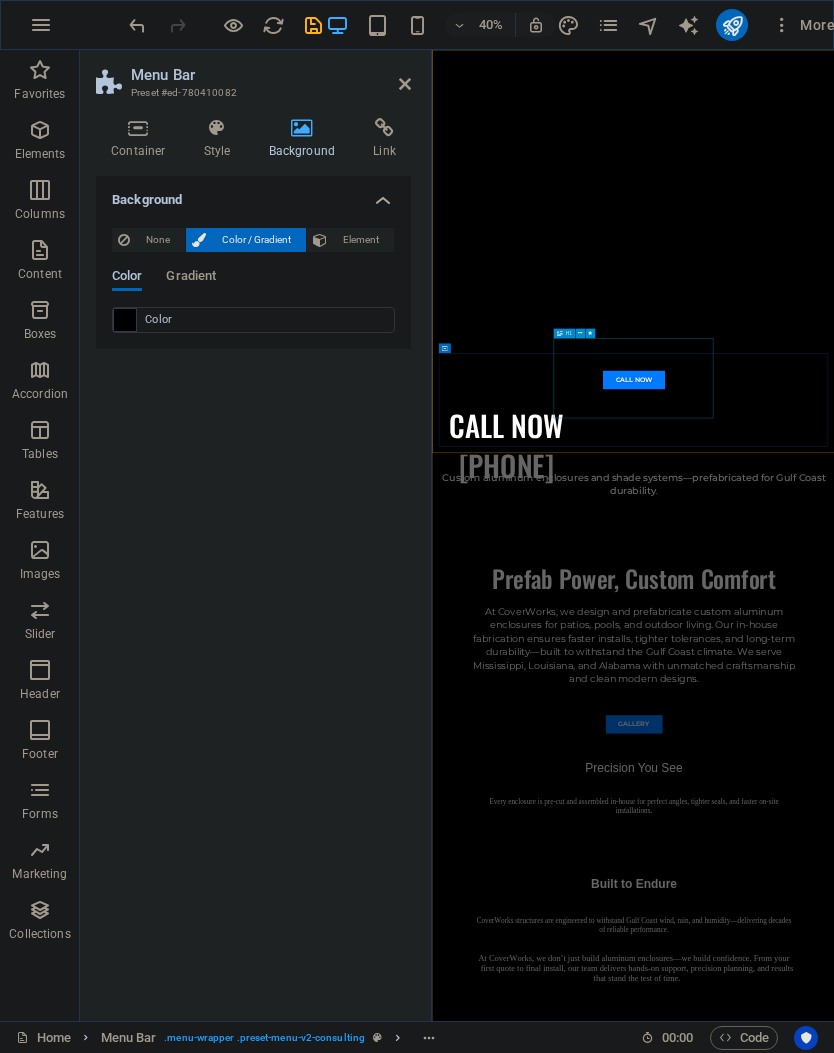 click on "CALL NOW [PHONE]" at bounding box center (615, 1039) 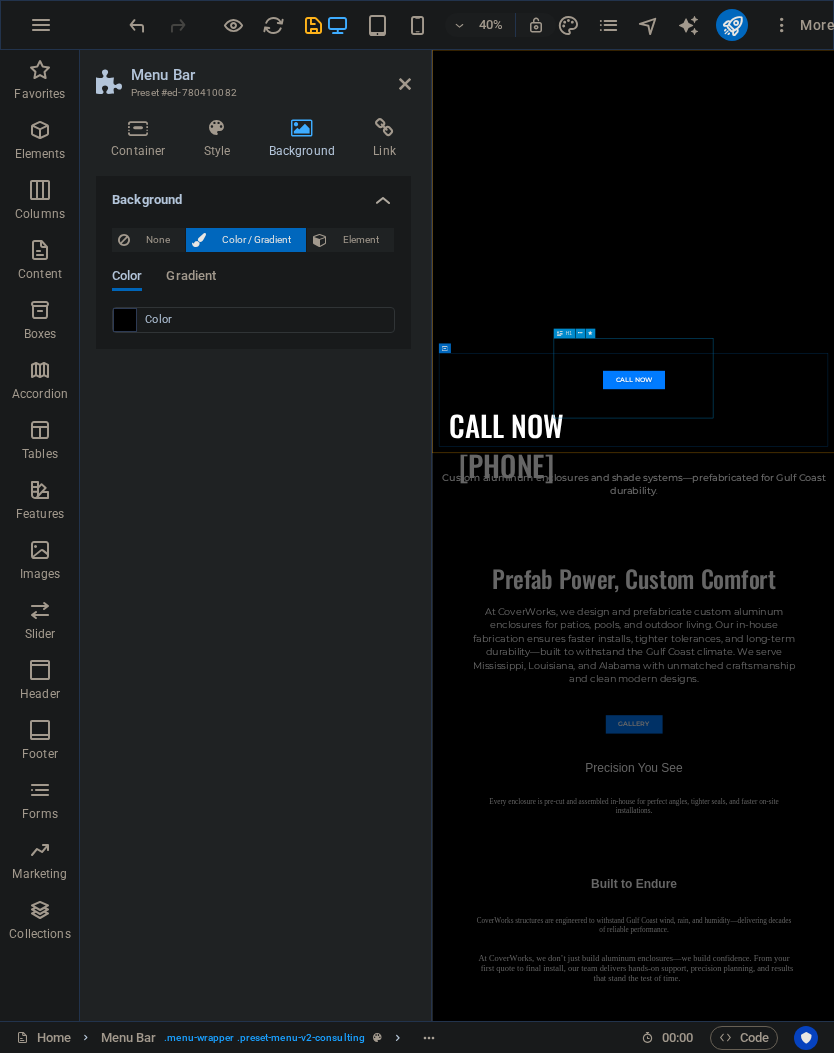 click on "CALL NOW [PHONE]" at bounding box center [615, 1039] 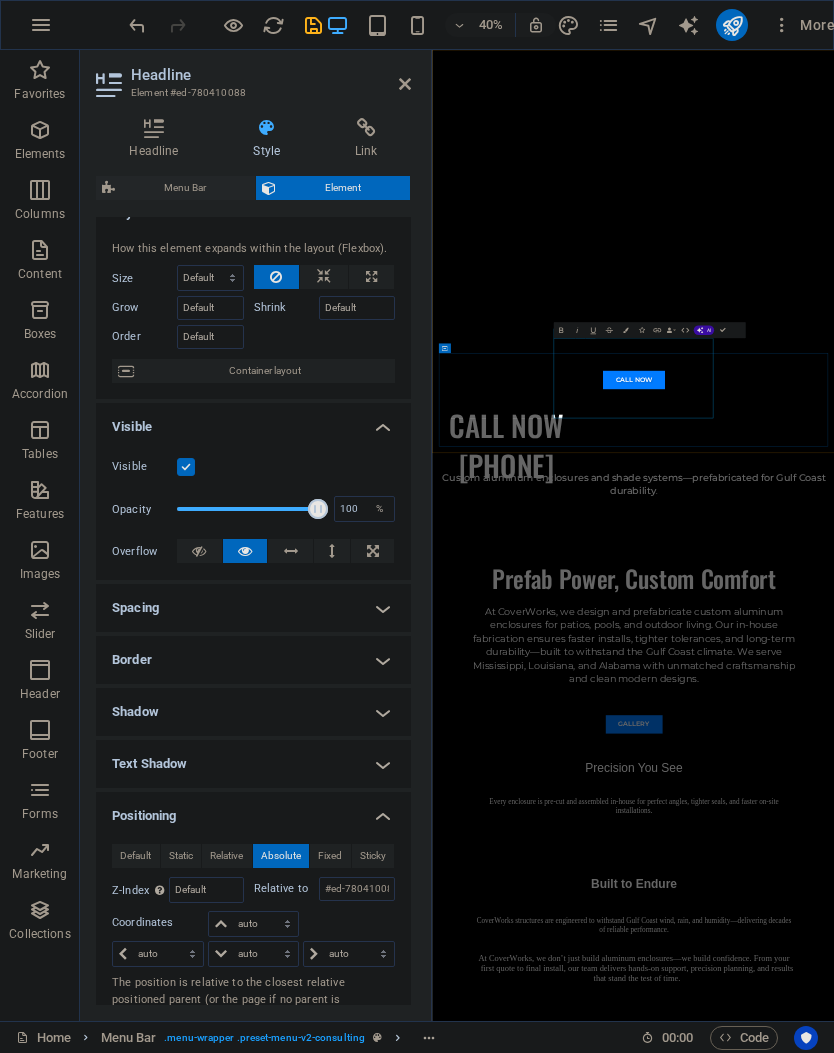 scroll, scrollTop: 29, scrollLeft: 0, axis: vertical 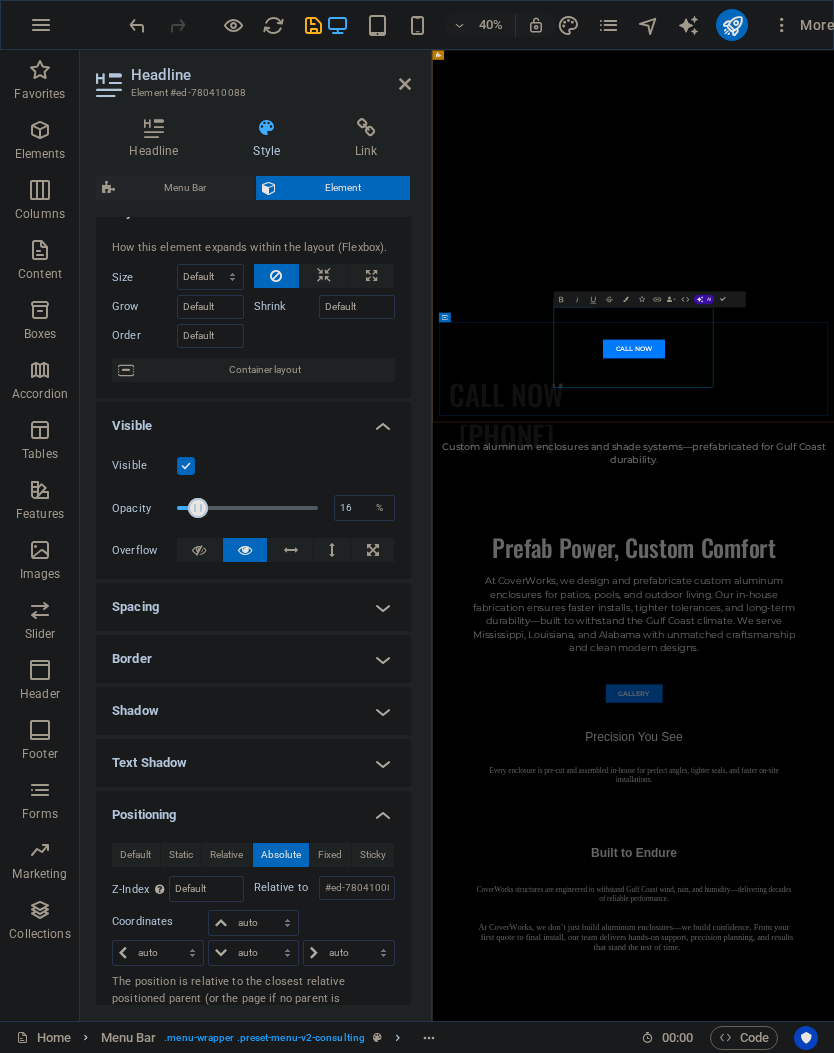 click on "Fixed" at bounding box center (330, 855) 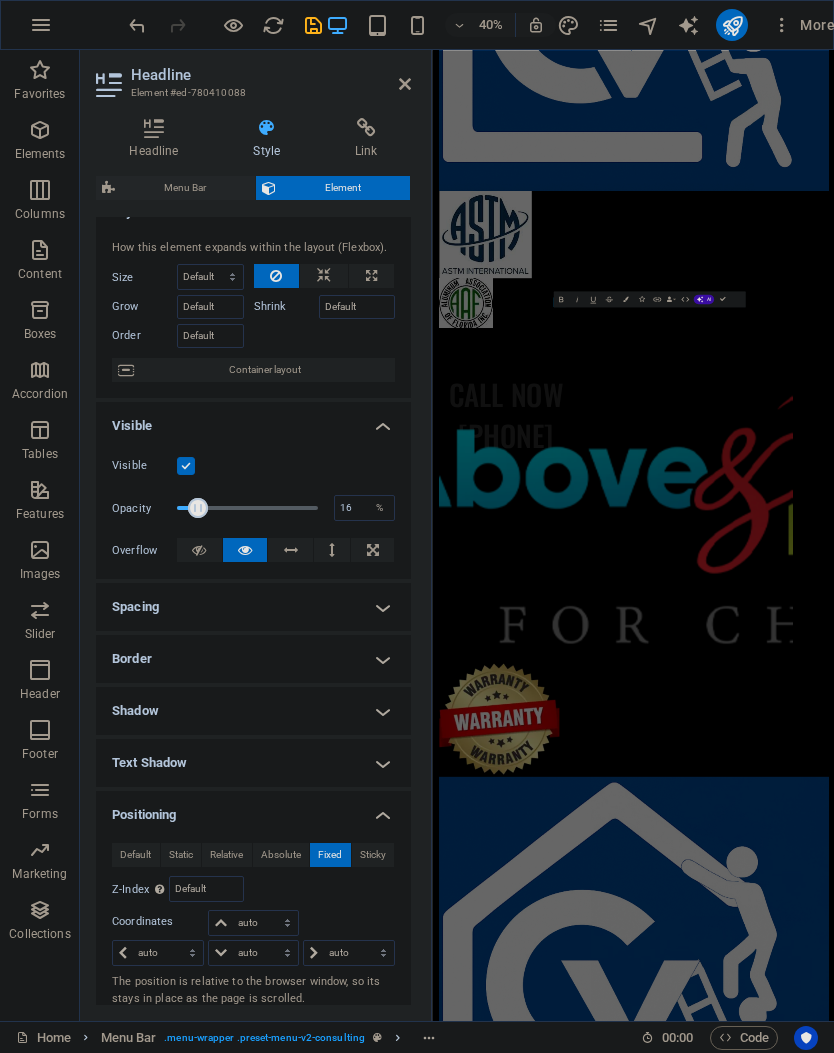 scroll, scrollTop: 3368, scrollLeft: 0, axis: vertical 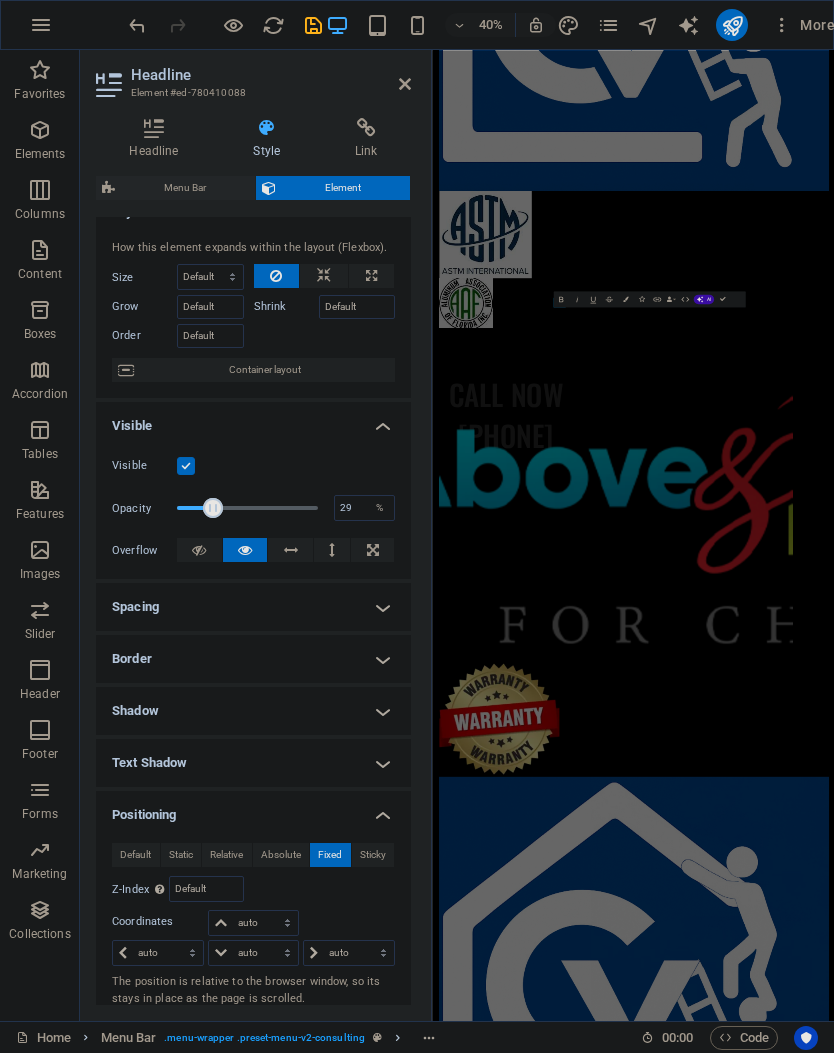 type on "30" 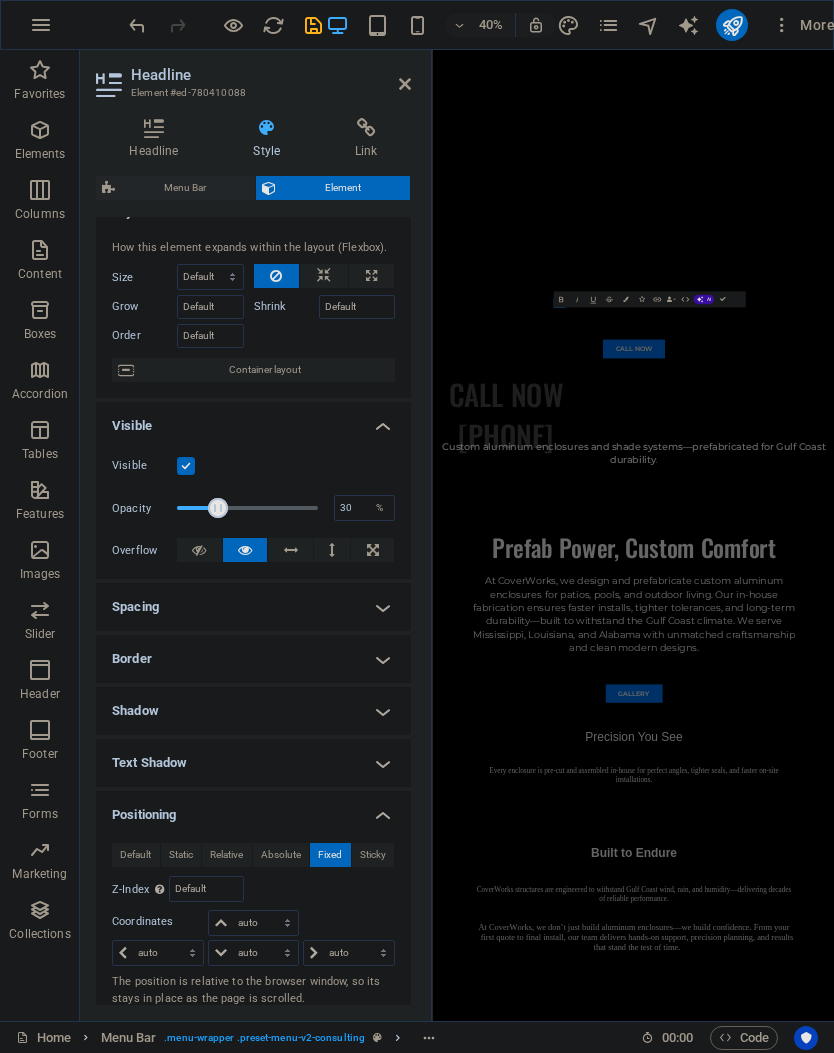 scroll, scrollTop: 0, scrollLeft: 0, axis: both 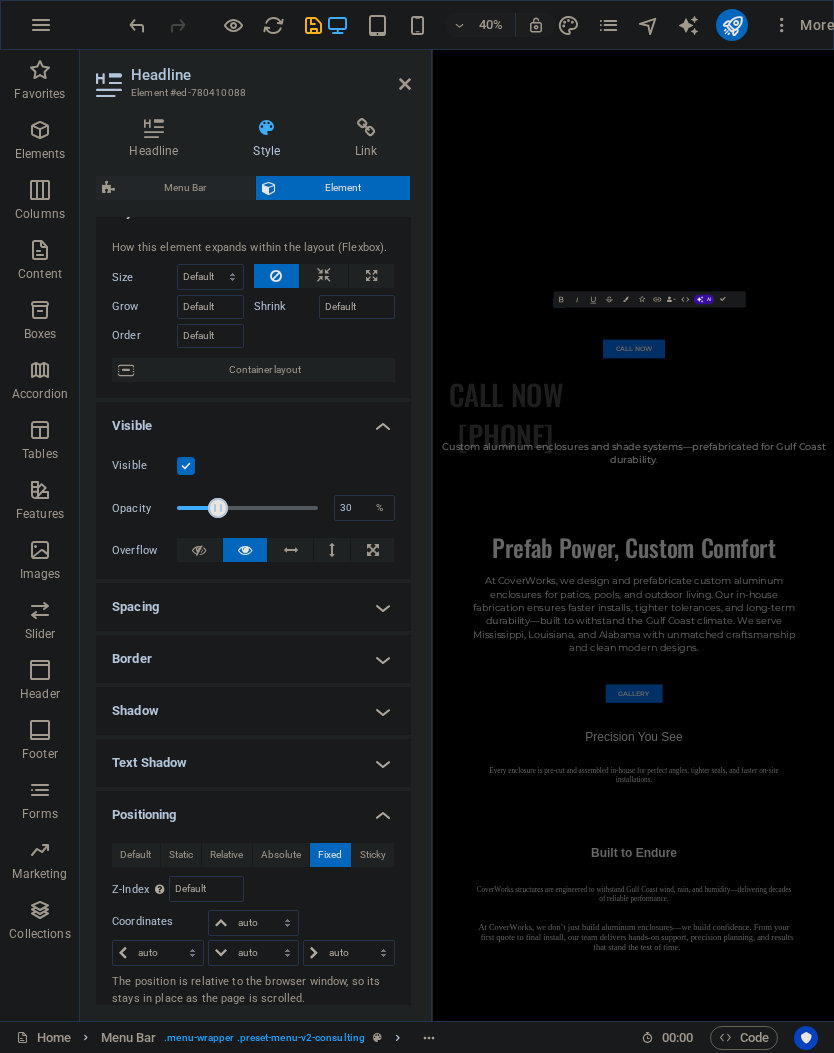 click at bounding box center [934, 749] 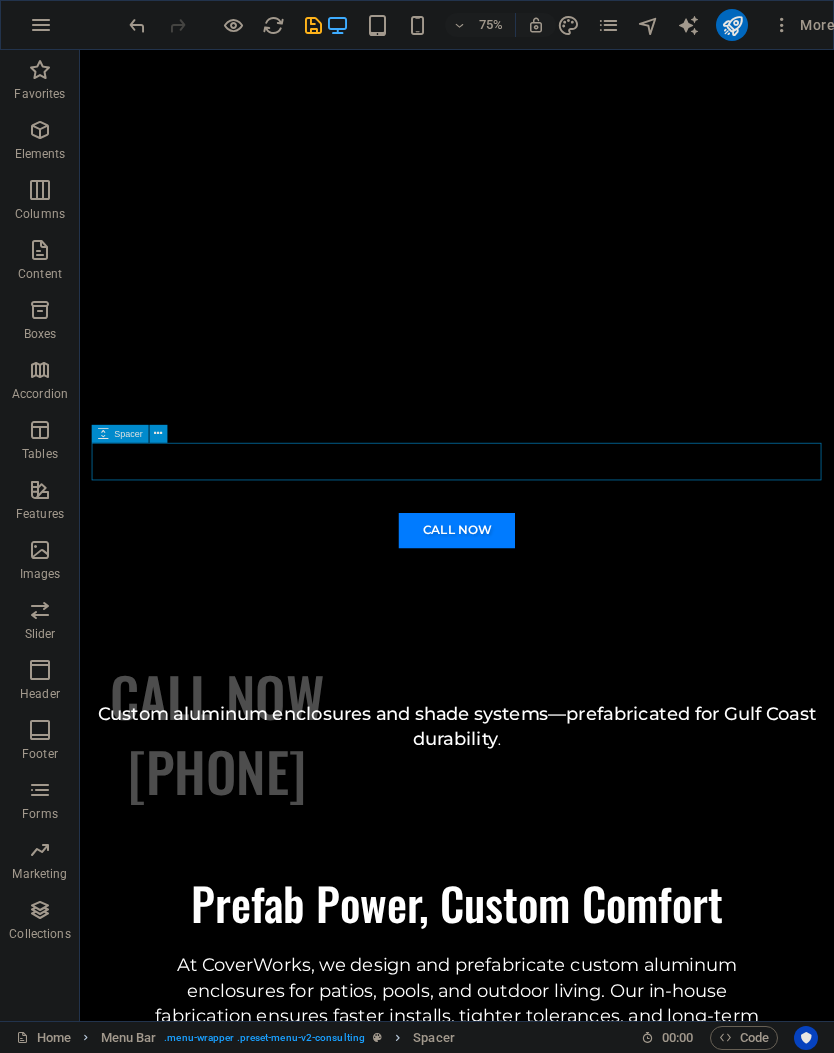 scroll, scrollTop: 107, scrollLeft: 0, axis: vertical 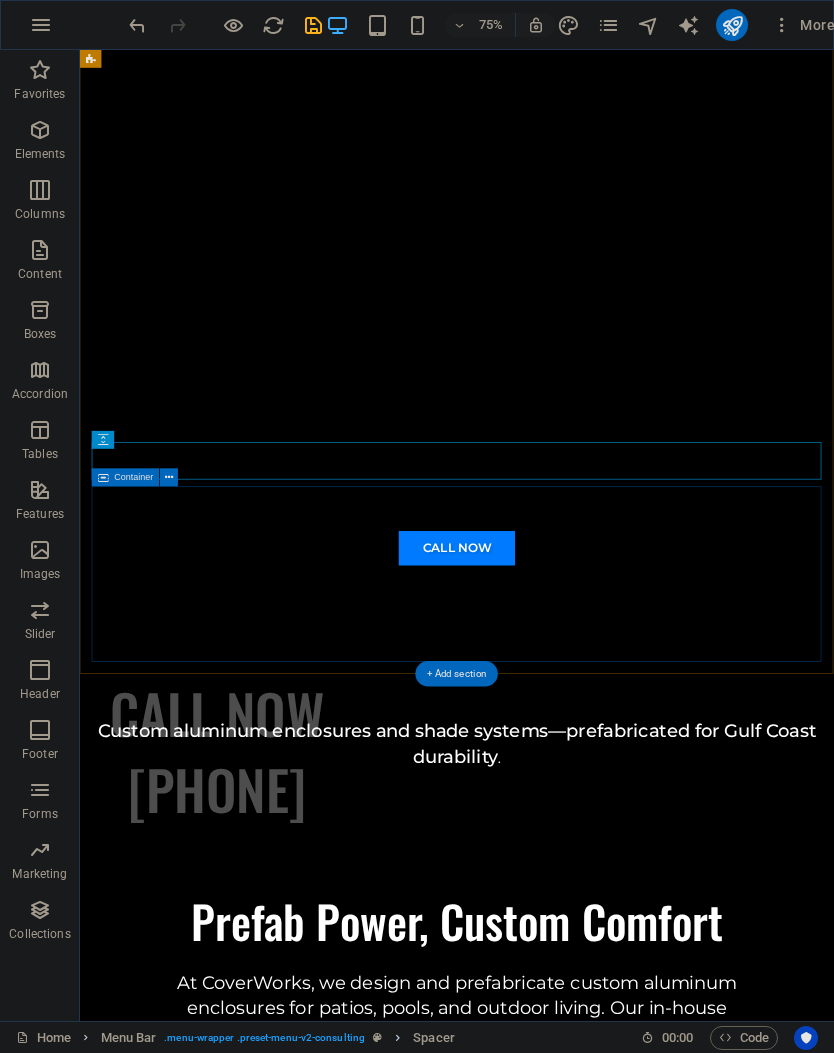 click on "CALL NOW CALL NOW [PHONE]" at bounding box center [582, 808] 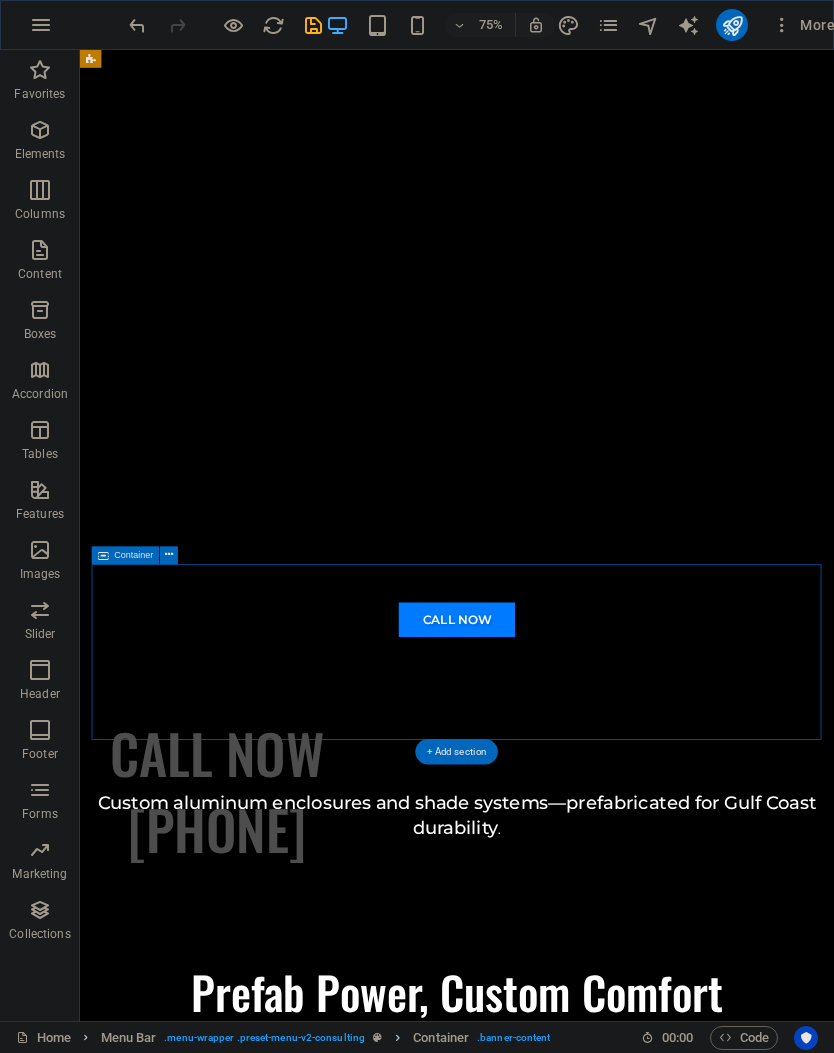 scroll, scrollTop: 70, scrollLeft: 0, axis: vertical 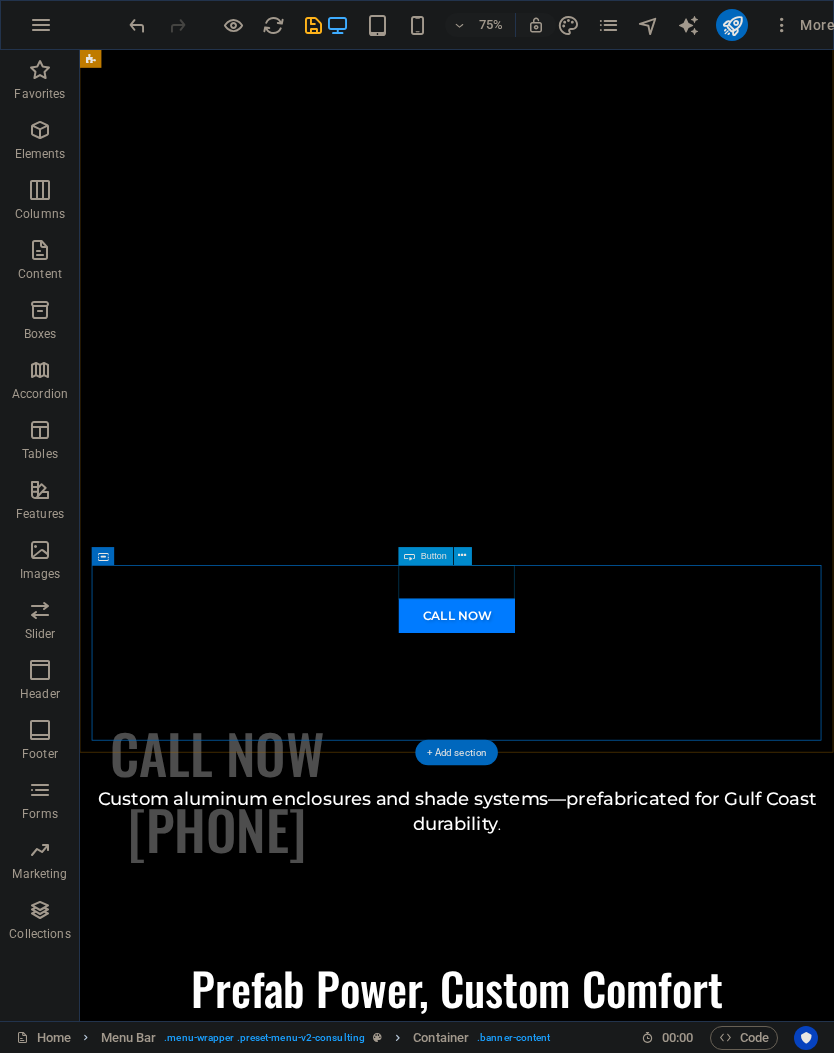 click on "CALL NOW" at bounding box center (582, 805) 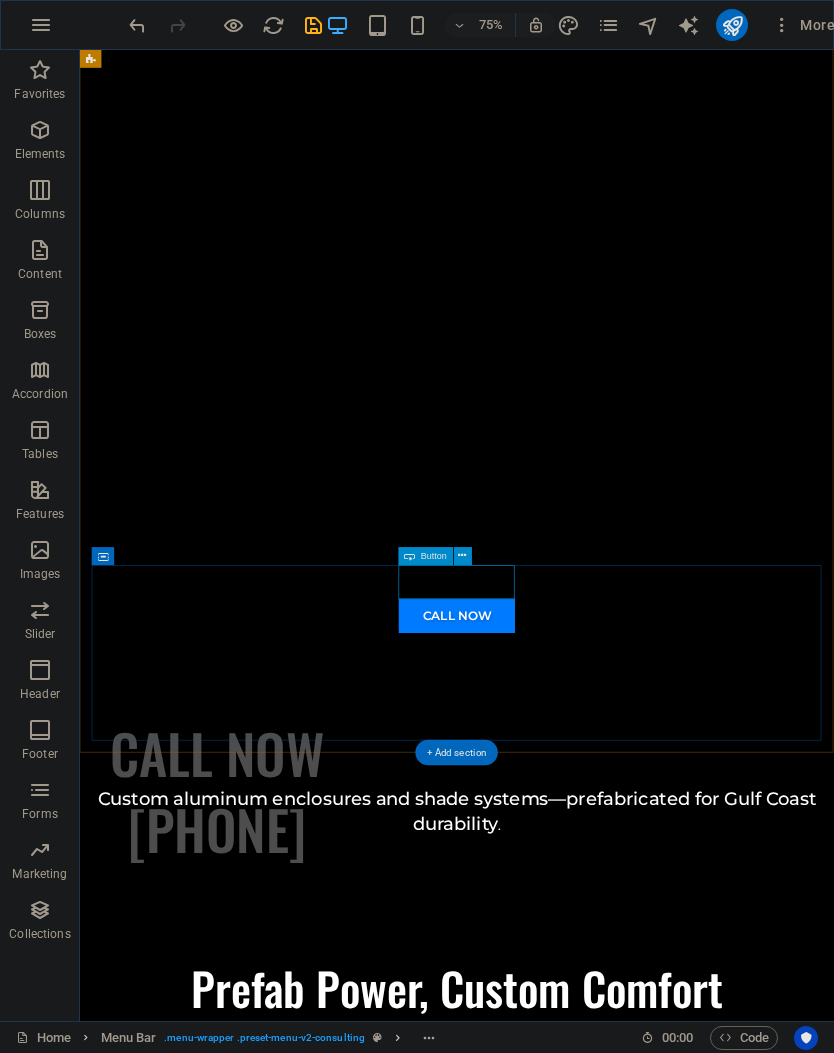 click on "CALL NOW" at bounding box center (582, 805) 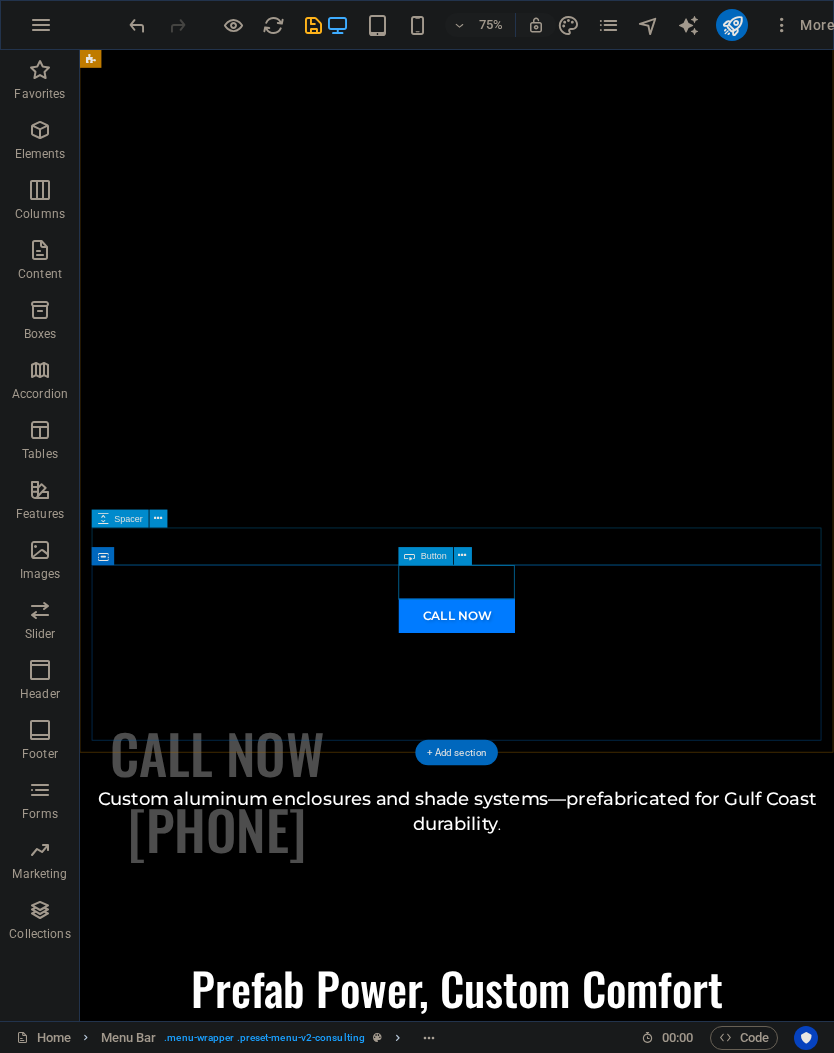 click at bounding box center (463, 556) 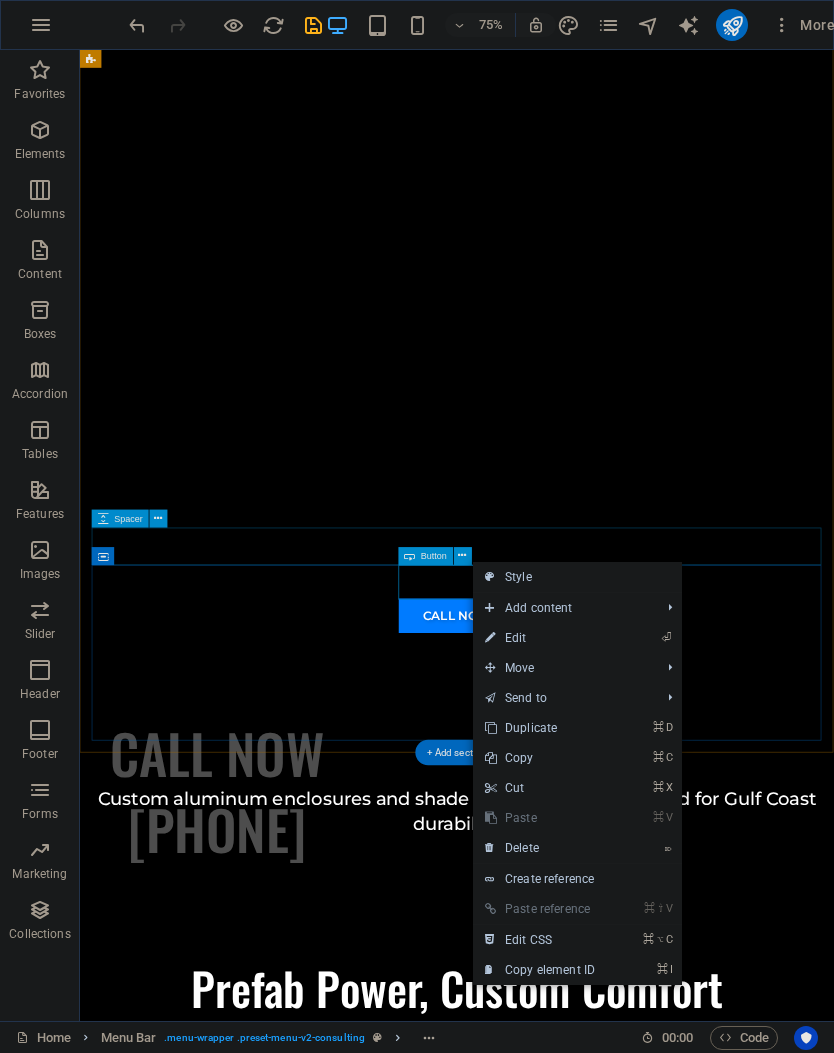 click on "Button" at bounding box center (426, 556) 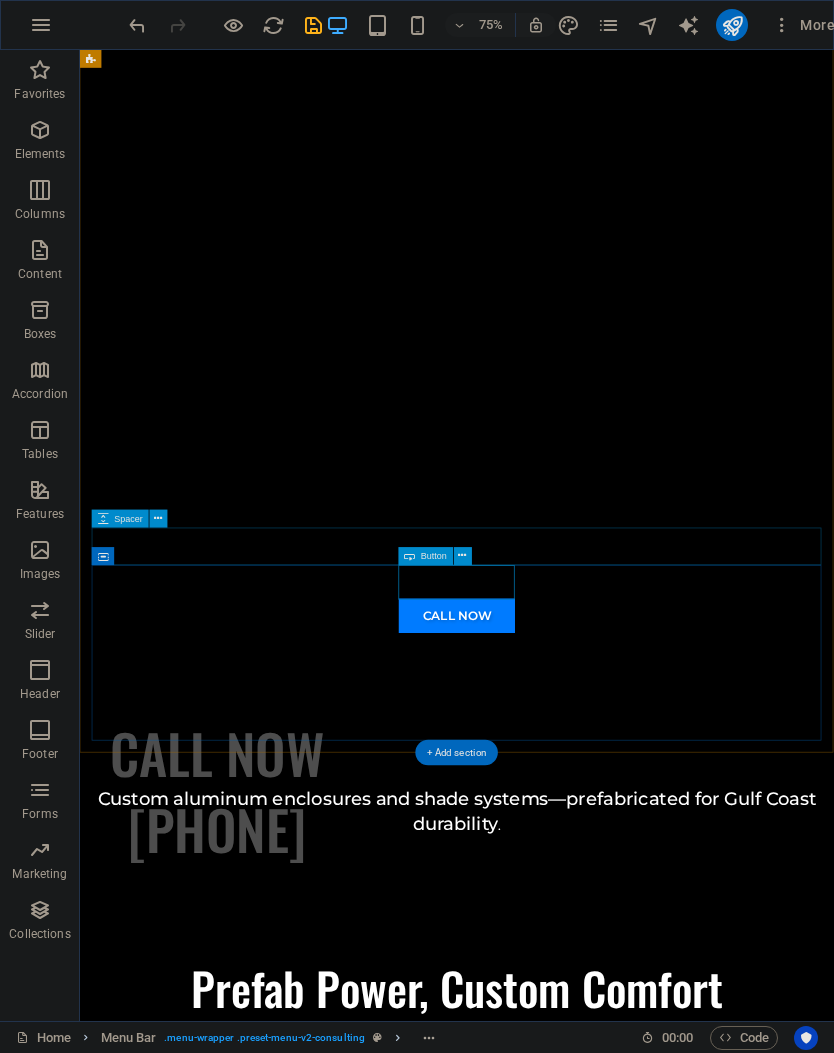 click at bounding box center [463, 556] 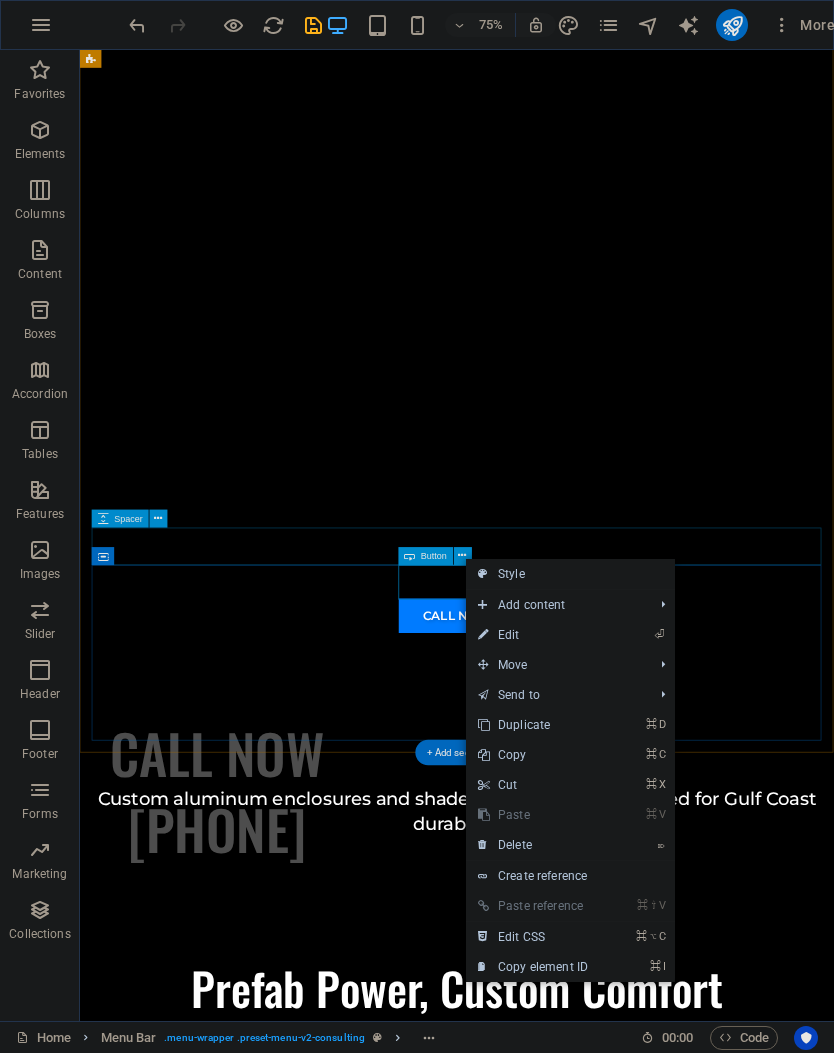click on "⌦  Delete" at bounding box center [533, 845] 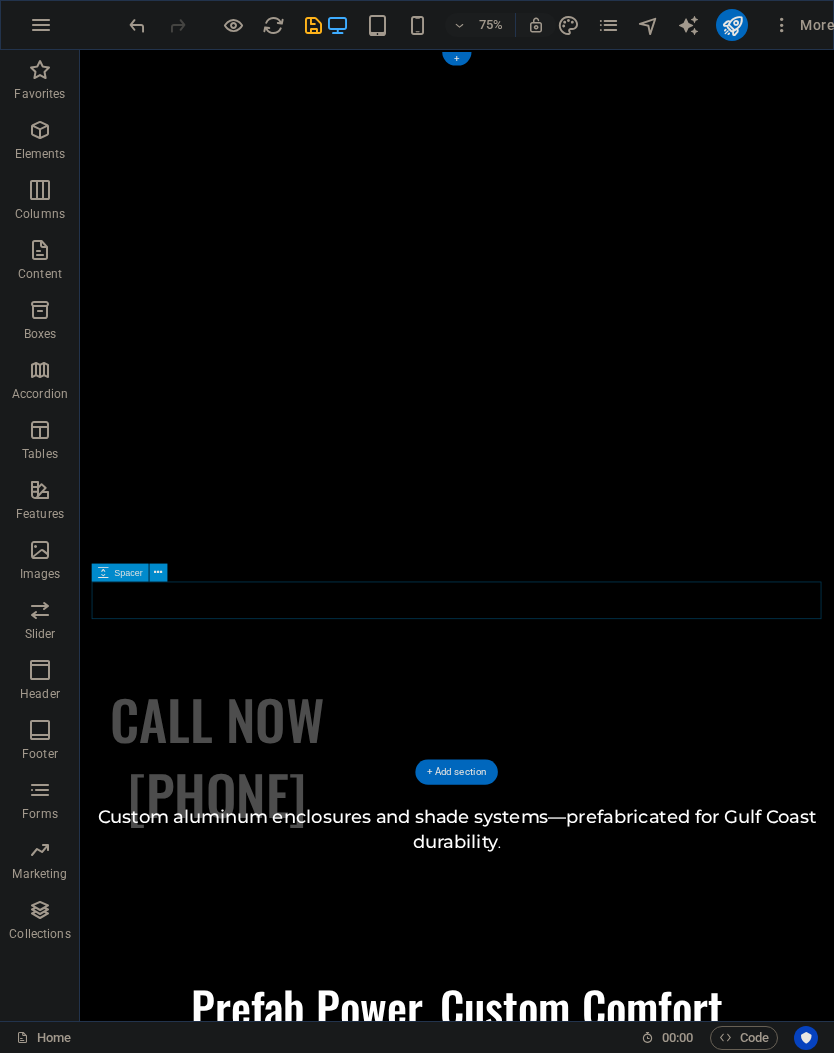 scroll, scrollTop: 0, scrollLeft: 0, axis: both 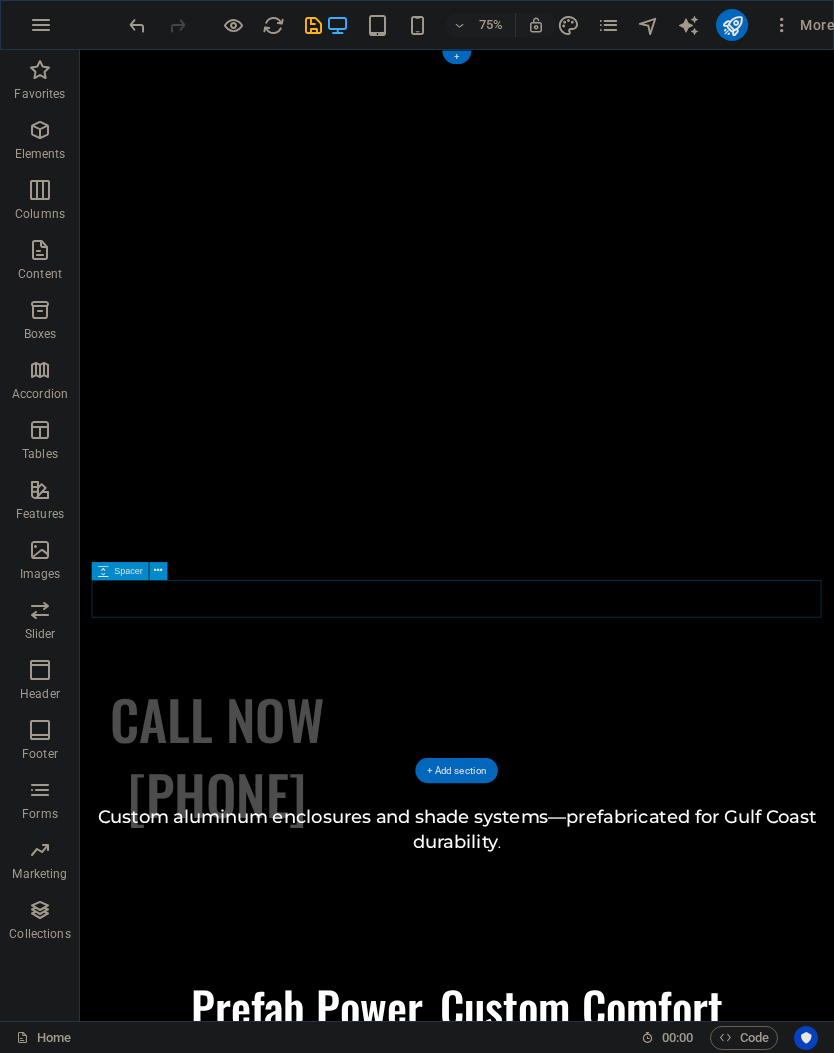 click on "CALL NOW [PHONE]" at bounding box center [263, 993] 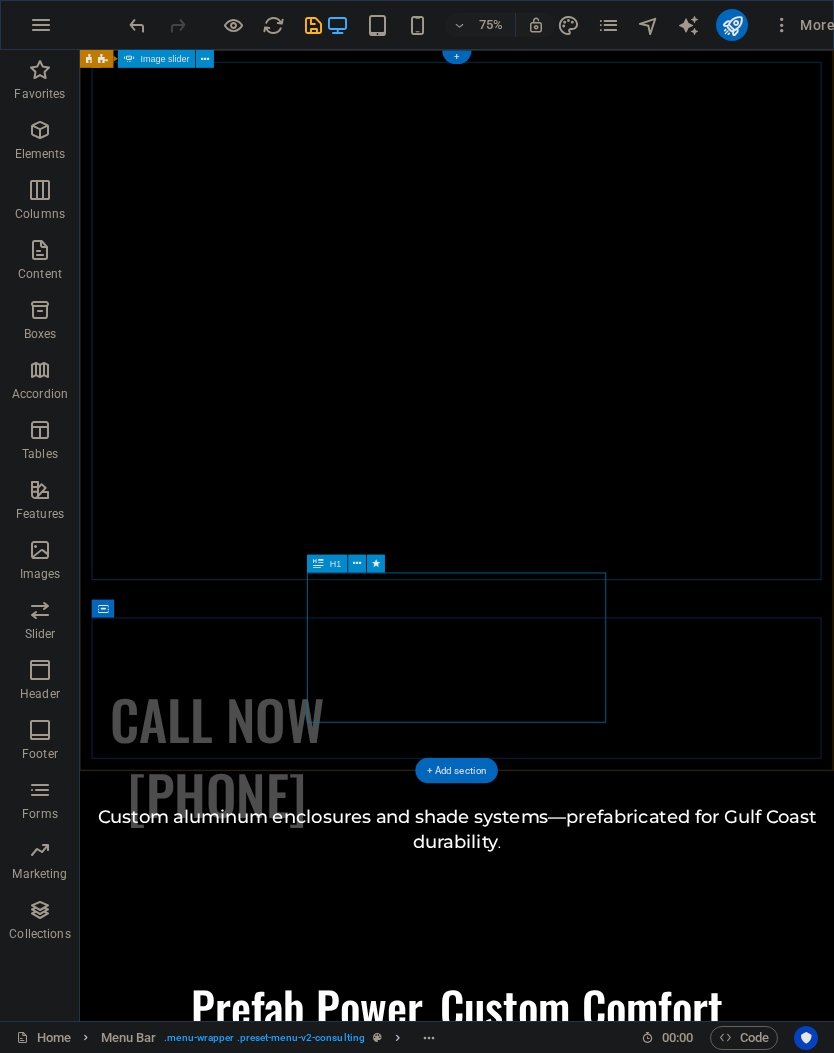 click at bounding box center (357, 564) 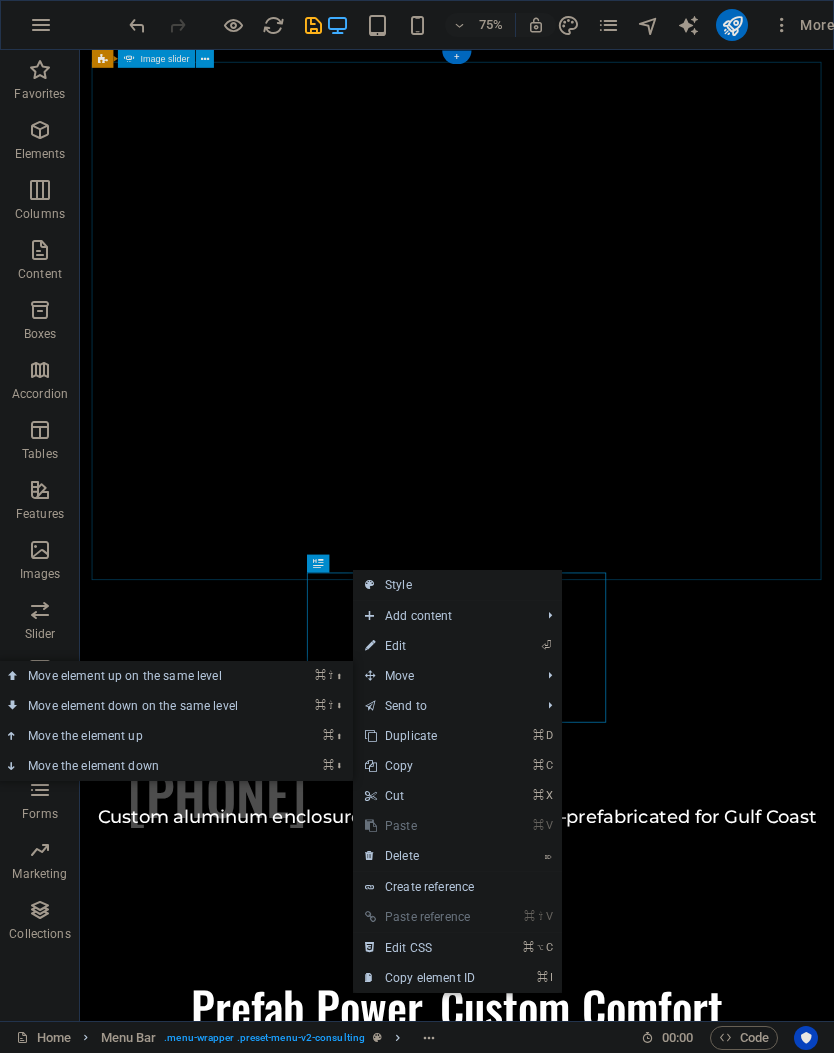 click on "⌘ ⇧ ⬇  Move element down on the same level" at bounding box center (137, 706) 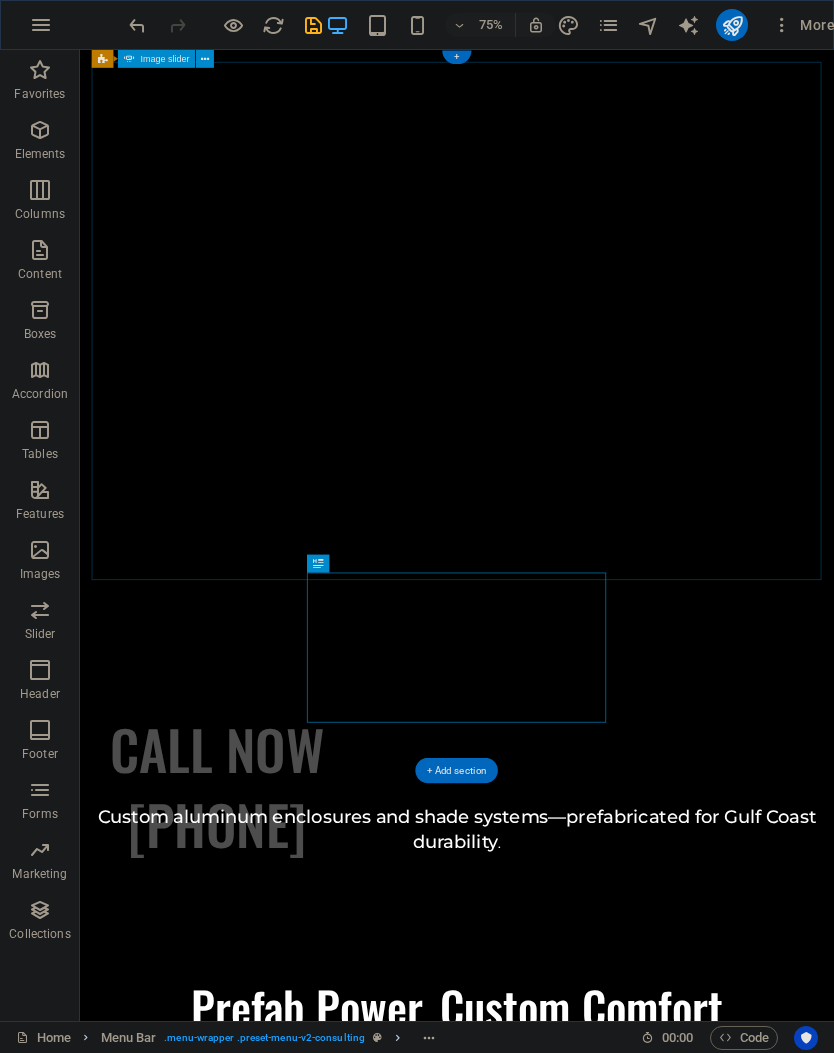 click on "CALL NOW [PHONE]" at bounding box center (263, 1033) 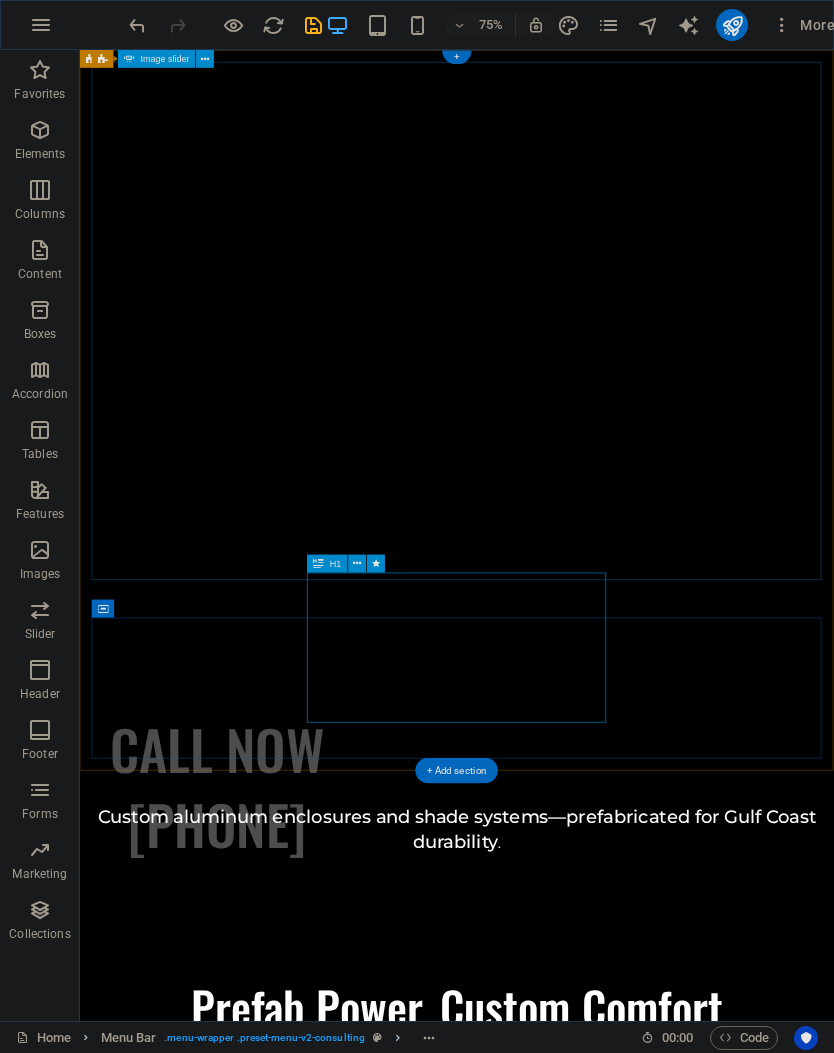 click at bounding box center [357, 564] 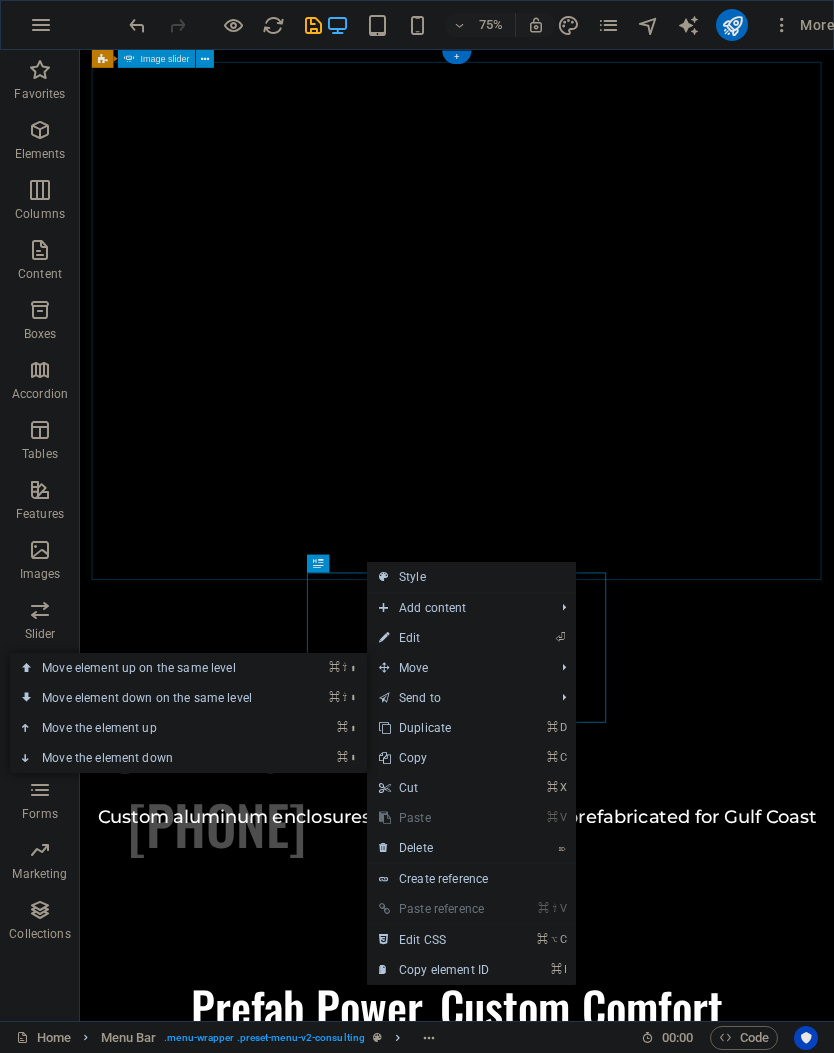 click on "⌘ ⇧ ⬆  Move element up on the same level" at bounding box center (151, 668) 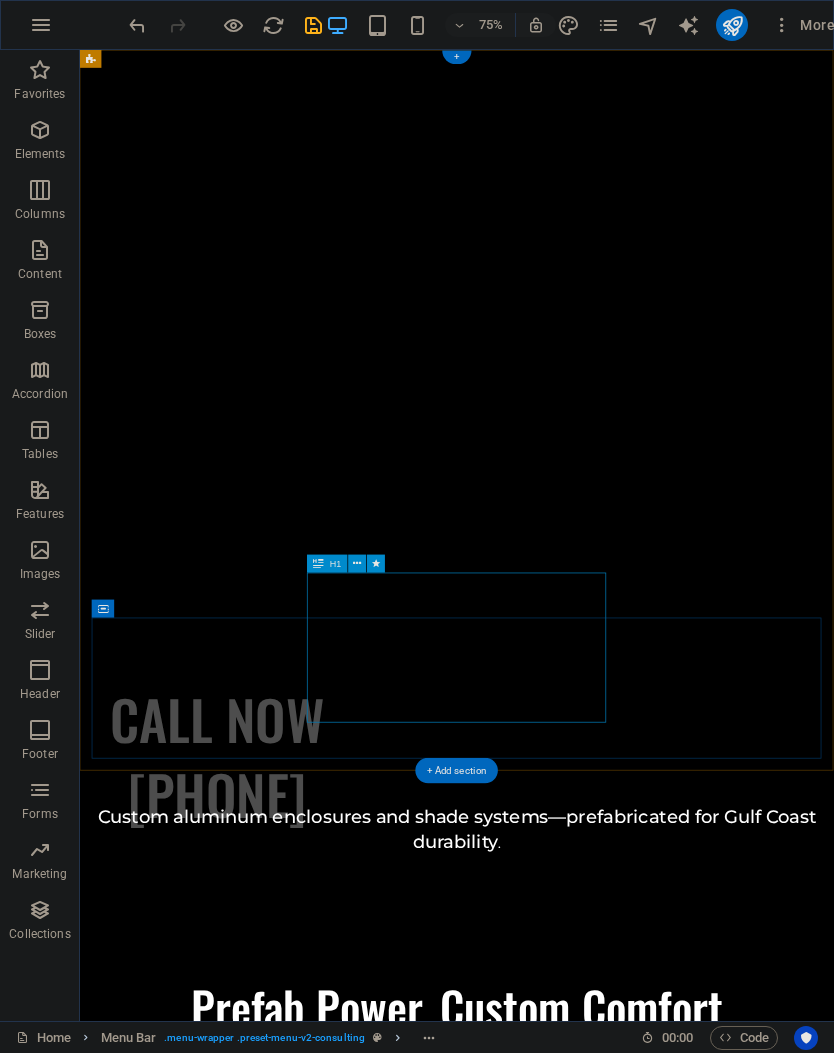 click on "CALL NOW [PHONE]" at bounding box center [263, 993] 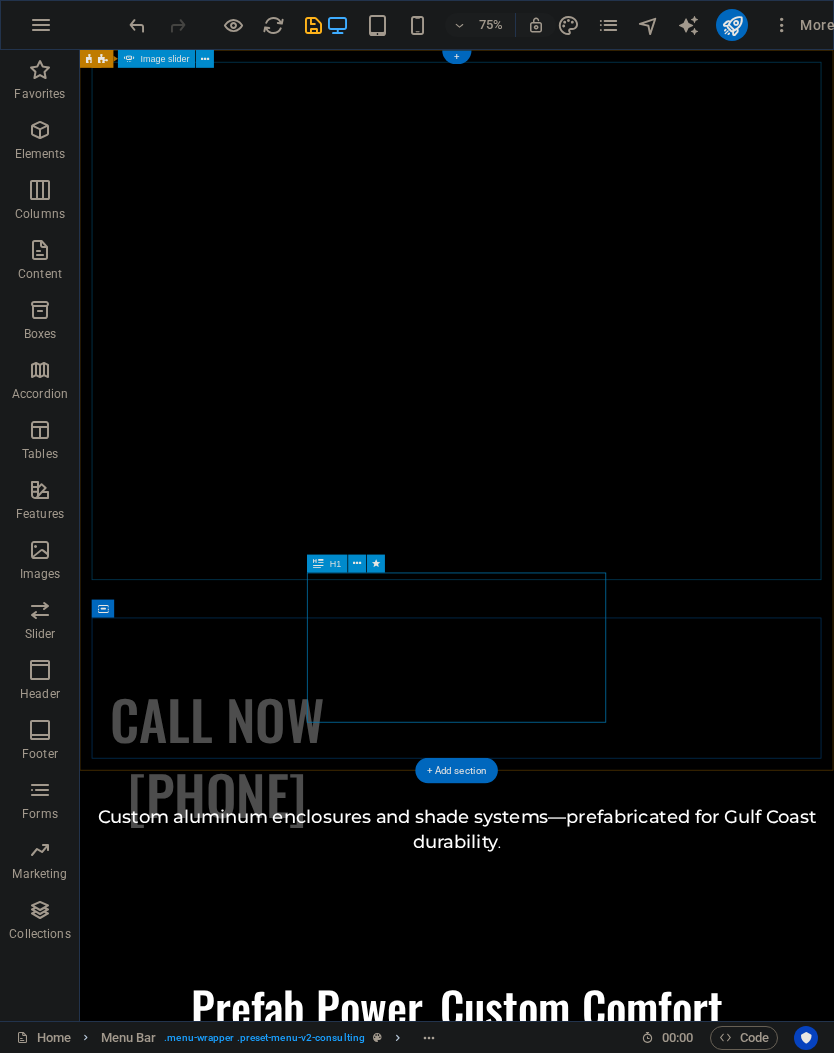 click on "H1" at bounding box center [336, 563] 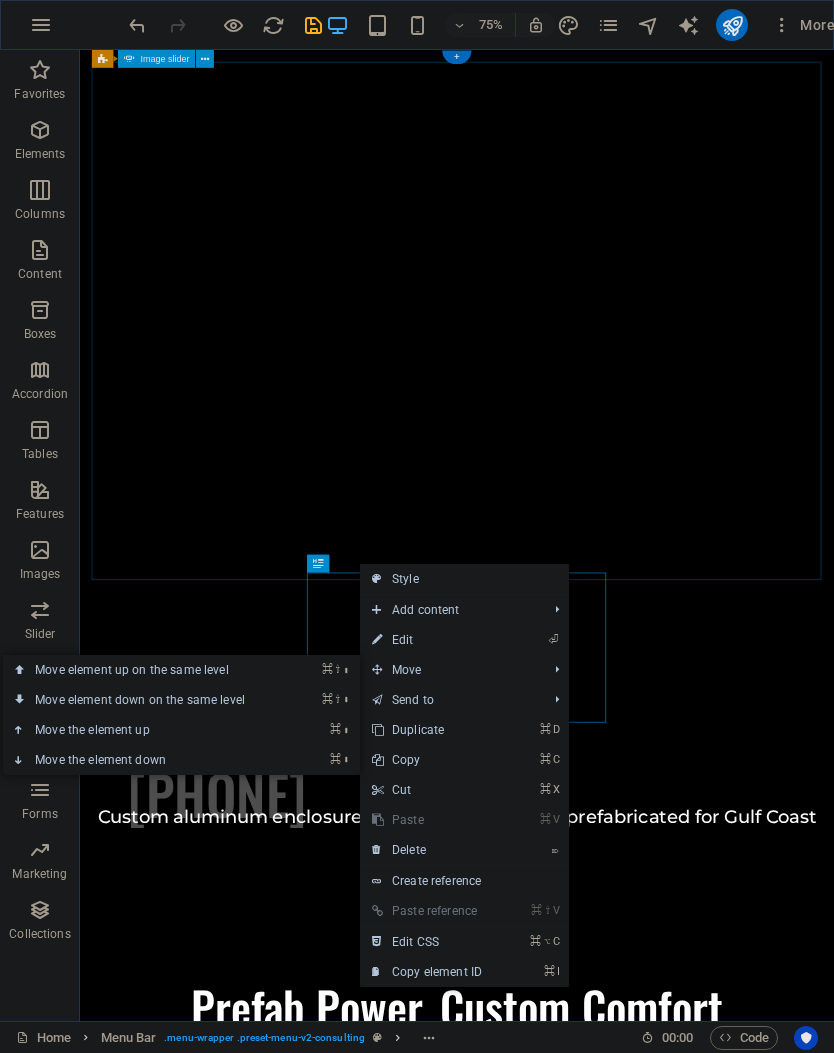 click on "⌘ ⇧ ⬇  Move element down on the same level" at bounding box center (144, 700) 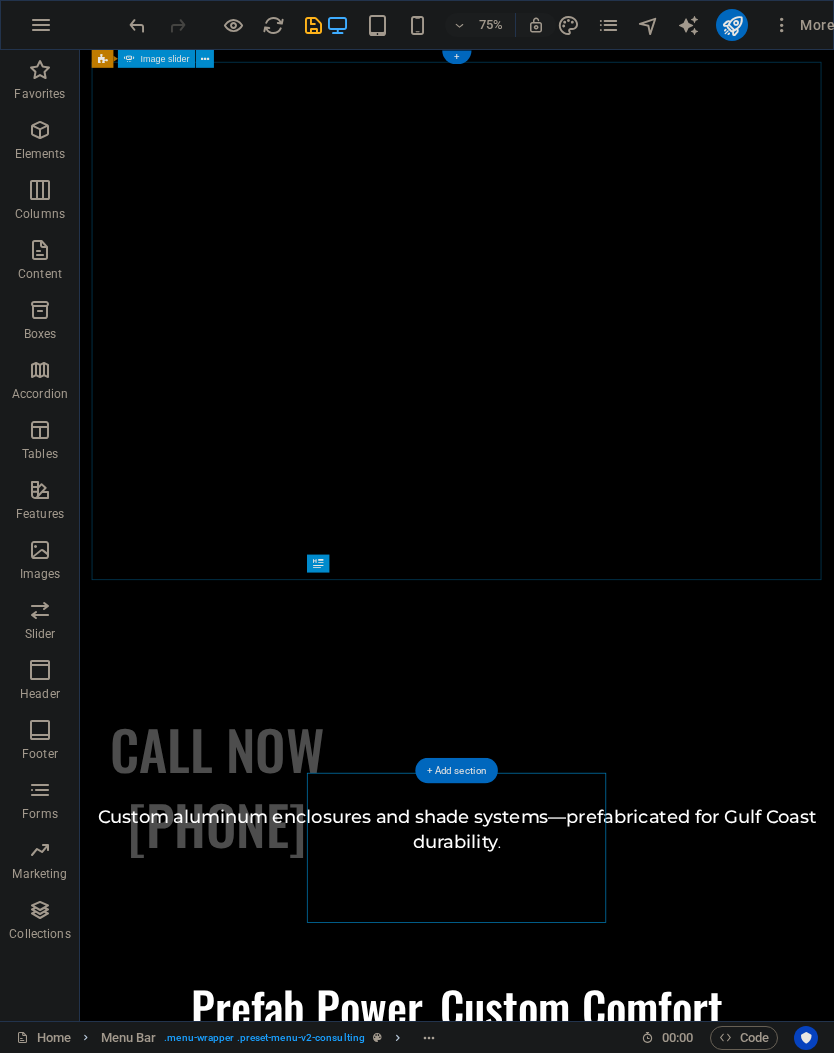 scroll, scrollTop: 0, scrollLeft: 0, axis: both 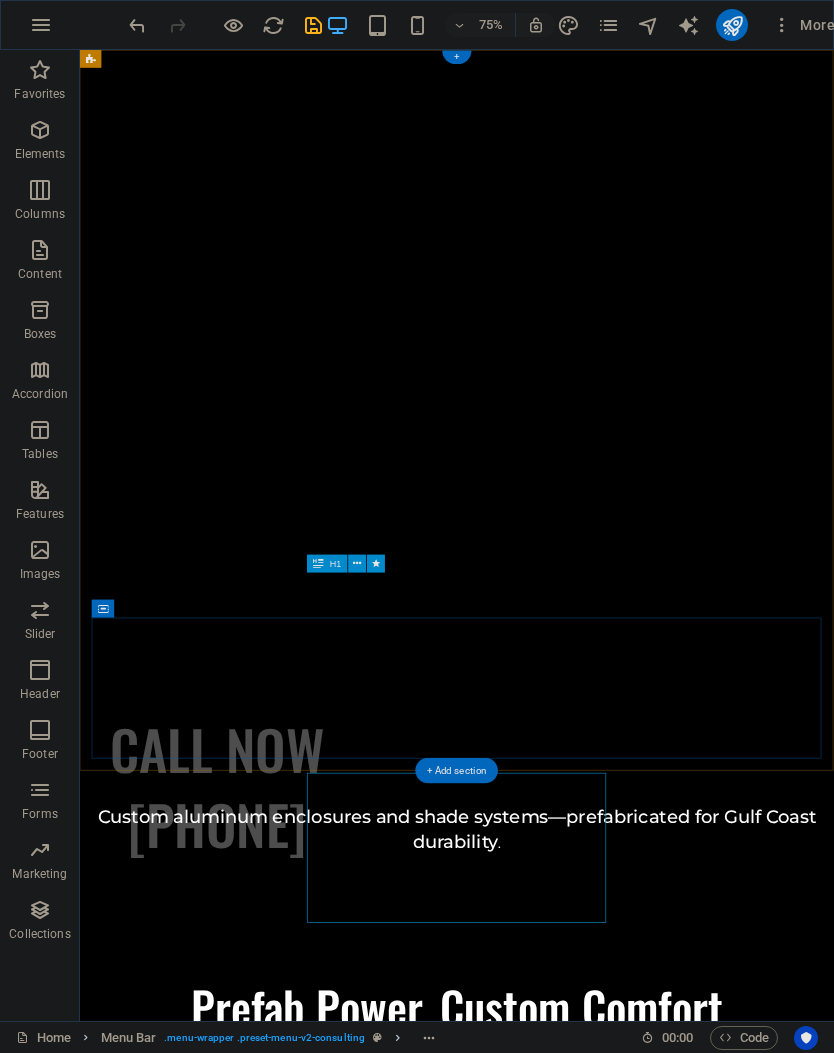 click on "CALL NOW [PHONE]" at bounding box center (263, 1033) 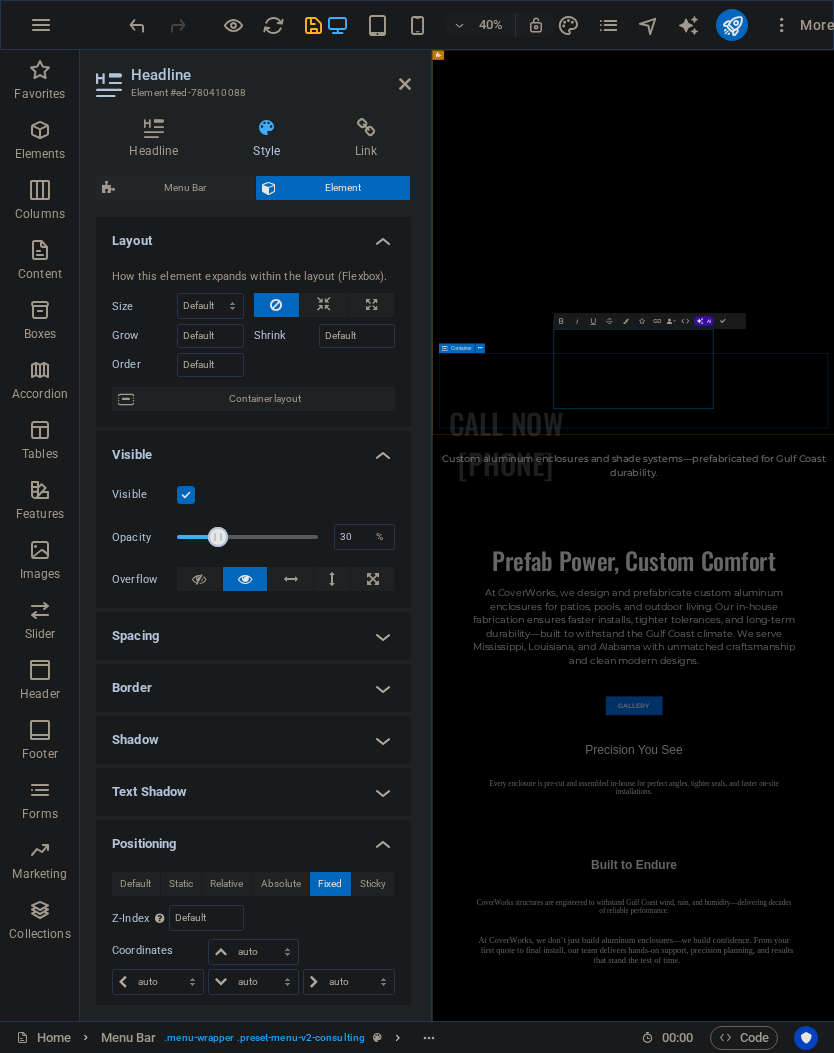 click on "CALL NOW [PHONE]" at bounding box center [934, 946] 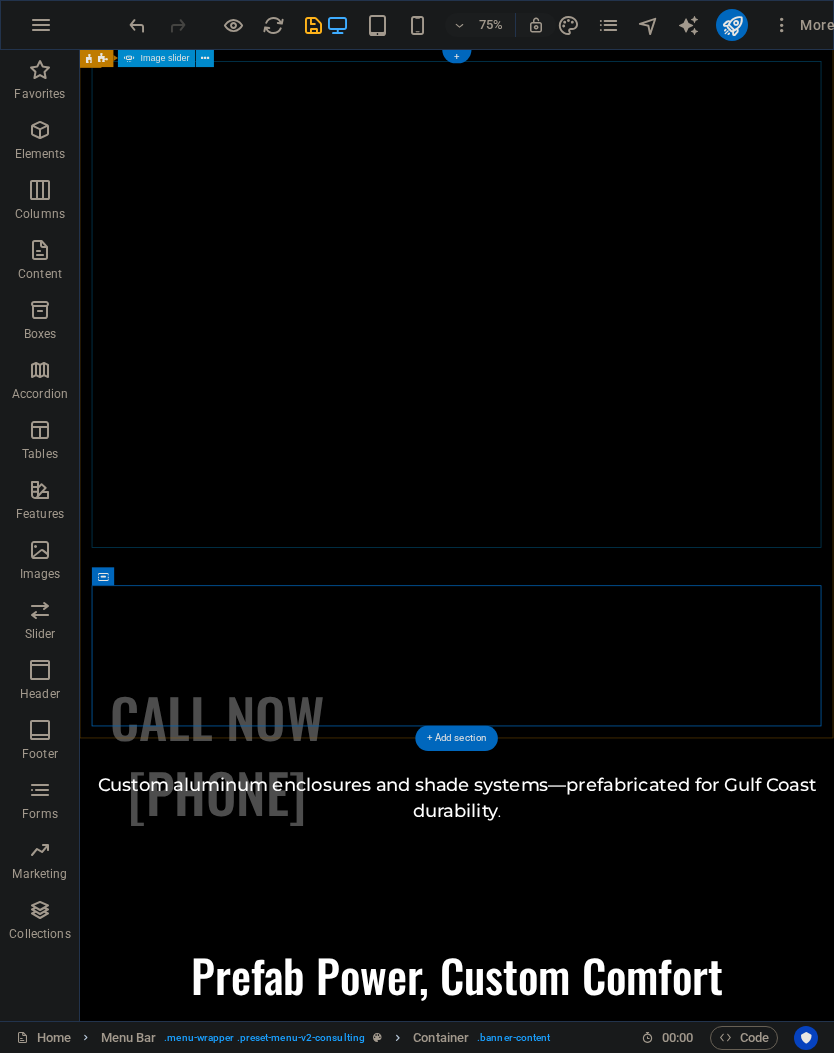 scroll, scrollTop: 1, scrollLeft: 0, axis: vertical 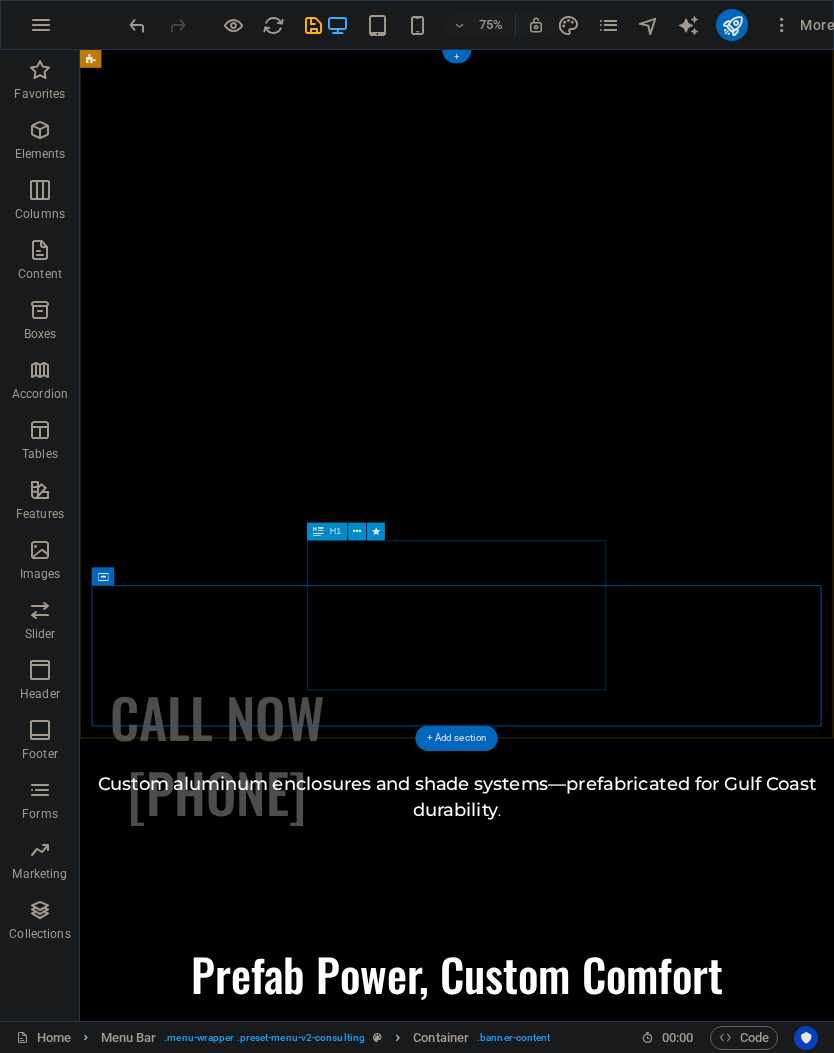 click on "CALL NOW [PHONE]" at bounding box center [263, 990] 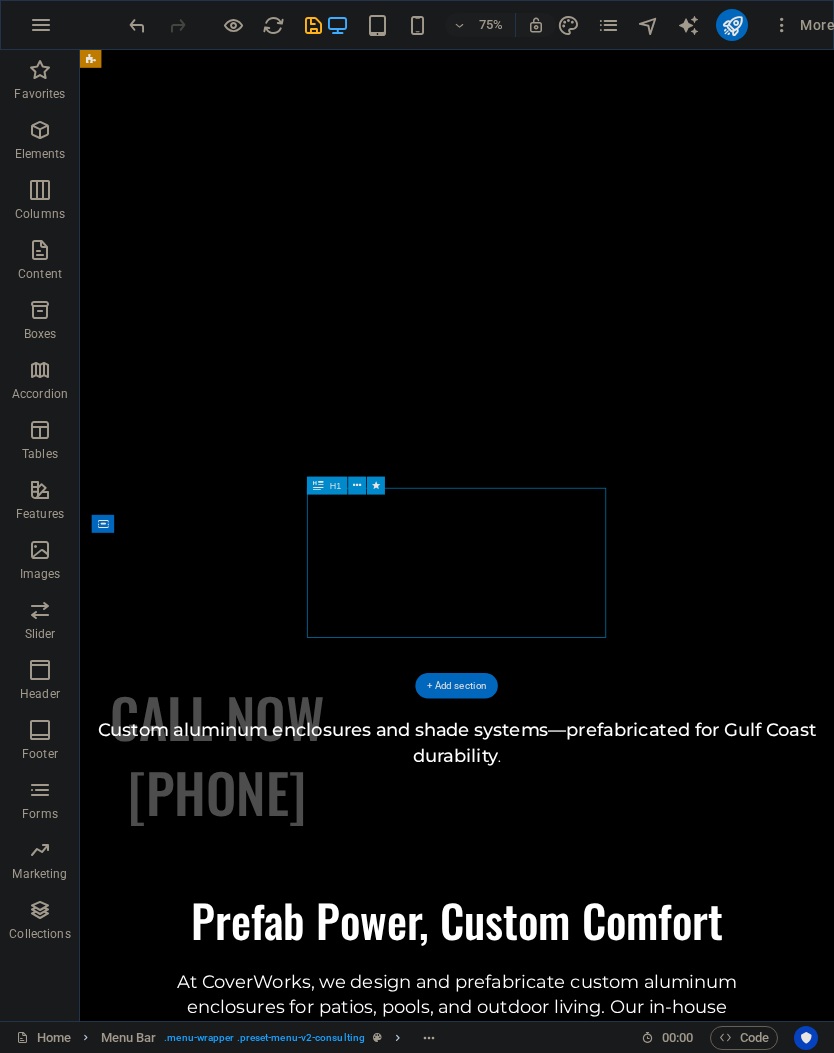 scroll, scrollTop: 83, scrollLeft: 0, axis: vertical 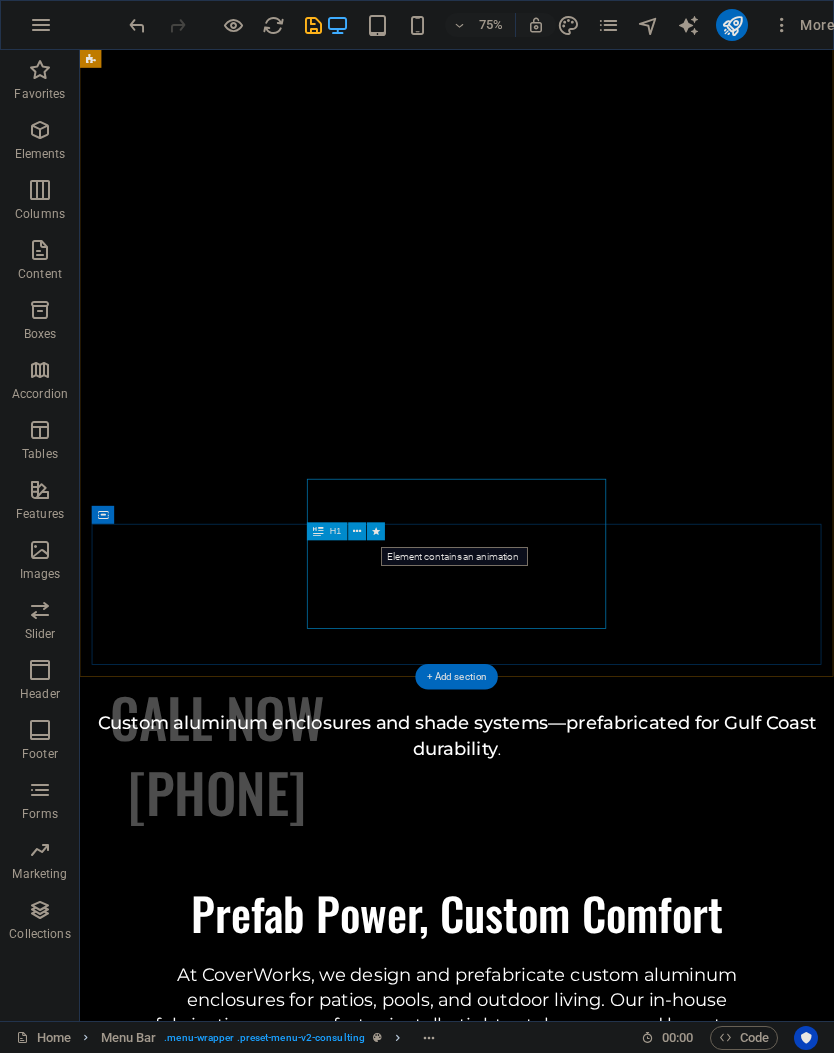 click at bounding box center [376, 532] 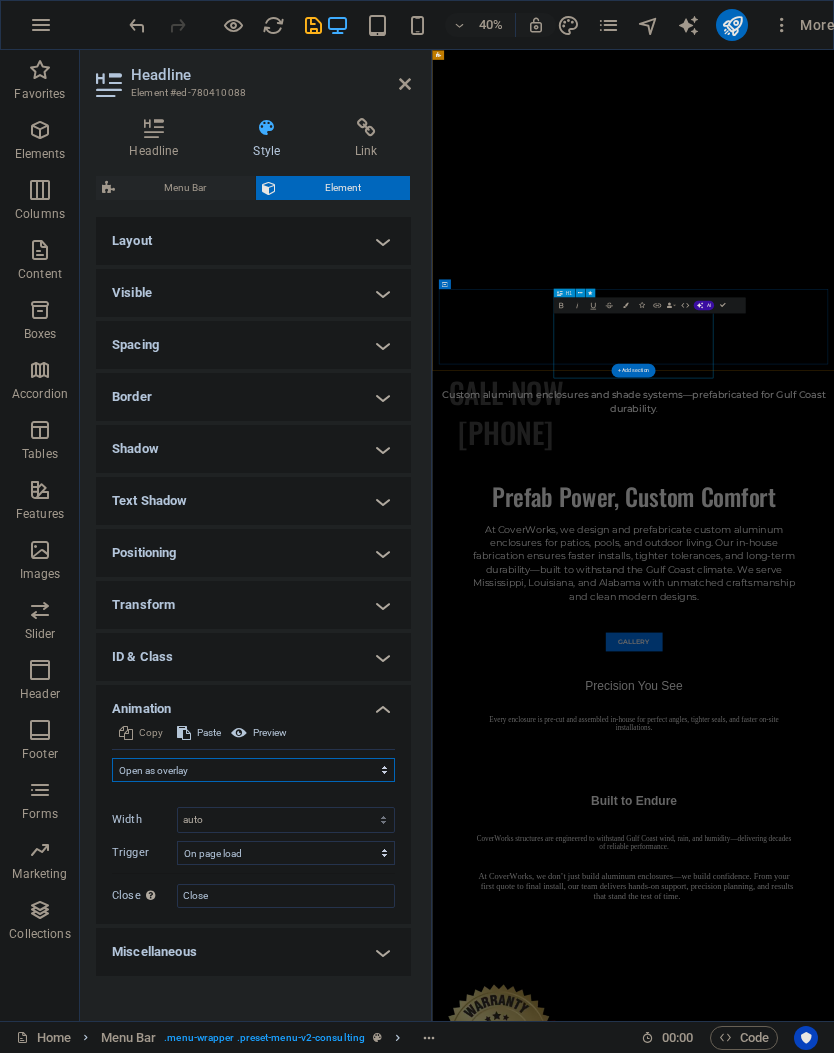 click on "Don't animate Show / Hide Slide up/down Zoom in/out Slide left to right Slide right to left Slide top to bottom Slide bottom to top Pulse Blink Open as overlay" at bounding box center (253, 770) 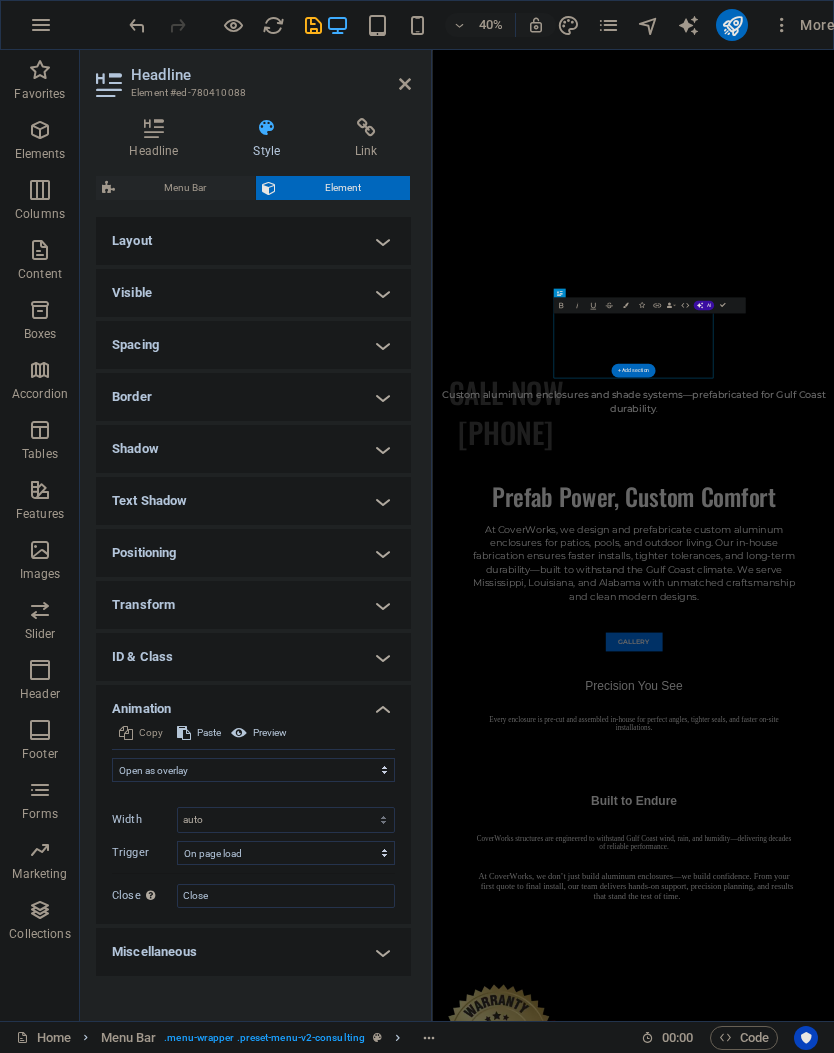 click on "Positioning" at bounding box center (253, 553) 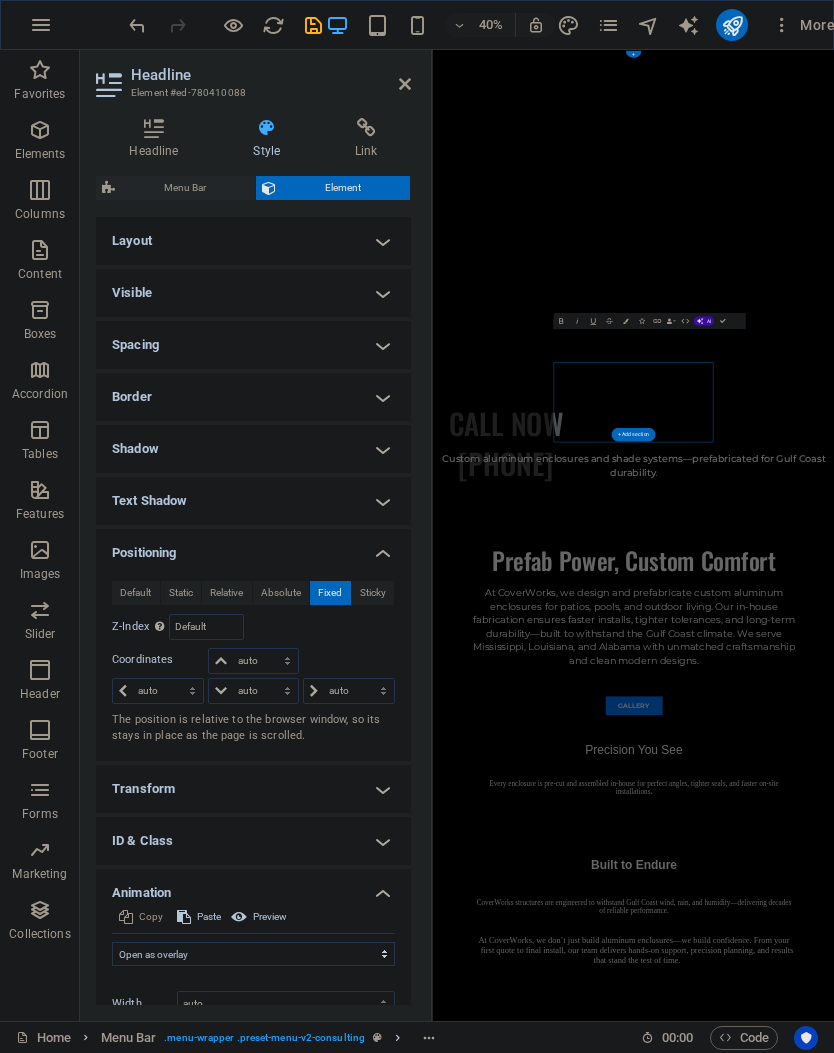 scroll, scrollTop: 0, scrollLeft: 0, axis: both 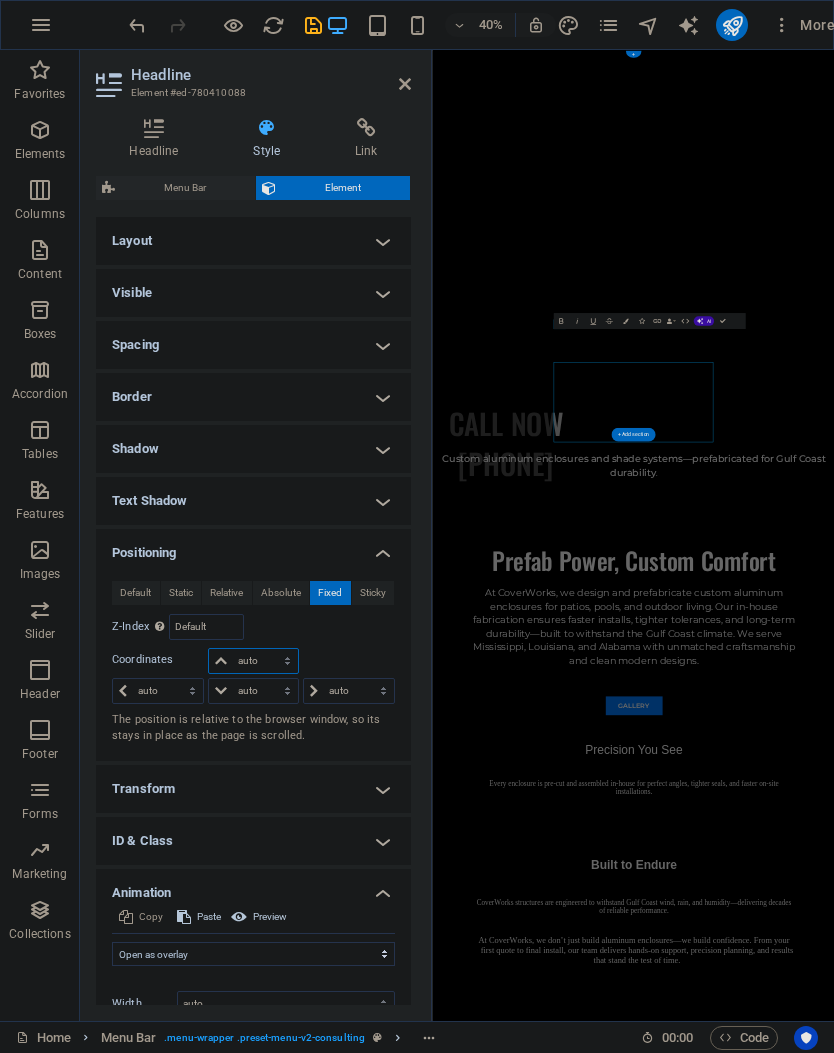 click on "auto px rem % em" at bounding box center (253, 661) 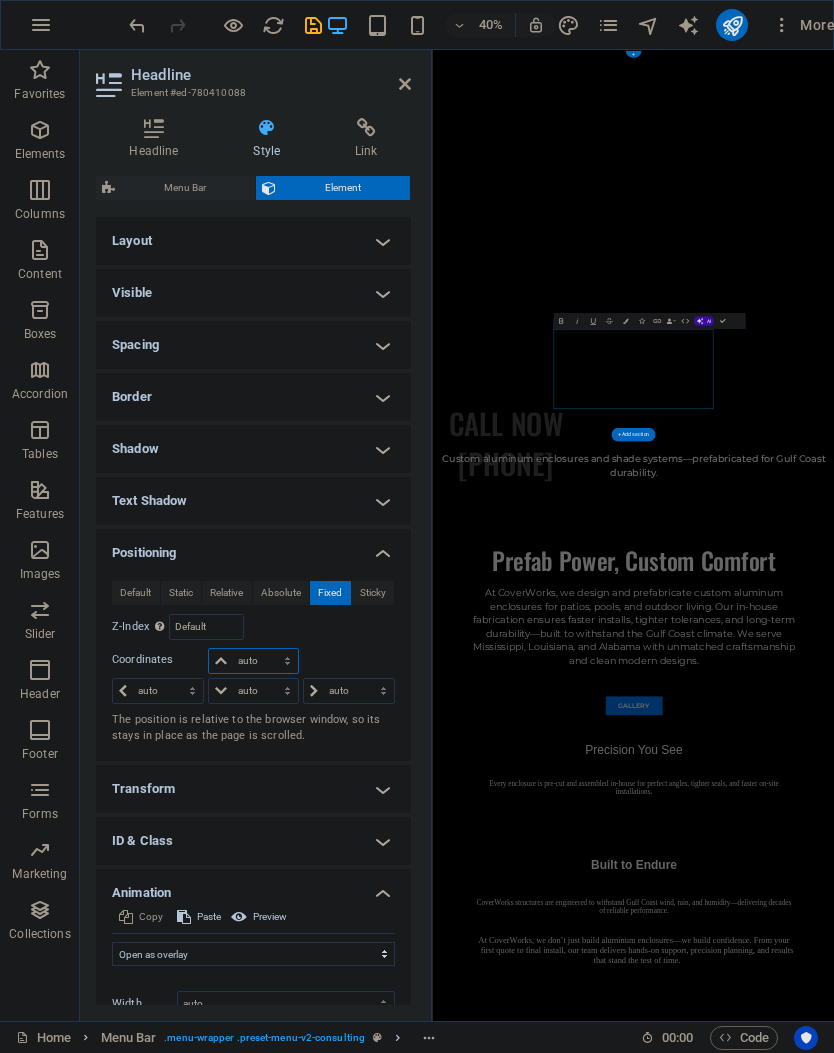 select on "%" 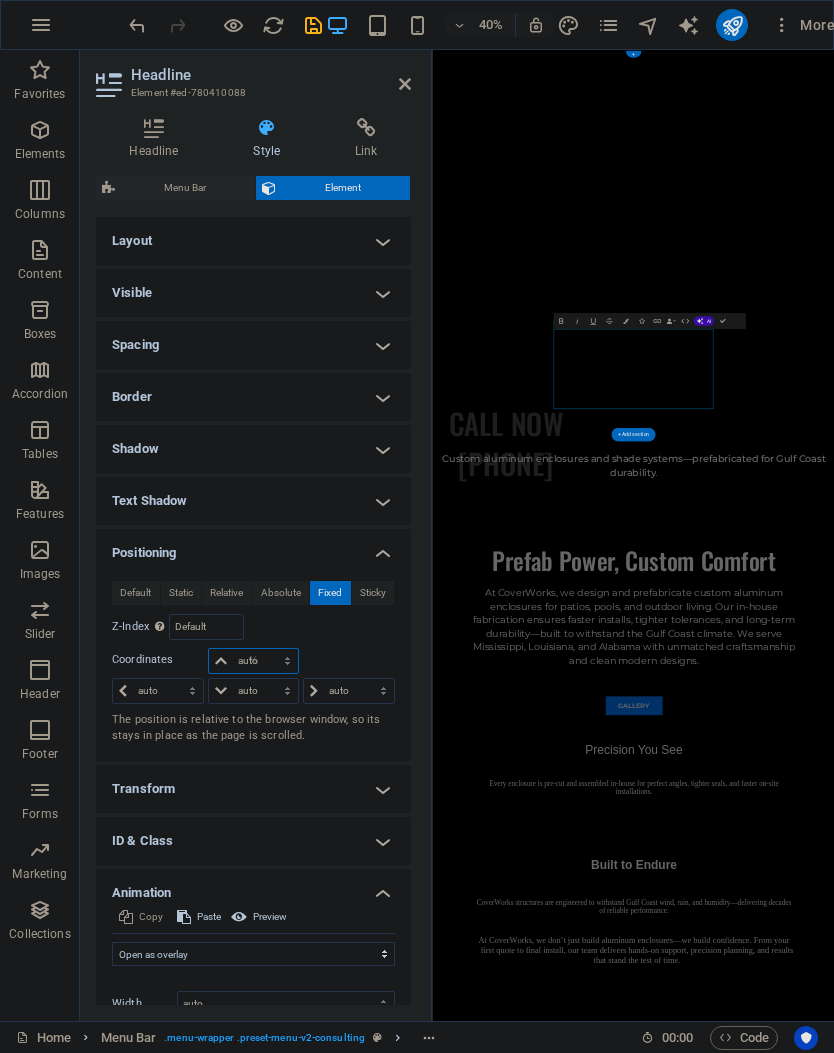 type on "100" 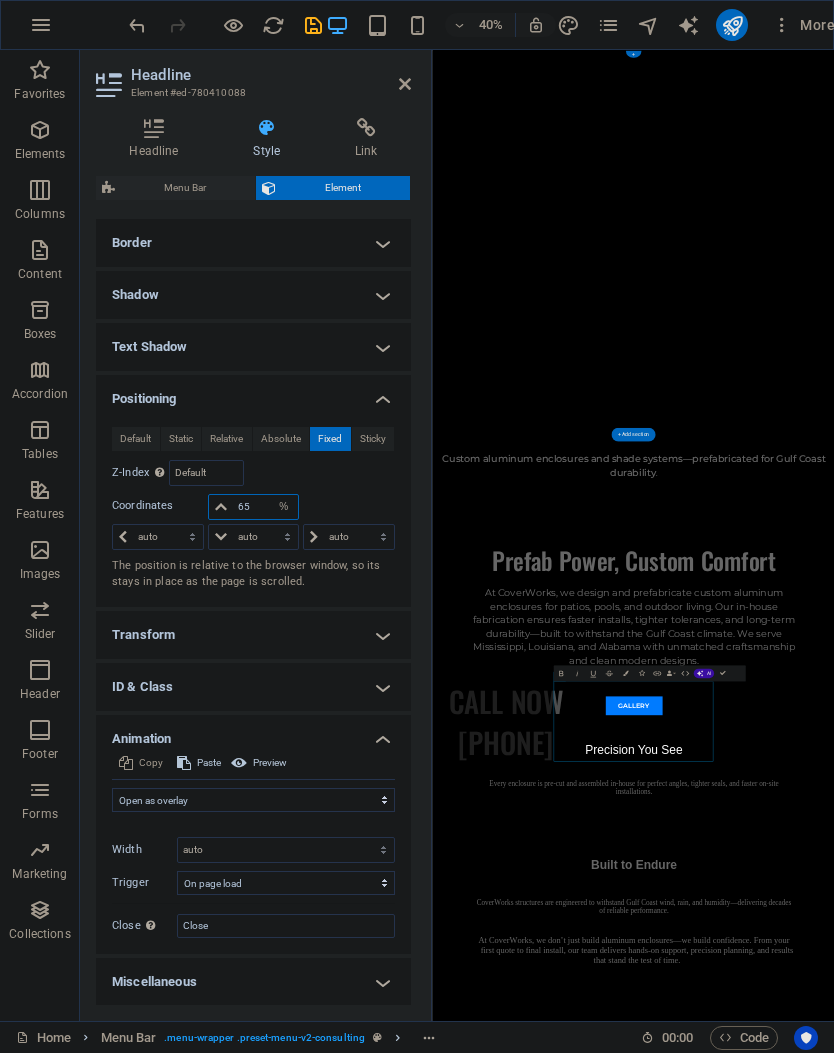 scroll, scrollTop: 153, scrollLeft: 0, axis: vertical 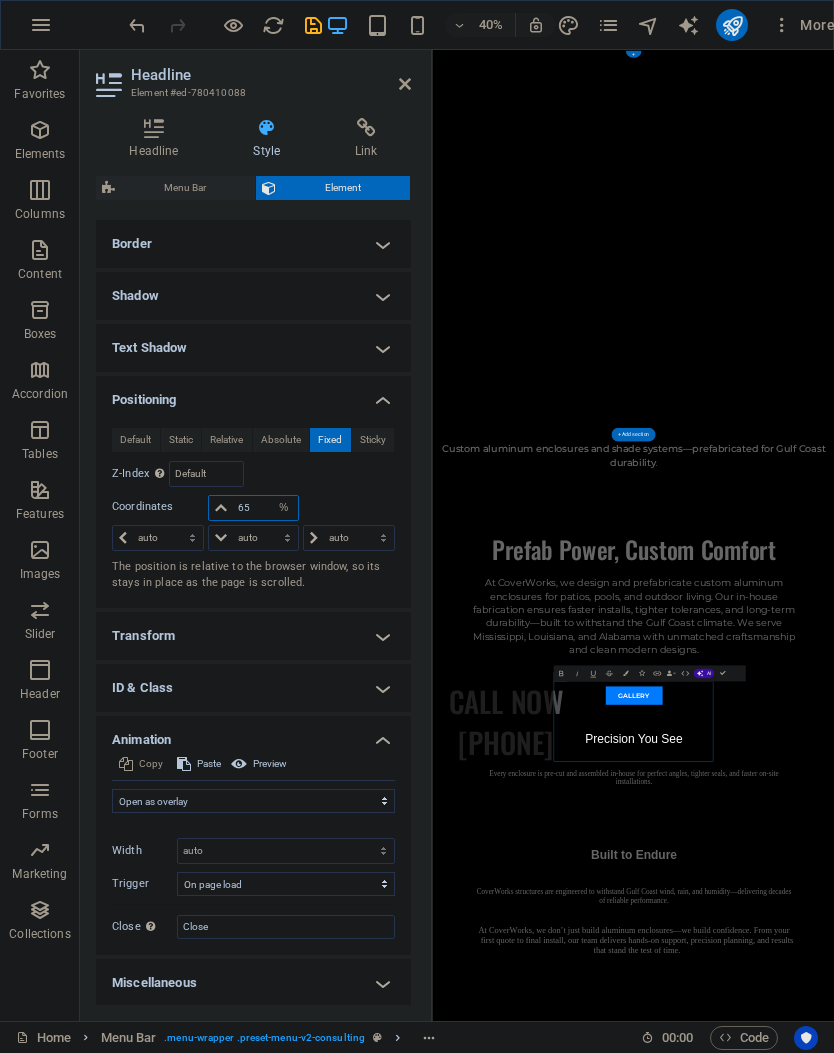 type on "65" 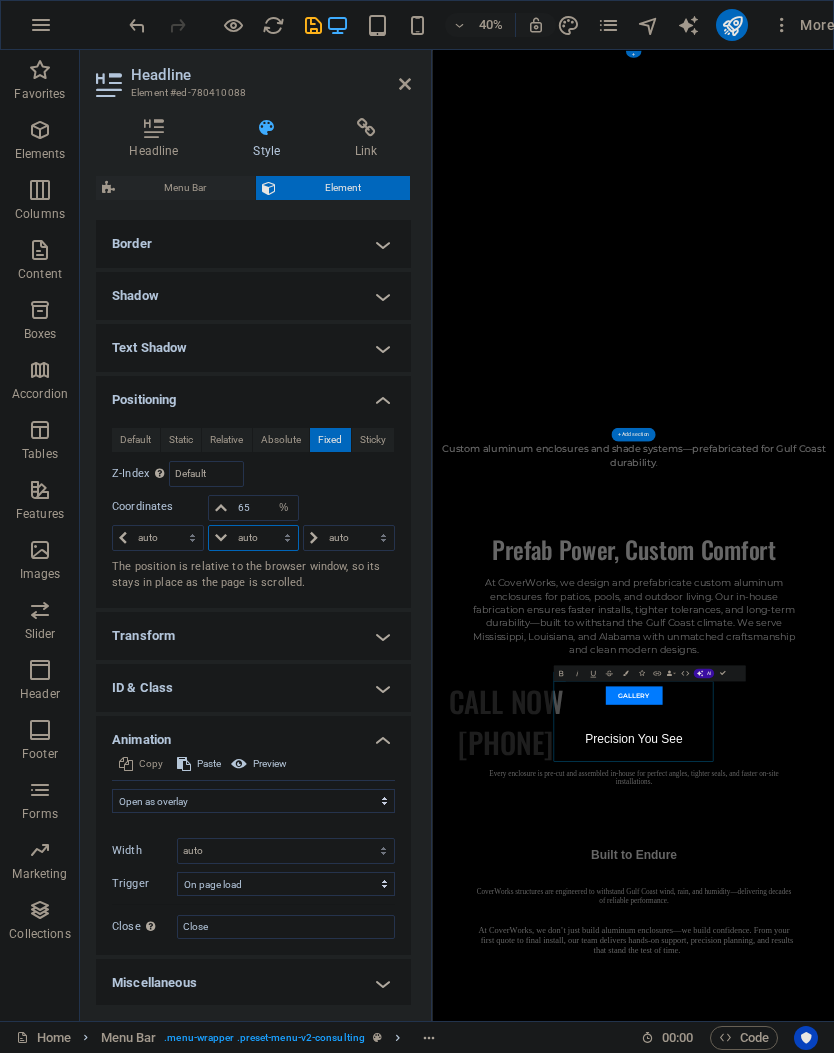 click on "auto px rem % em" at bounding box center [253, 538] 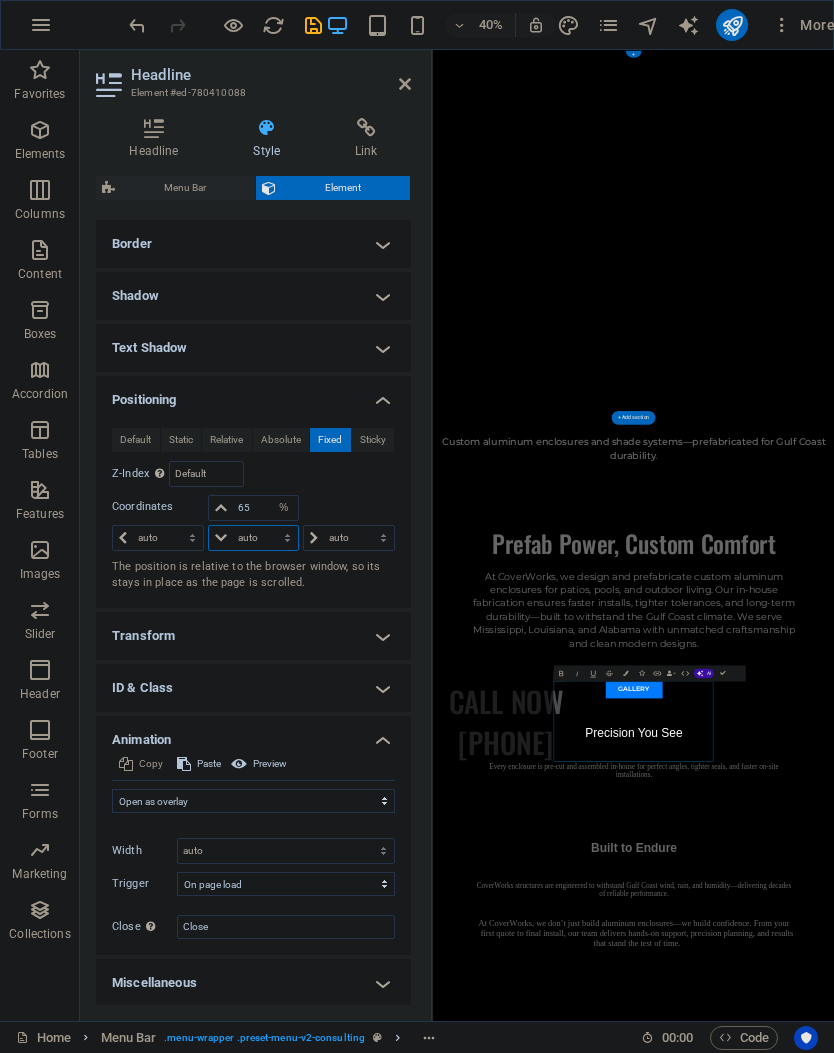 click on "auto px rem % em" at bounding box center [253, 538] 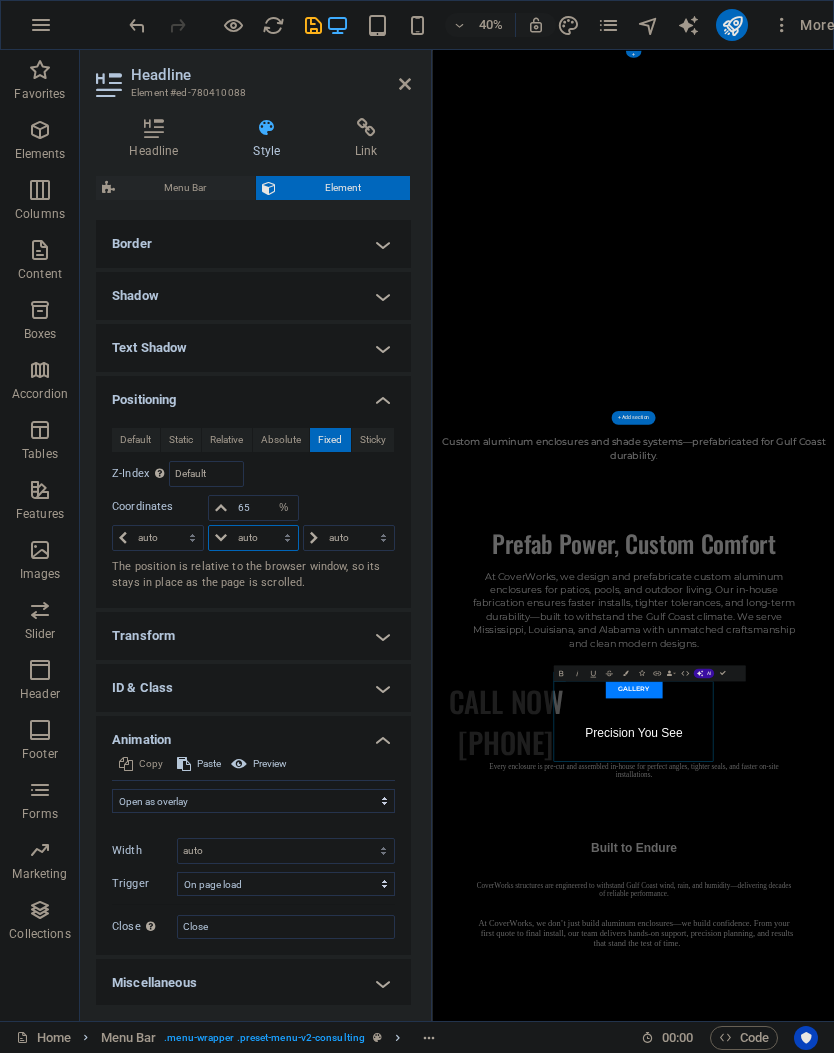 select on "%" 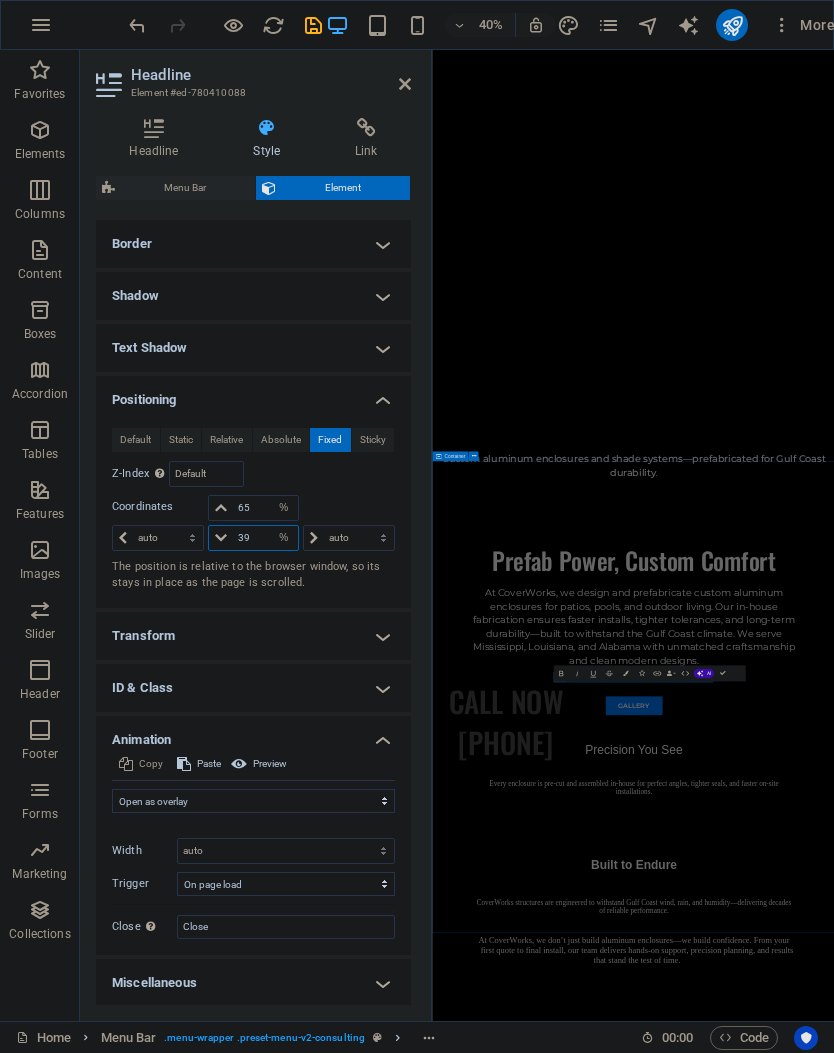 type on "39" 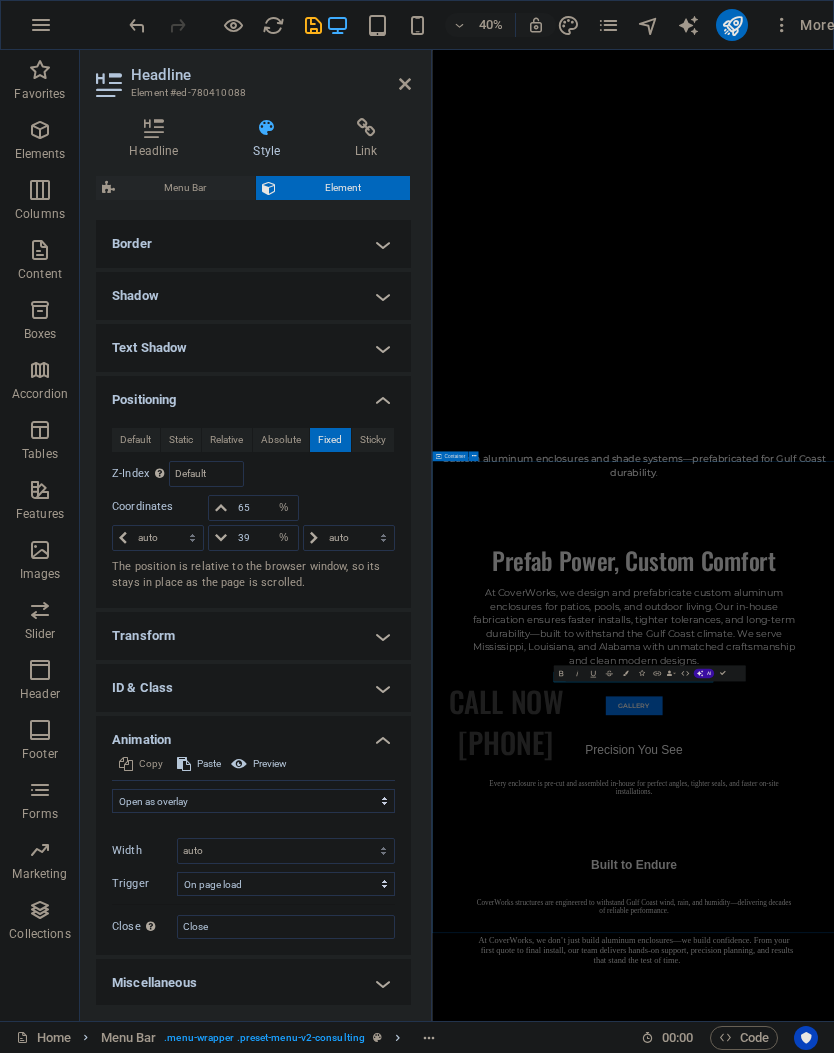 click on "Prefab Power, Custom Comfort At CoverWorks, we design and prefabricate custom aluminum enclosures for patios, pools, and outdoor living. Our in-house fabrication ensures faster installs, tighter tolerances, and long-term durability—built to withstand the Gulf Coast climate. We serve Mississippi, Louisiana, and Alabama with unmatched craftsmanship and clean modern designs. GALLERY Precision You See Every enclosure is pre-cut and assembled in-house for perfect angles, tighter seals, and faster on-site installations. Built to Endure CoverWorks structures are engineered to withstand Gulf Coast wind, rain, and humidity—delivering decades of reliable performance. At CoverWorks, we don’t just build aluminum enclosures—we build confidence. From your first quote to final install, our team delivers hands-on support, precision planning, and results that stand the test of time." at bounding box center [934, 1782] 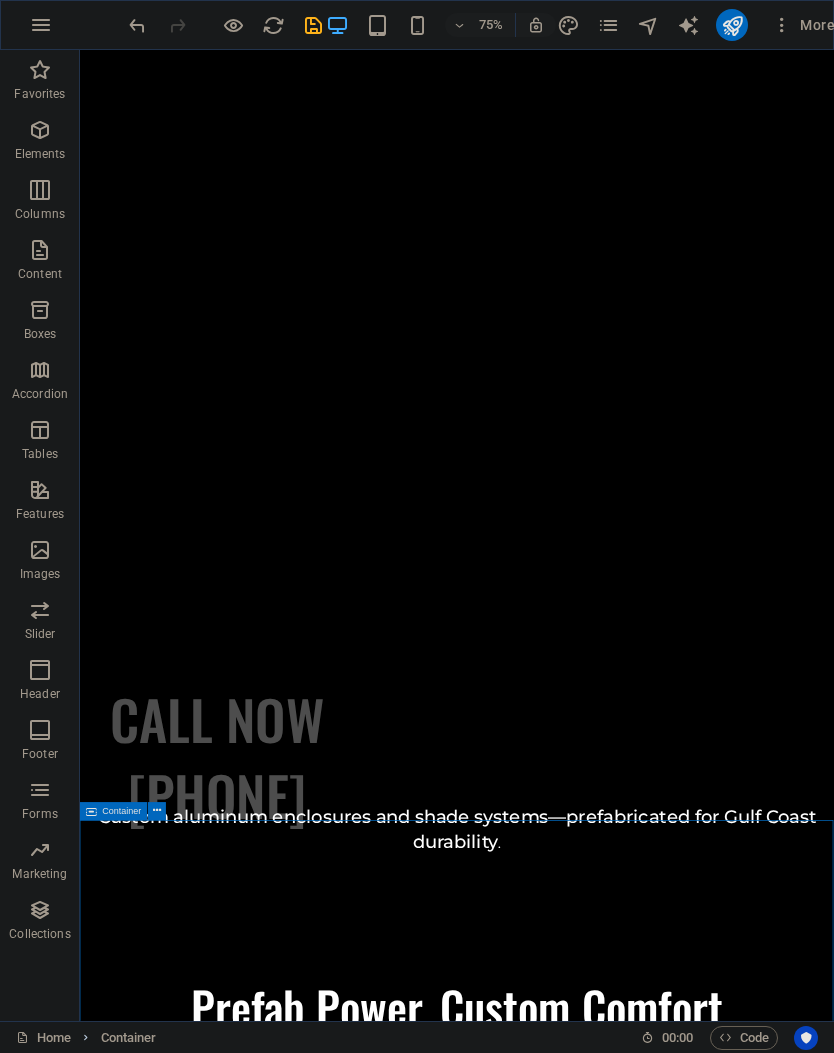scroll, scrollTop: 0, scrollLeft: 0, axis: both 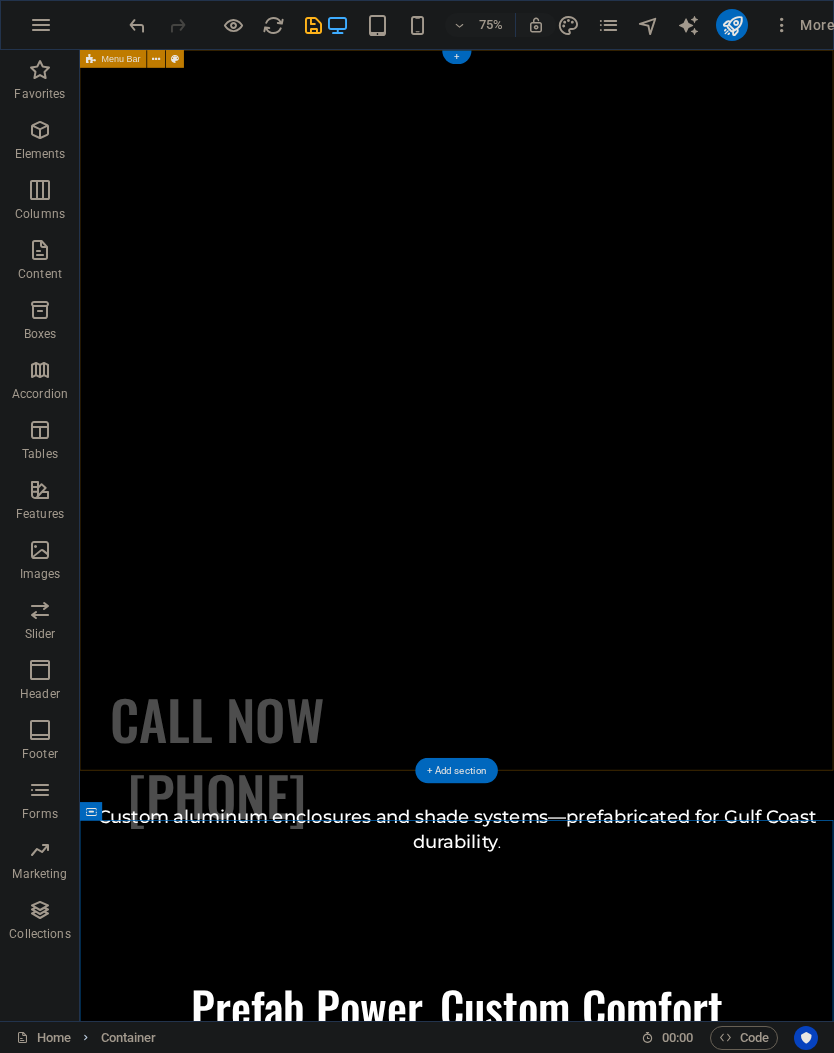 click on "Screen lanais  Four seasons room
Glass room Dome enclosure  Picture view screen enclosure  Half Mansard pool enclosure  Aluminum fencing Roll up screens Screen lanais  Four seasons room
CALL NOW [PHONE]" at bounding box center (582, 553) 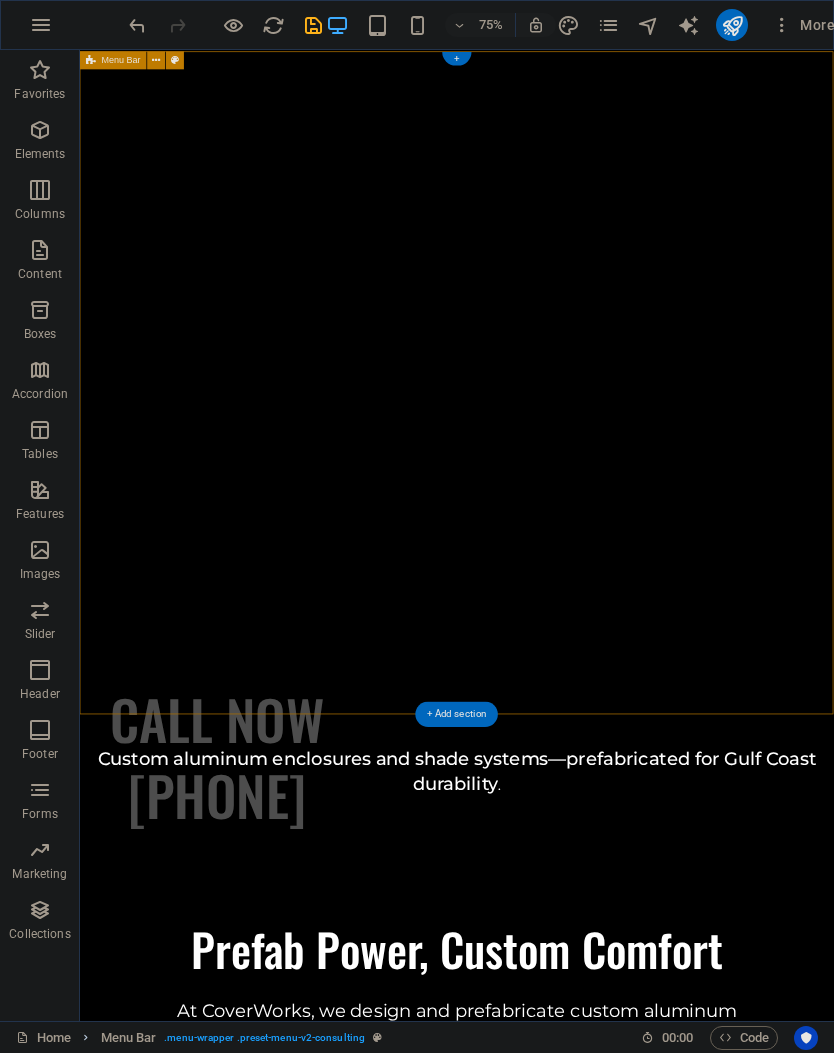 scroll, scrollTop: 0, scrollLeft: 0, axis: both 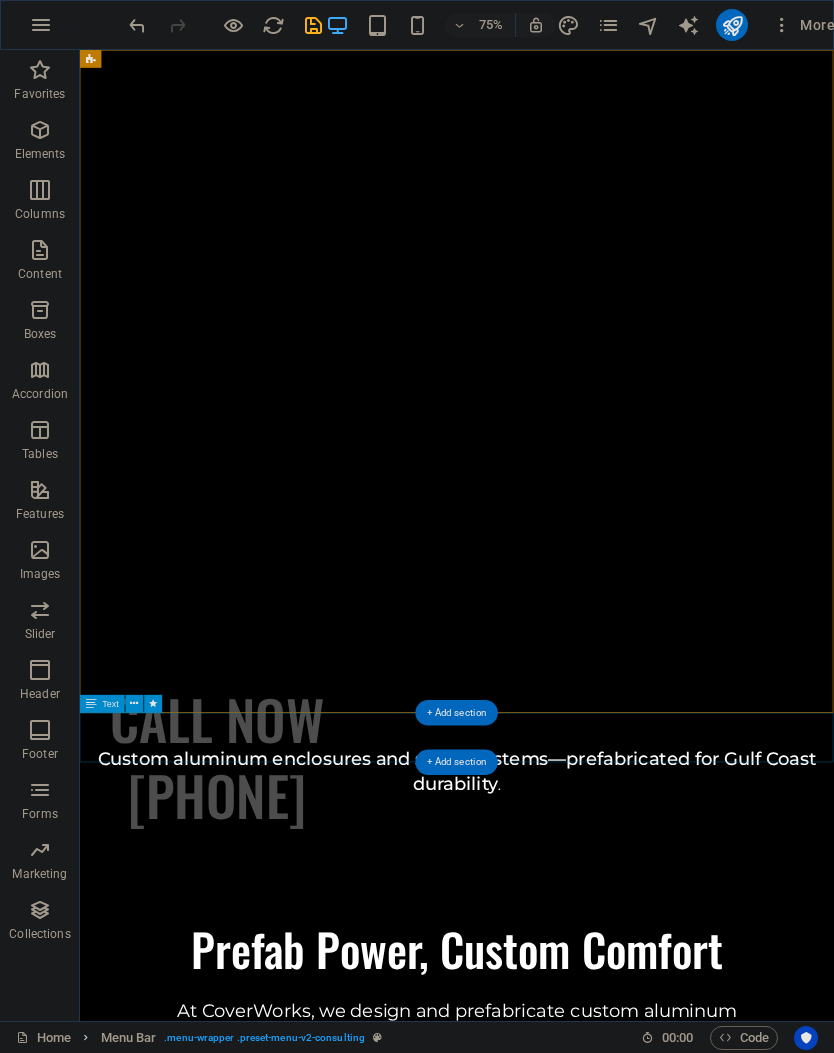 click on "Custom aluminum enclosures and shade systems—prefabricated for Gulf Coast durability ." at bounding box center [582, 1011] 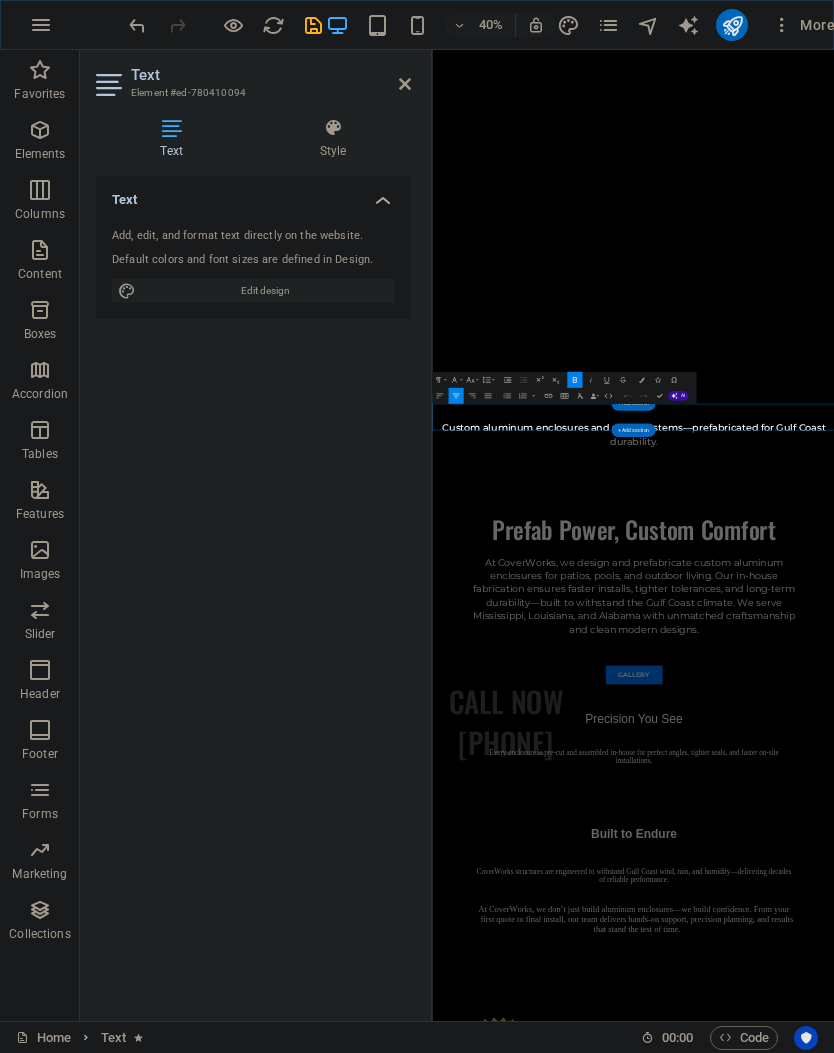 scroll, scrollTop: 0, scrollLeft: 0, axis: both 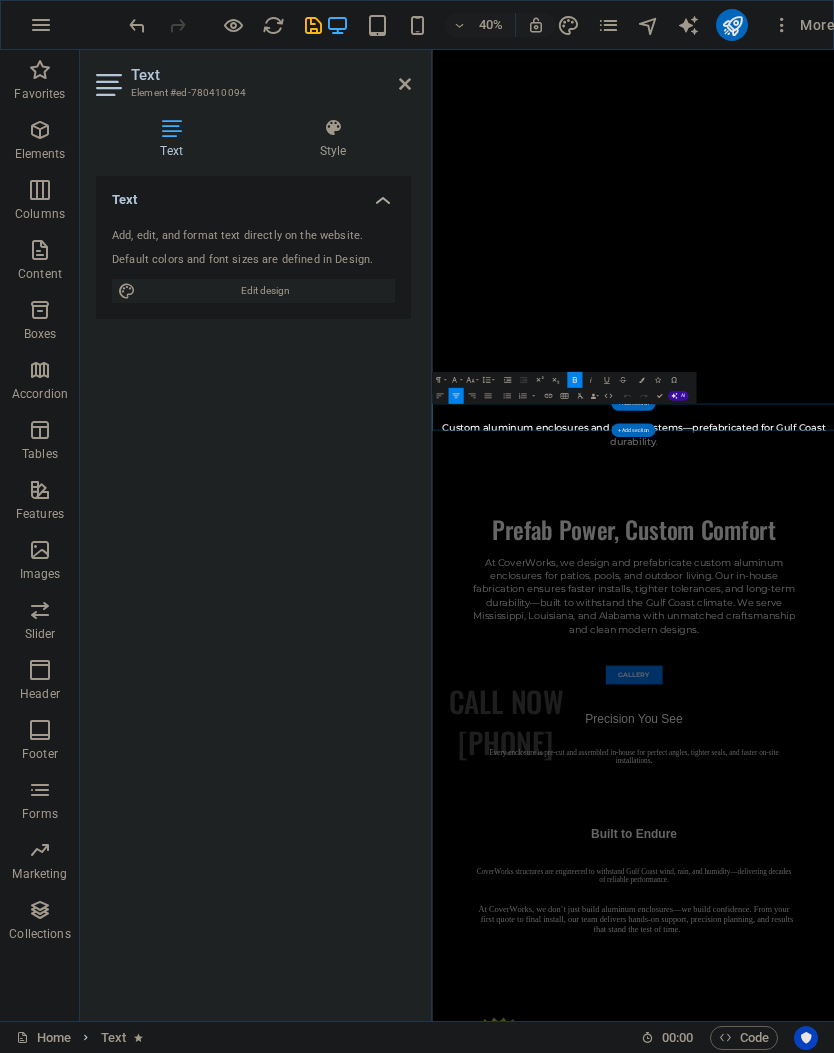 click on "Prefab Power, Custom Comfort" at bounding box center [934, 1248] 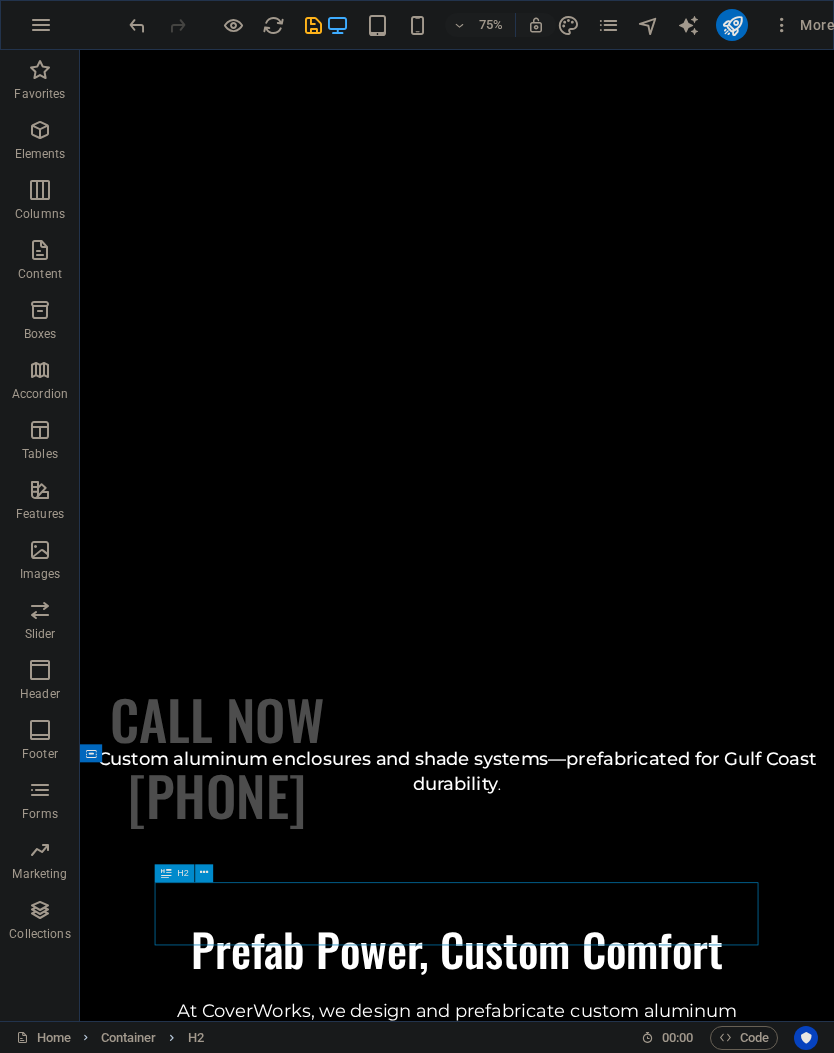 click on "CALL NOW [PHONE]" at bounding box center [582, 868] 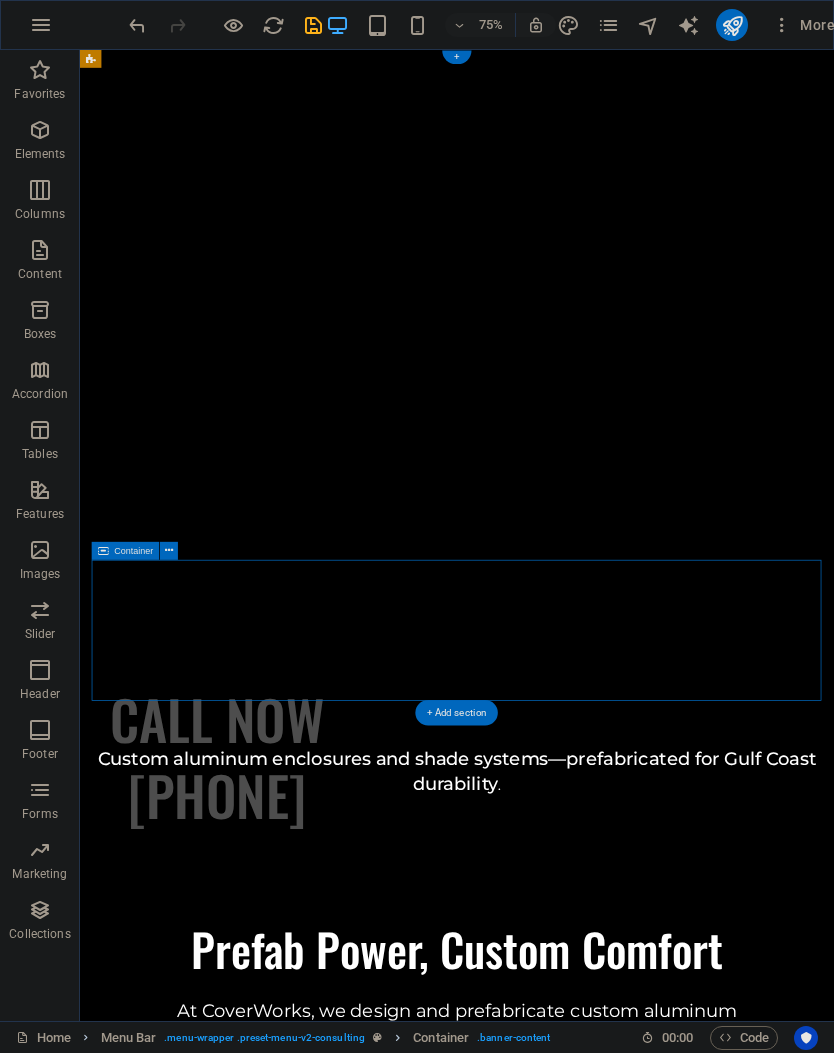 click on "Prefab Power, Custom Comfort At CoverWorks, we design and prefabricate custom aluminum enclosures for patios, pools, and outdoor living. Our in-house fabrication ensures faster installs, tighter tolerances, and long-term durability—built to withstand the Gulf Coast climate. We serve Mississippi, Louisiana, and Alabama with unmatched craftsmanship and clean modern designs. GALLERY Precision You See Every enclosure is pre-cut and assembled in-house for perfect angles, tighter seals, and faster on-site installations. Built to Endure CoverWorks structures are engineered to withstand Gulf Coast wind, rain, and humidity—delivering decades of reliable performance. At CoverWorks, we don’t just build aluminum enclosures—we build confidence. From your first quote to final install, our team delivers hands-on support, precision planning, and results that stand the test of time." at bounding box center (582, 1705) 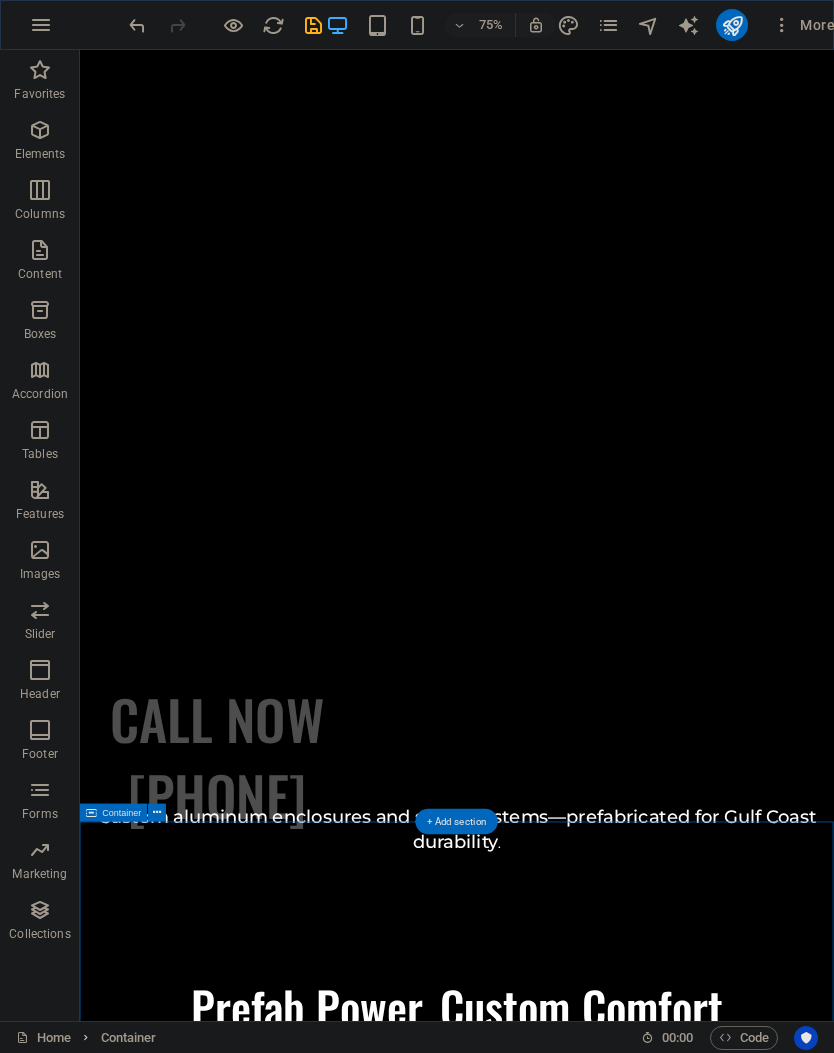 scroll, scrollTop: 0, scrollLeft: 0, axis: both 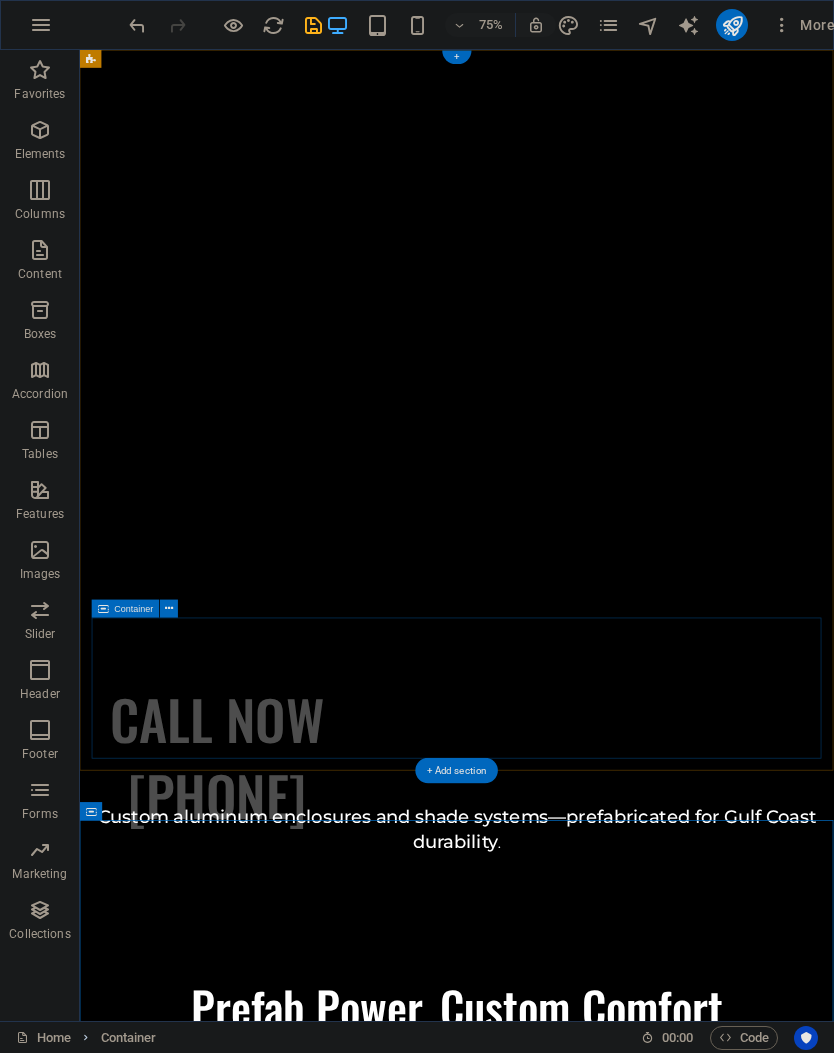 click on "CALL NOW [PHONE]" at bounding box center [582, 946] 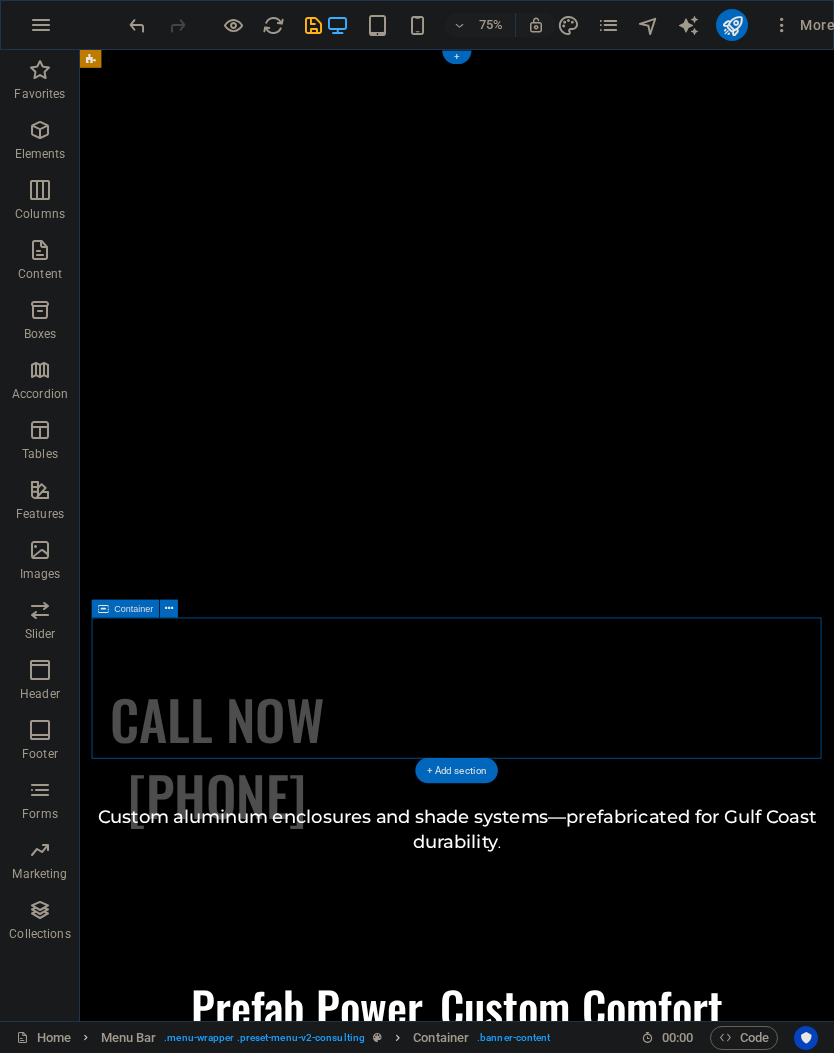 scroll, scrollTop: 0, scrollLeft: 0, axis: both 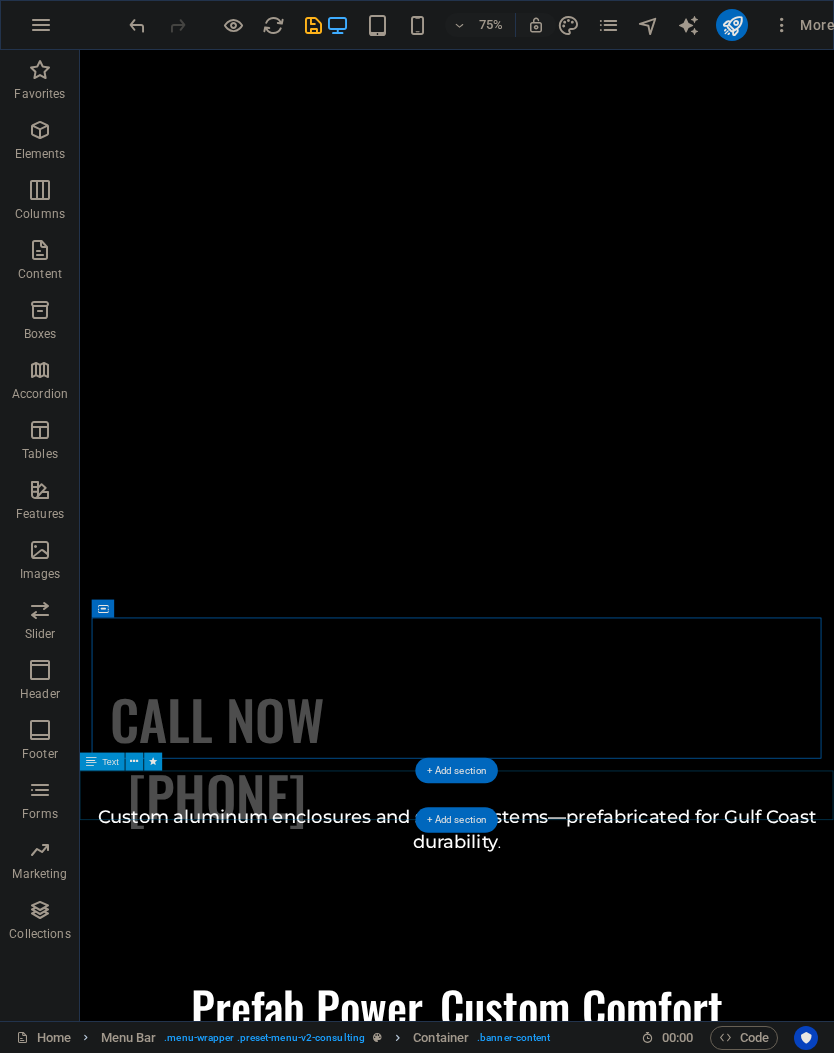 click on "Custom aluminum enclosures and shade systems—prefabricated for Gulf Coast durability ." at bounding box center [582, 1089] 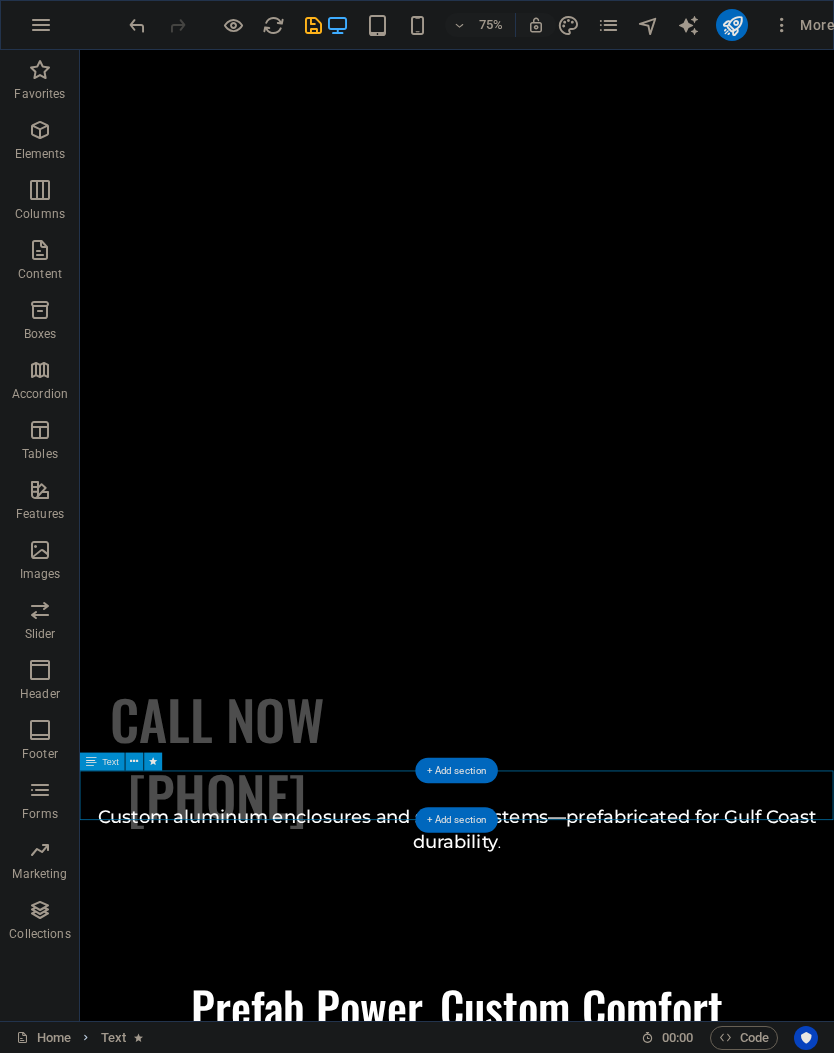 click on "Custom aluminum enclosures and shade systems—prefabricated for Gulf Coast durability ." at bounding box center [582, 1089] 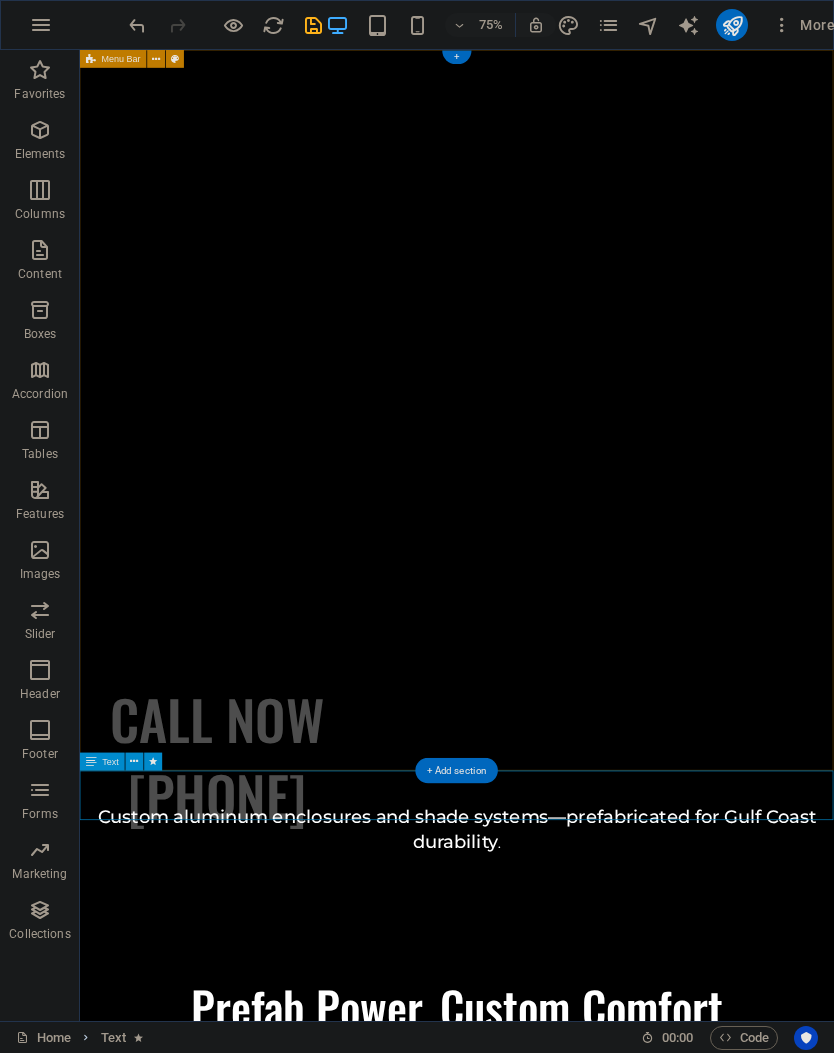 click at bounding box center (135, 762) 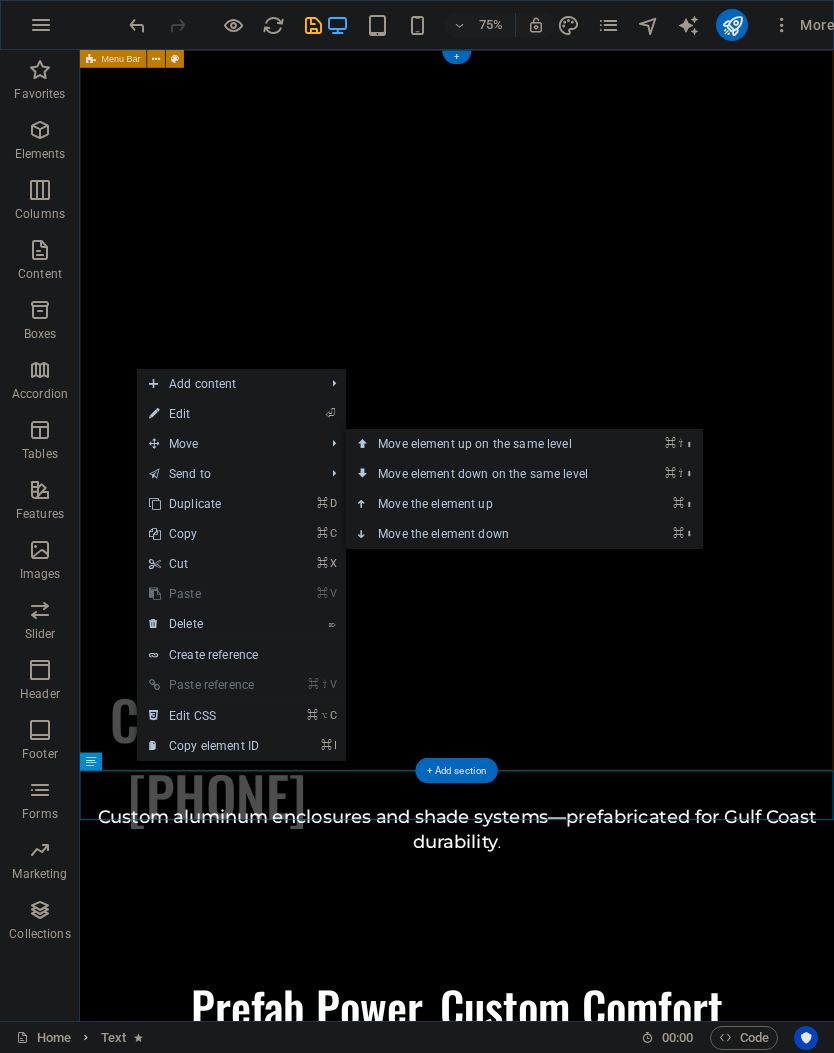 click on "⌘ ⇧ ⬆  Move element up on the same level" at bounding box center [487, 444] 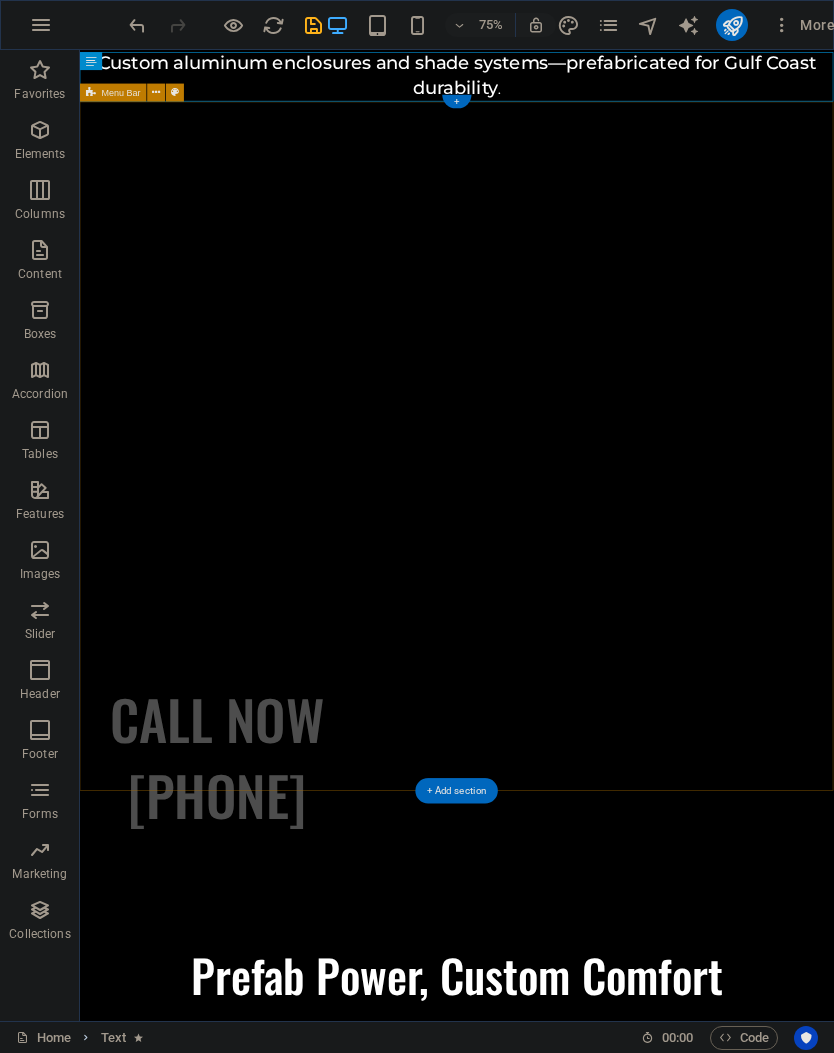 scroll, scrollTop: 0, scrollLeft: 0, axis: both 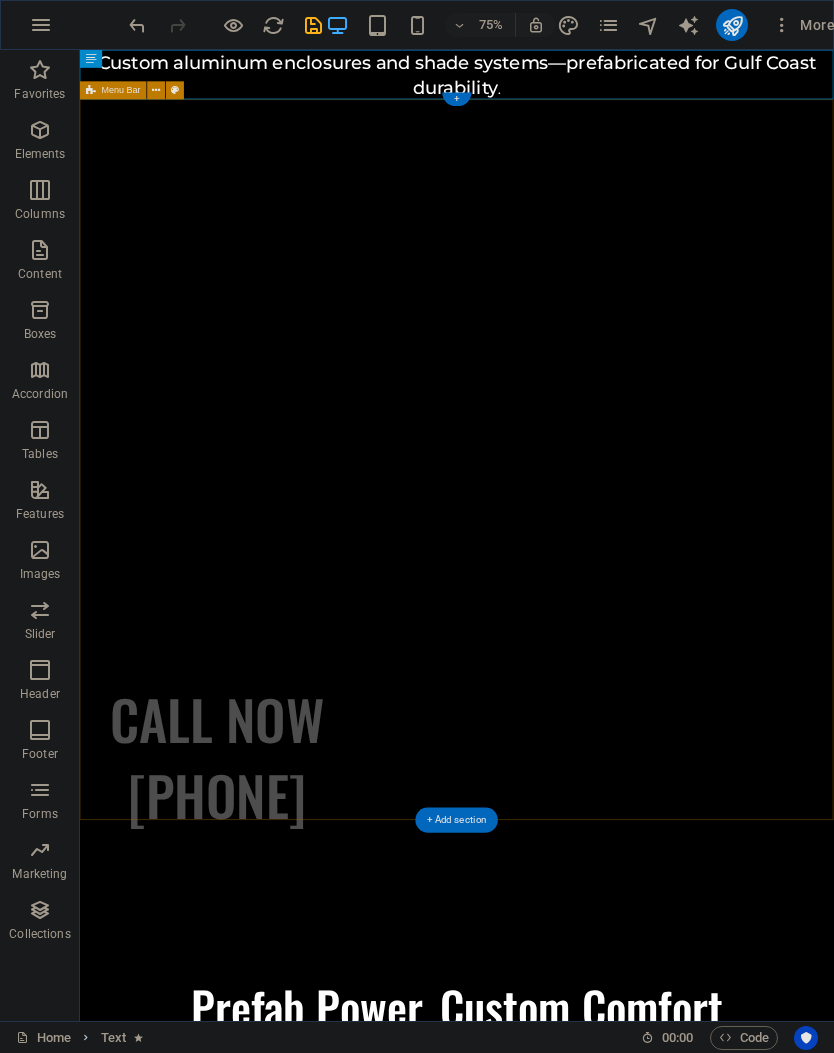 click on "Custom aluminum enclosures and shade systems—prefabricated for Gulf Coast durability ." at bounding box center [582, 83] 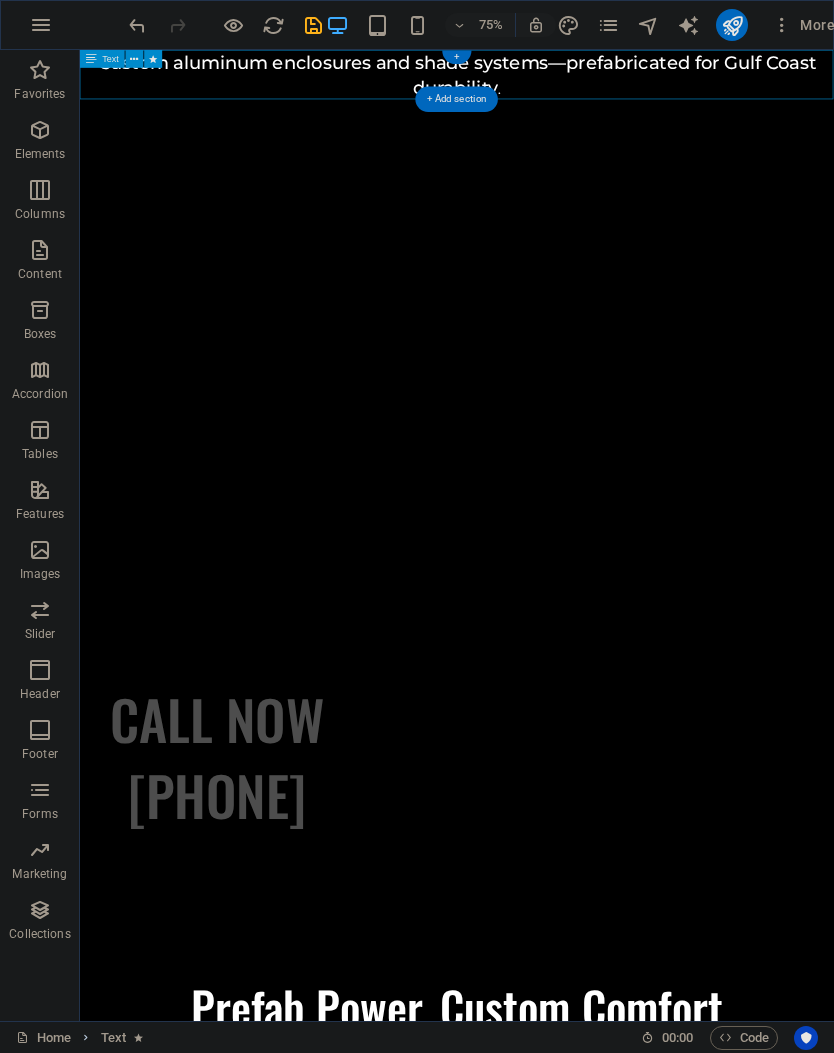 click at bounding box center [135, 59] 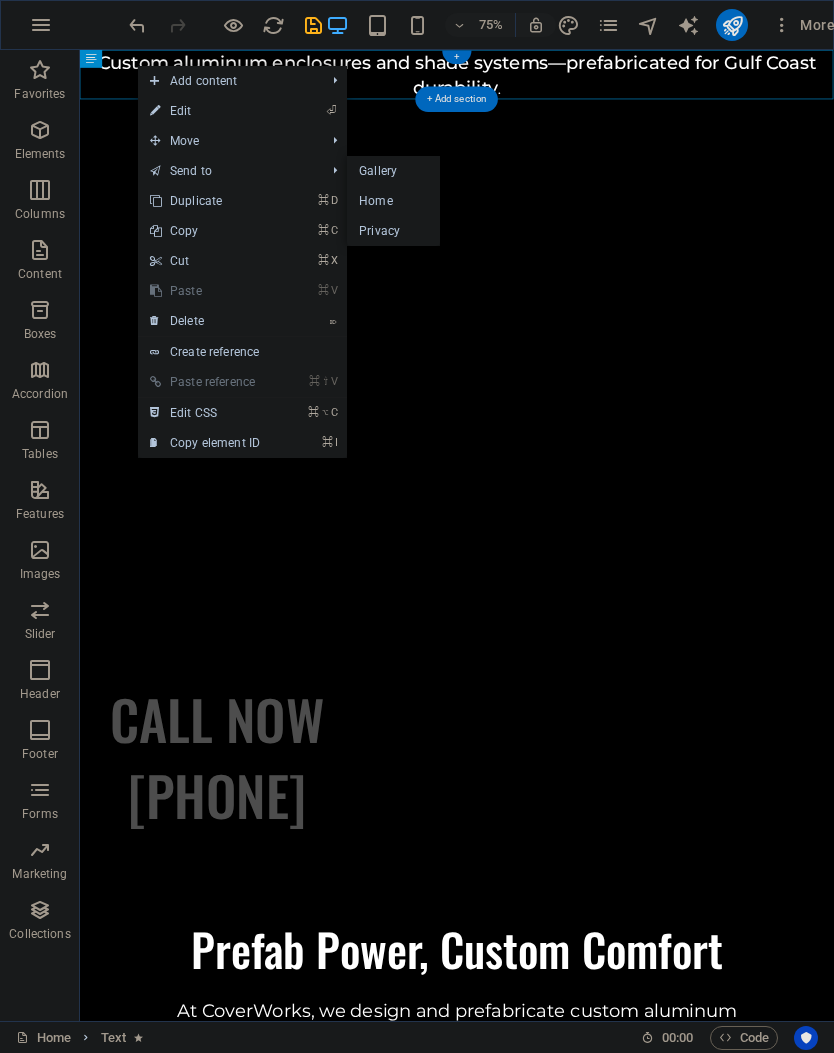 click on "⌘ C  Copy" at bounding box center (205, 231) 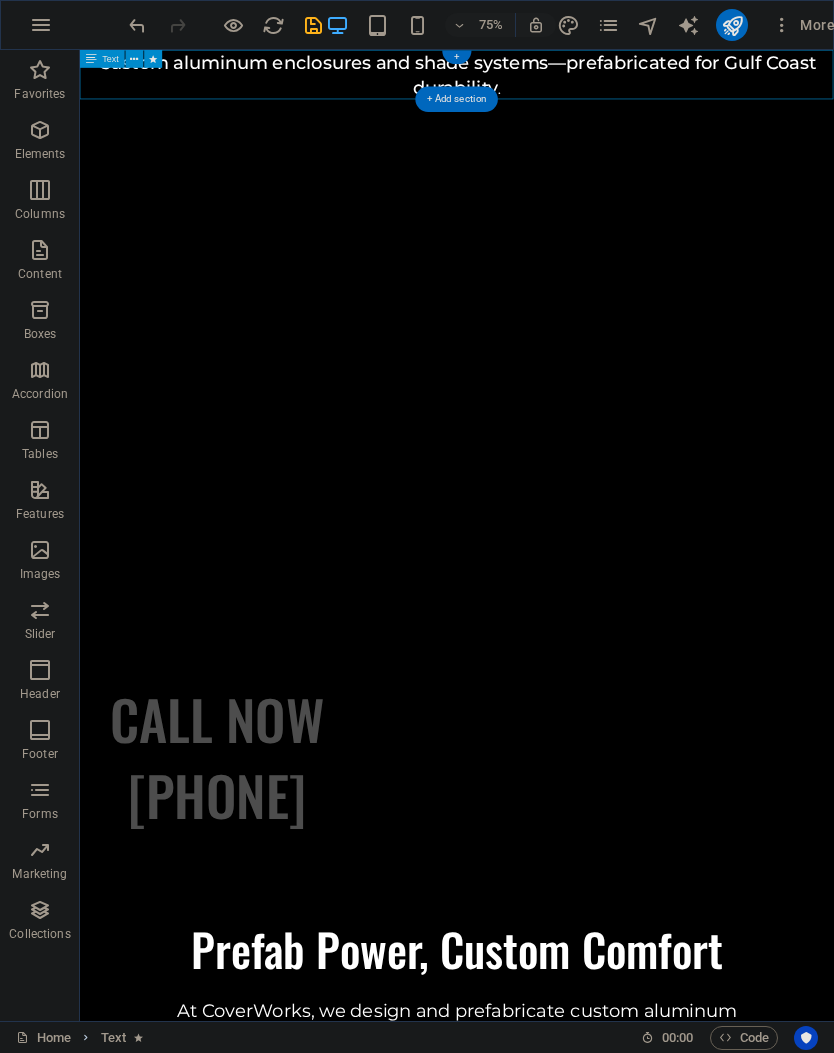 click at bounding box center [135, 59] 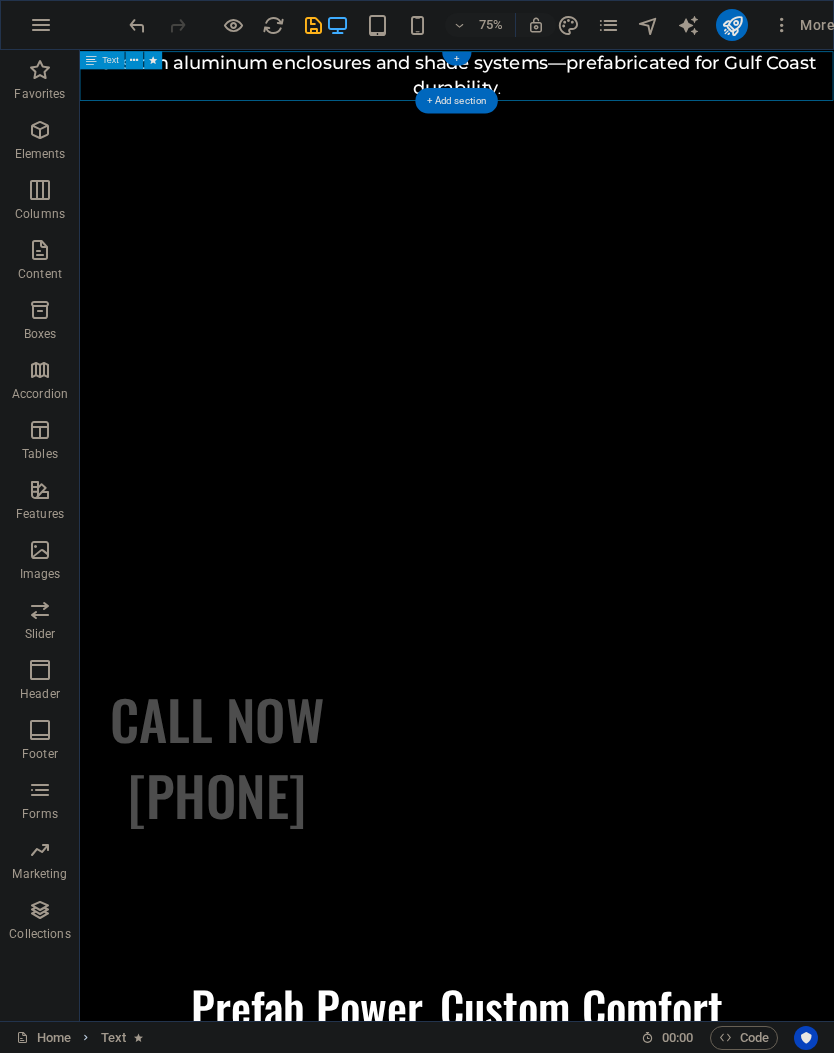 scroll, scrollTop: 0, scrollLeft: 0, axis: both 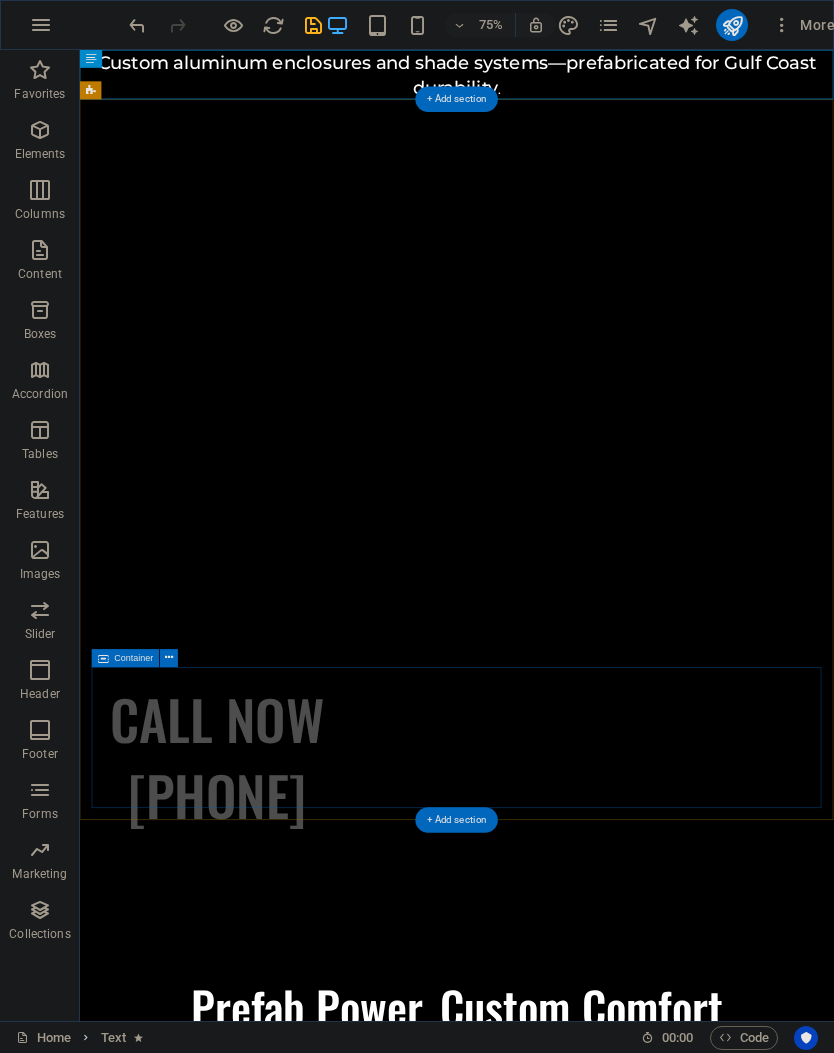 click on "CALL NOW [PHONE]" at bounding box center (582, 1013) 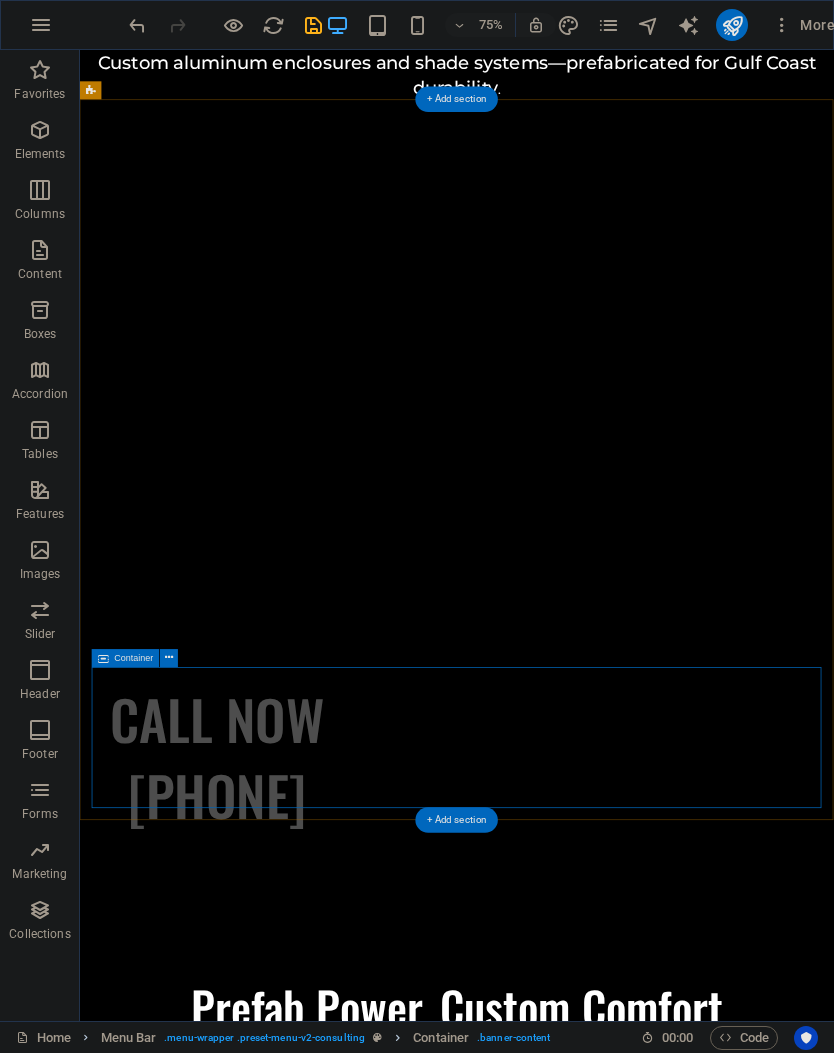 click on "CALL NOW [PHONE]" at bounding box center (582, 1013) 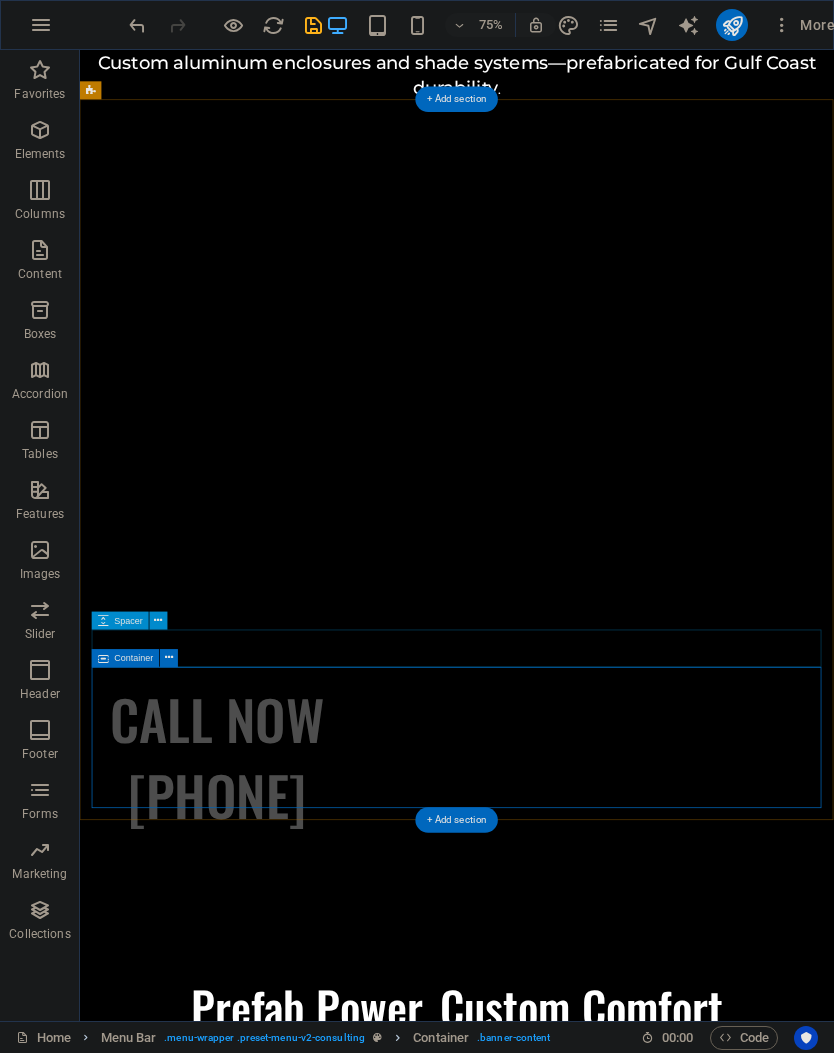 click on "CALL NOW [PHONE]" at bounding box center [582, 1013] 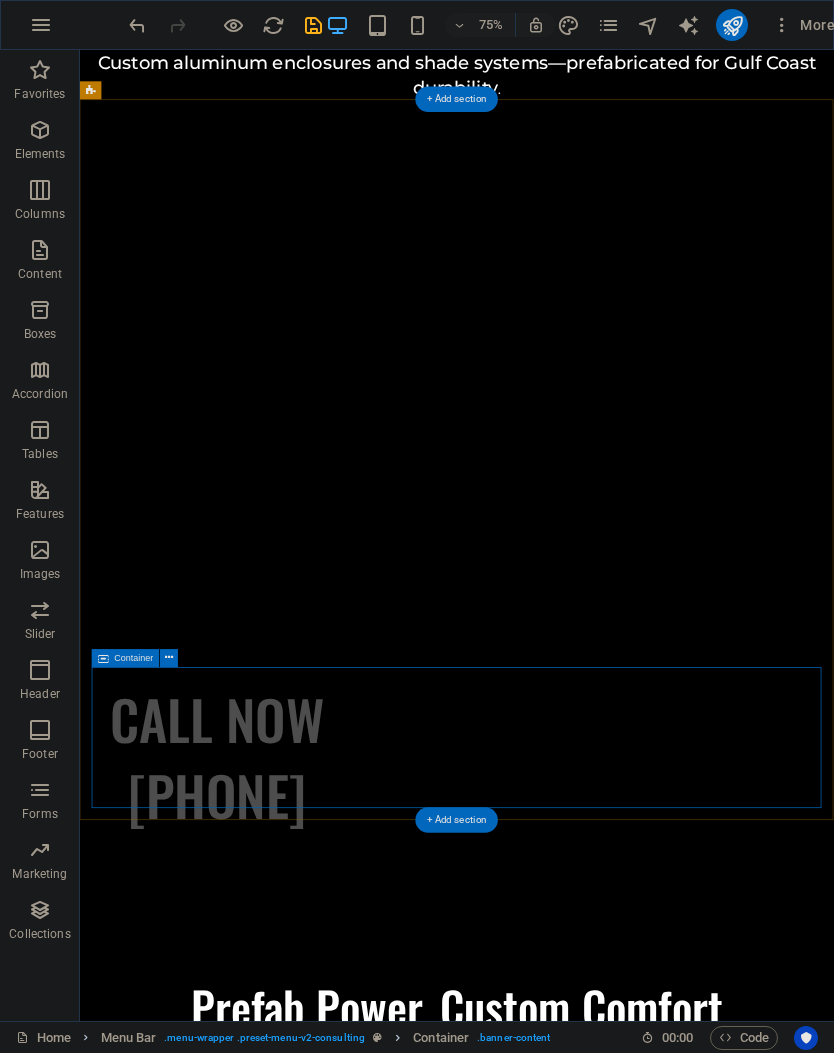 click on "CALL NOW [PHONE]" at bounding box center [582, 1013] 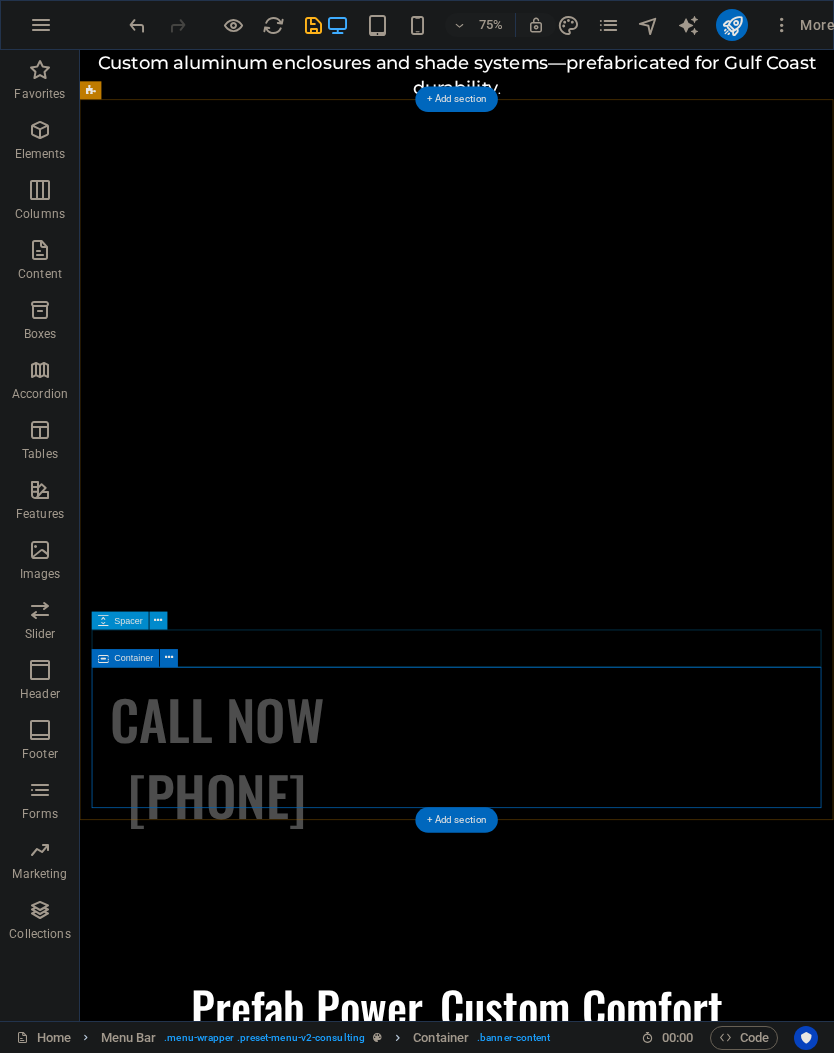 click on "Container" at bounding box center (140, 658) 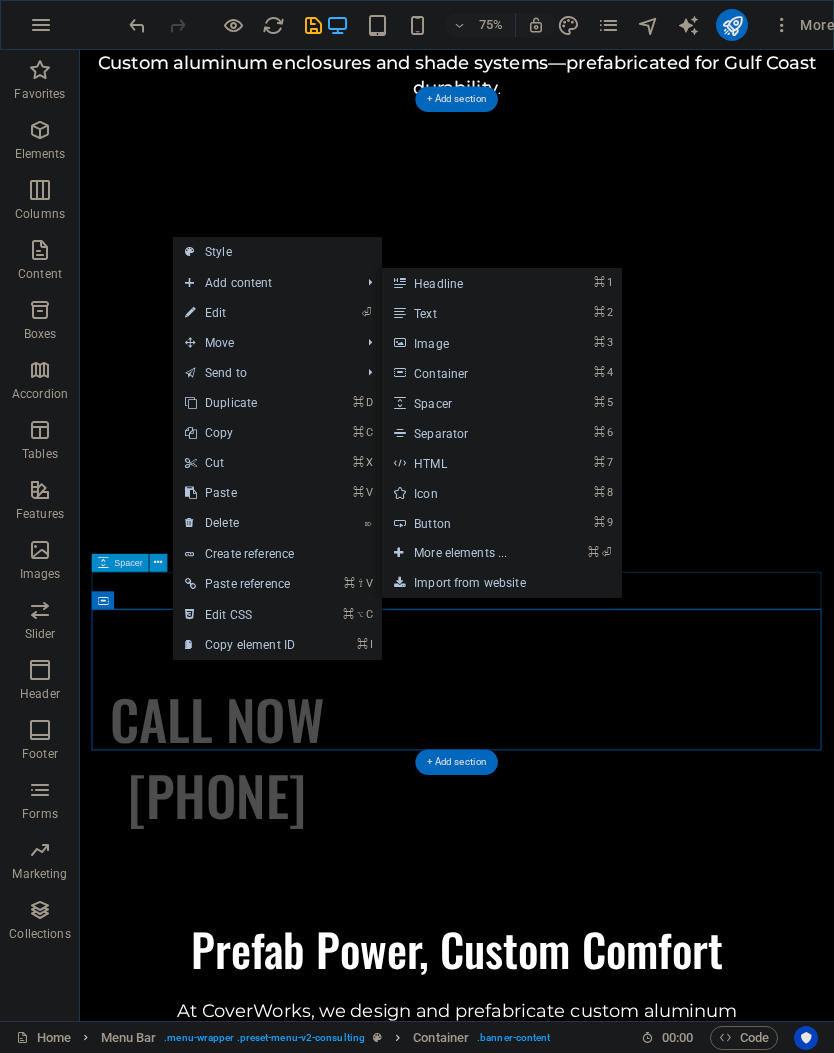 click on "⌘ ⏎  More elements ..." at bounding box center (464, 553) 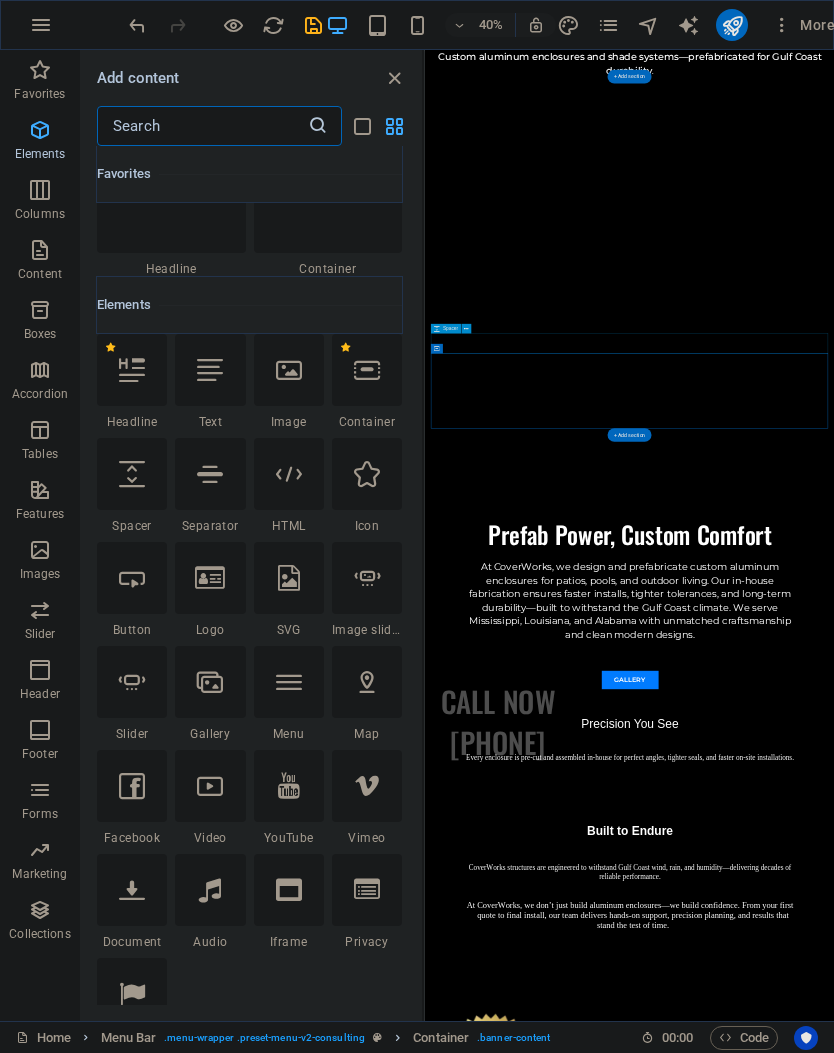 scroll, scrollTop: 213, scrollLeft: 0, axis: vertical 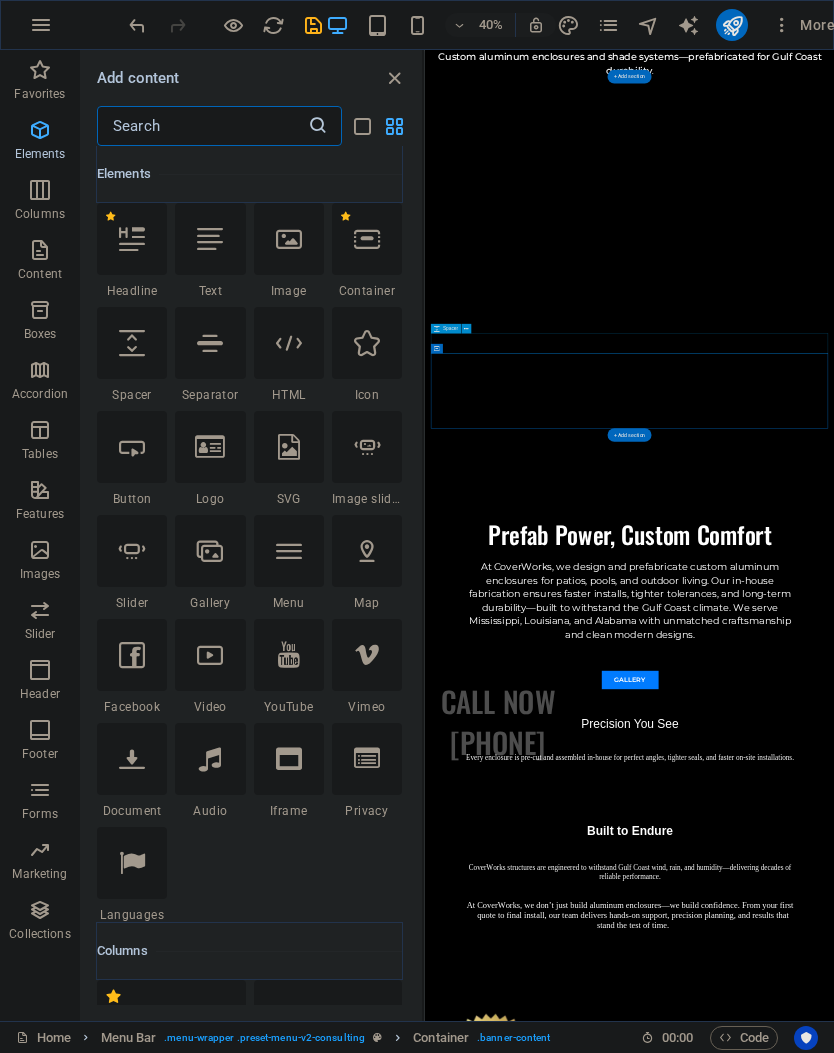 click on "Prefab Power, Custom Comfort At CoverWorks, we design and prefabricate custom aluminum enclosures for patios, pools, and outdoor living. Our in-house fabrication ensures faster installs, tighter tolerances, and long-term durability—built to withstand the Gulf Coast climate. We serve Mississippi, Louisiana, and Alabama with unmatched craftsmanship and clean modern designs. GALLERY Precision You See Every enclosure is pre-cut and assembled in-house for perfect angles, tighter seals, and faster on-site installations. Built to Endure CoverWorks structures are engineered to withstand Gulf Coast wind, rain, and humidity—delivering decades of reliable performance. At CoverWorks, we don’t just build aluminum enclosures—we build confidence. From your first quote to final install, our team delivers hands-on support, precision planning, and results that stand the test of time." at bounding box center (936, 1706) 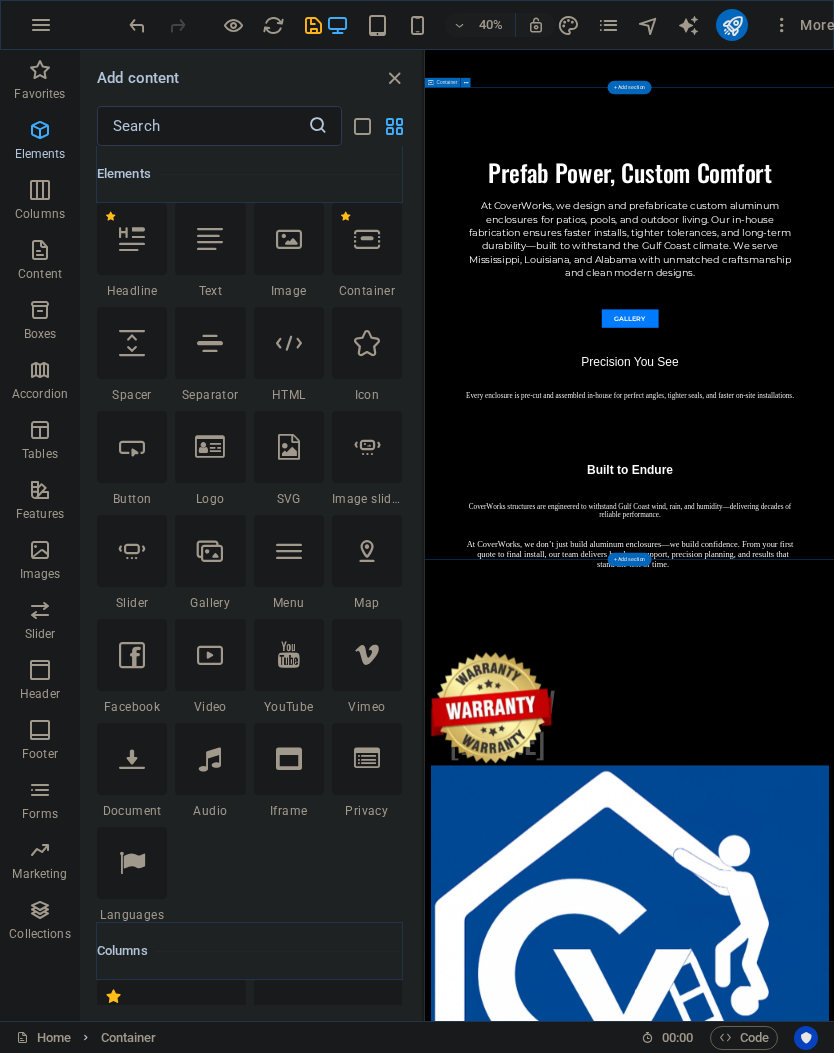 click on "More" at bounding box center (803, 25) 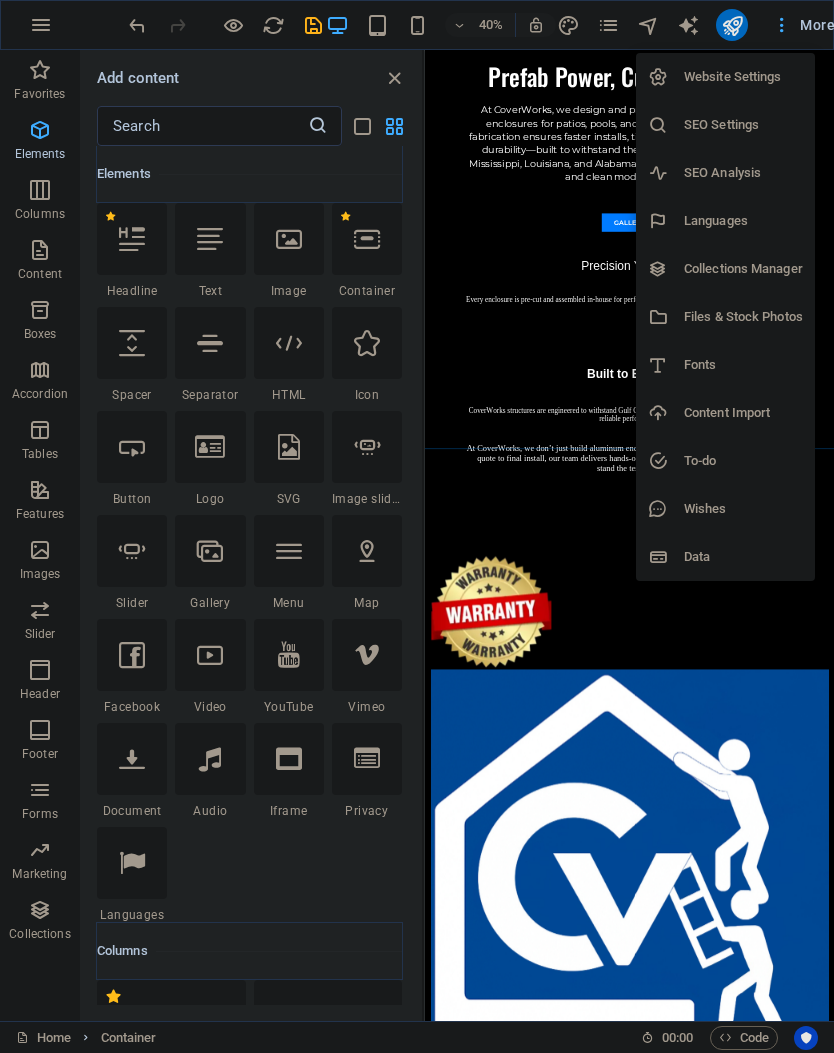scroll, scrollTop: 1225, scrollLeft: 0, axis: vertical 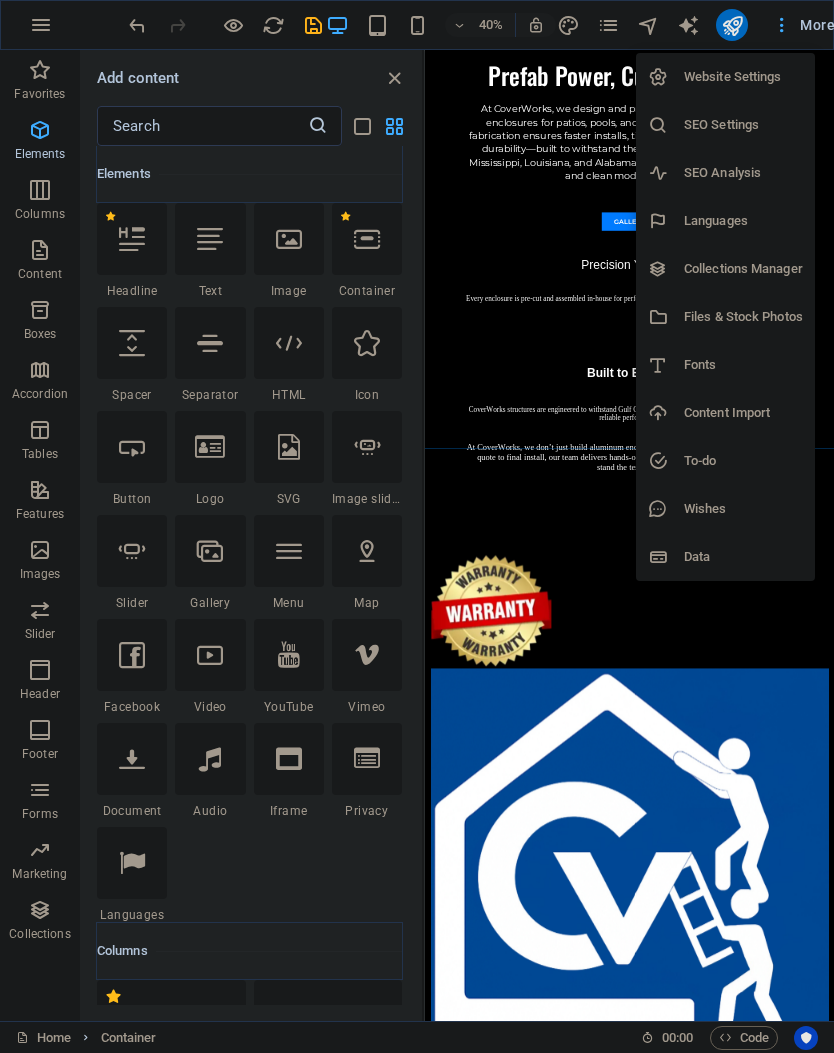 click at bounding box center [417, 526] 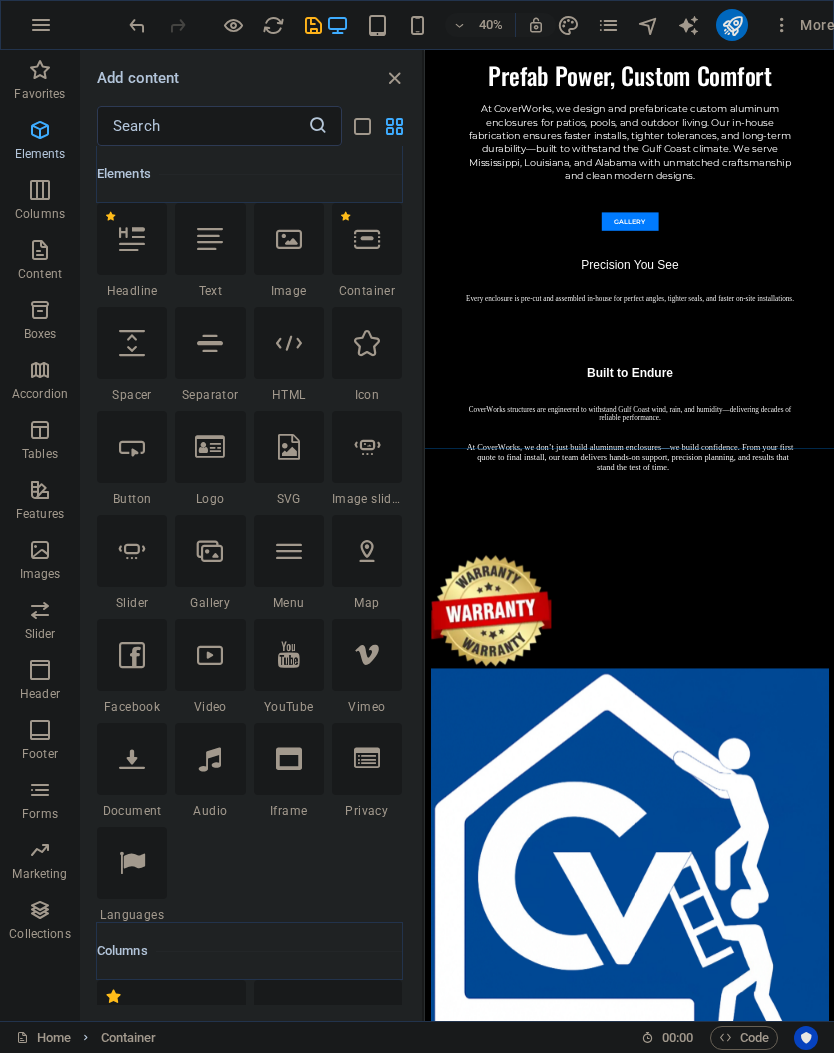 click at bounding box center (648, 25) 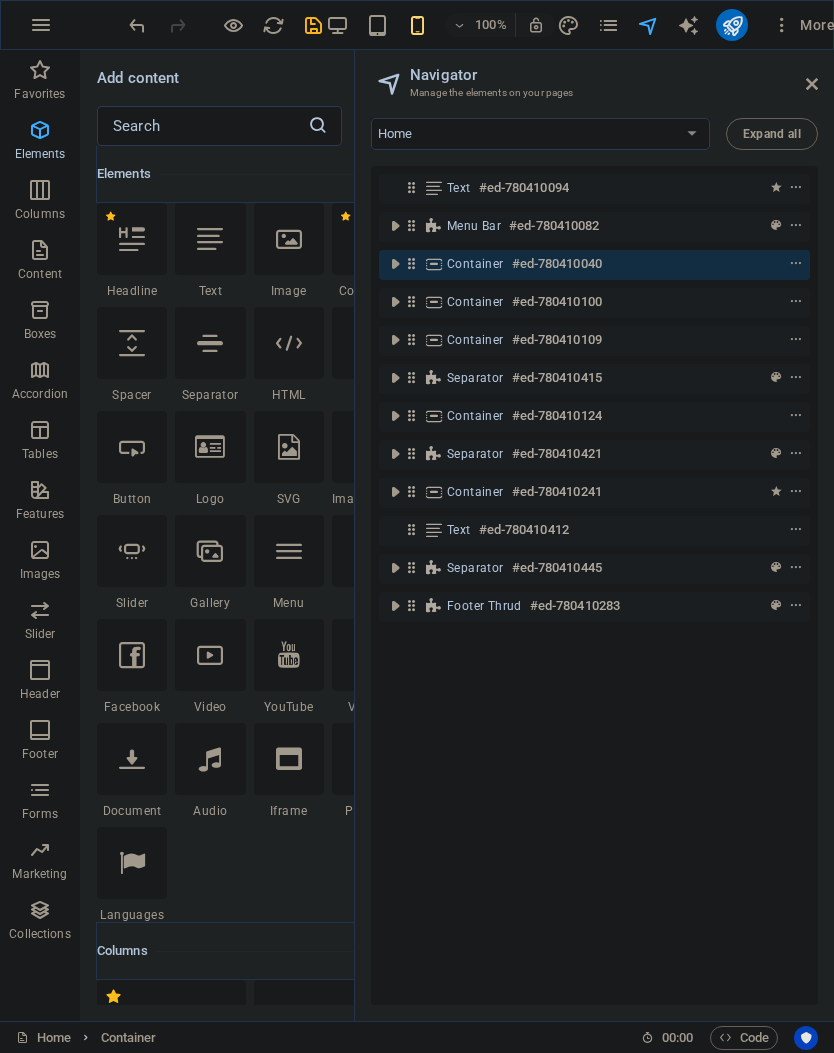 click at bounding box center [608, 25] 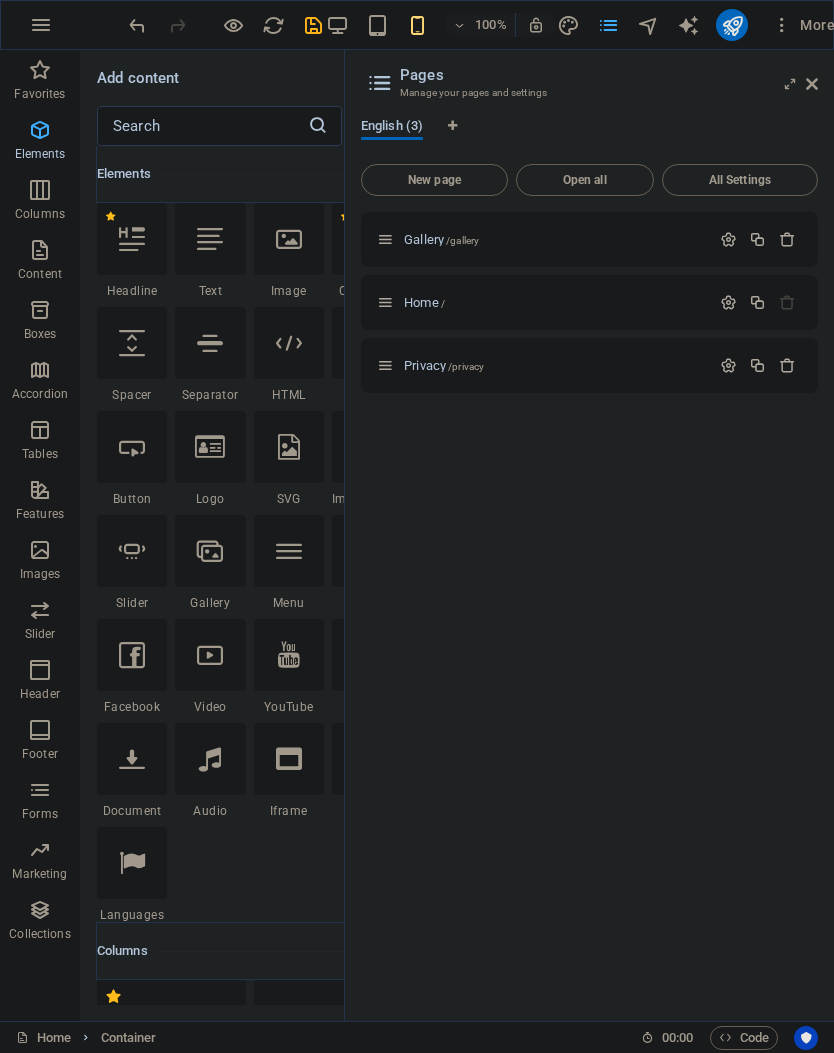click at bounding box center [608, 25] 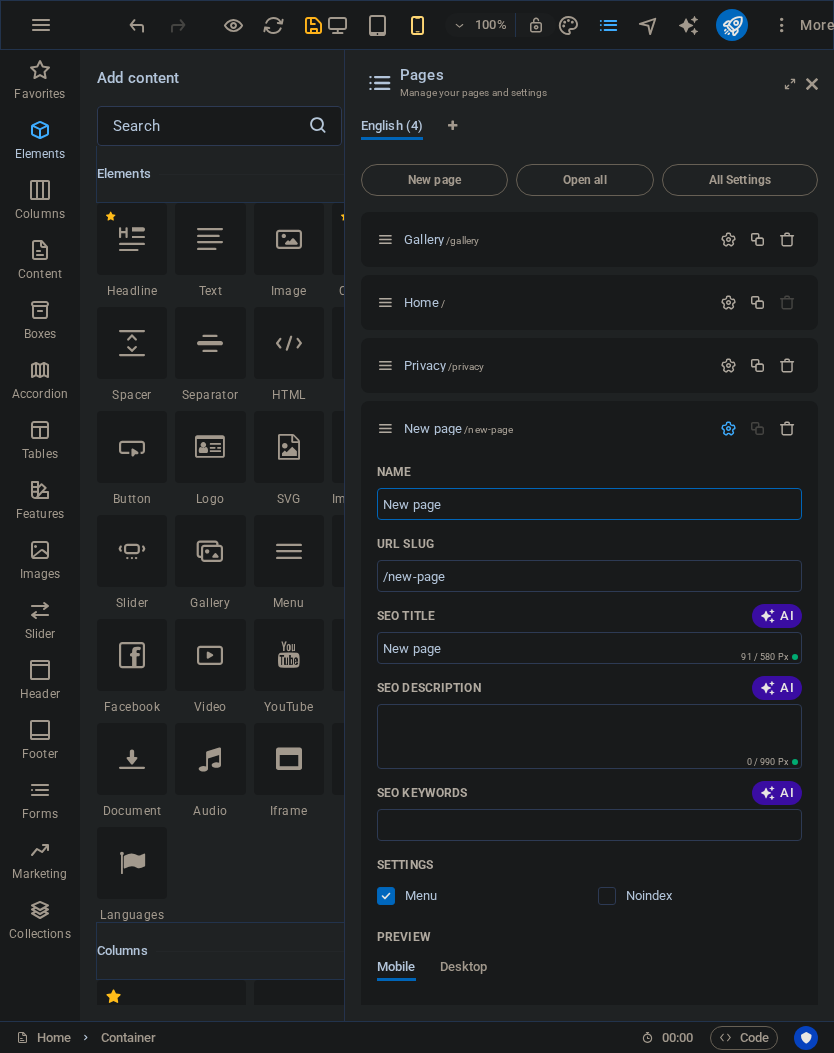 scroll, scrollTop: 0, scrollLeft: 0, axis: both 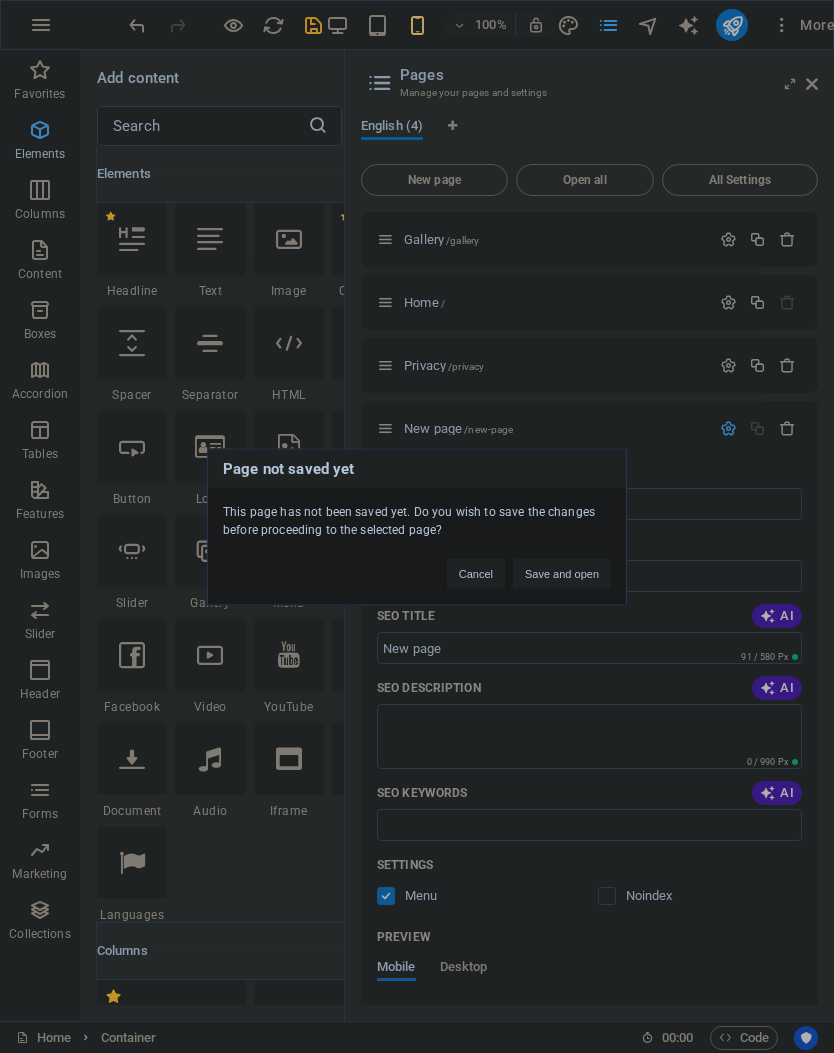 click on "Save and open" at bounding box center (562, 573) 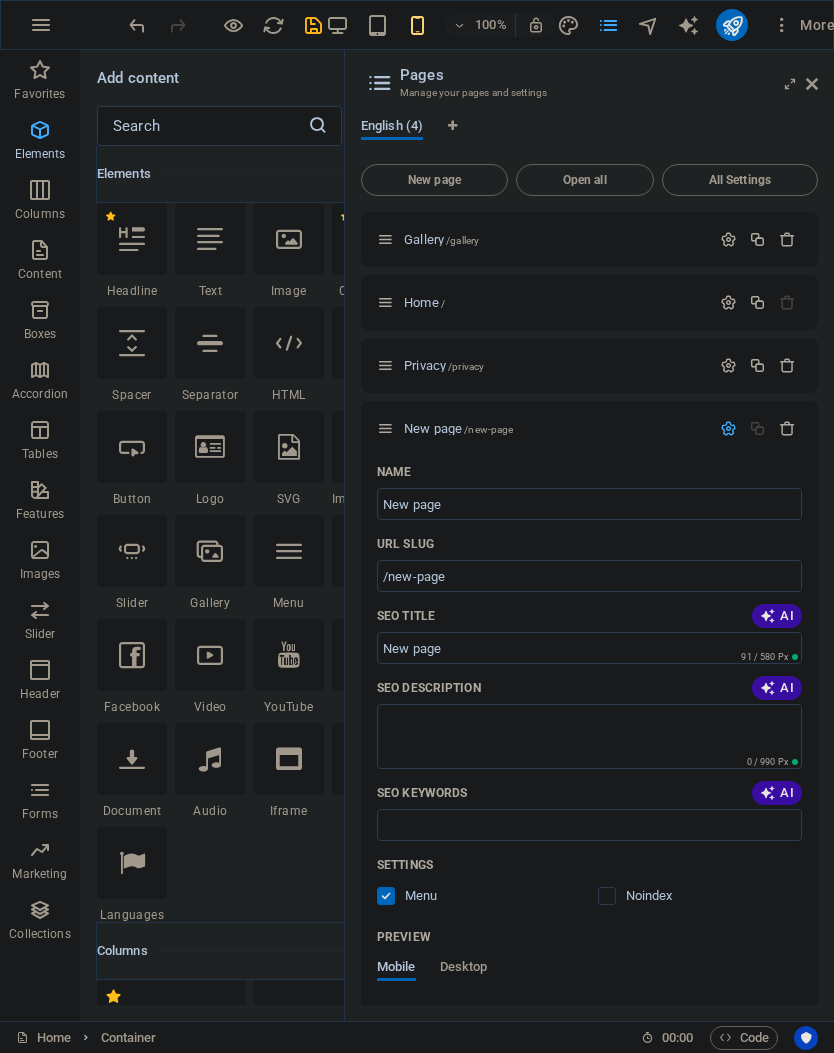 click on "English (4) New page Open all All Settings Gallery /gallery Home / Privacy /privacy New page /new-page Name New page ​ URL SLUG /new-page ​ SEO Title AI ​ 91 / 580 Px SEO Description AI ​ 0 / 990 Px SEO Keywords AI ​ Settings Menu Noindex Preview Mobile Desktop www.example.com new-page Meta tags ​ Preview Image (Open Graph) Drag files here, click to choose files or select files from Files or our free stock photos & videos More Settings" at bounding box center [589, 561] 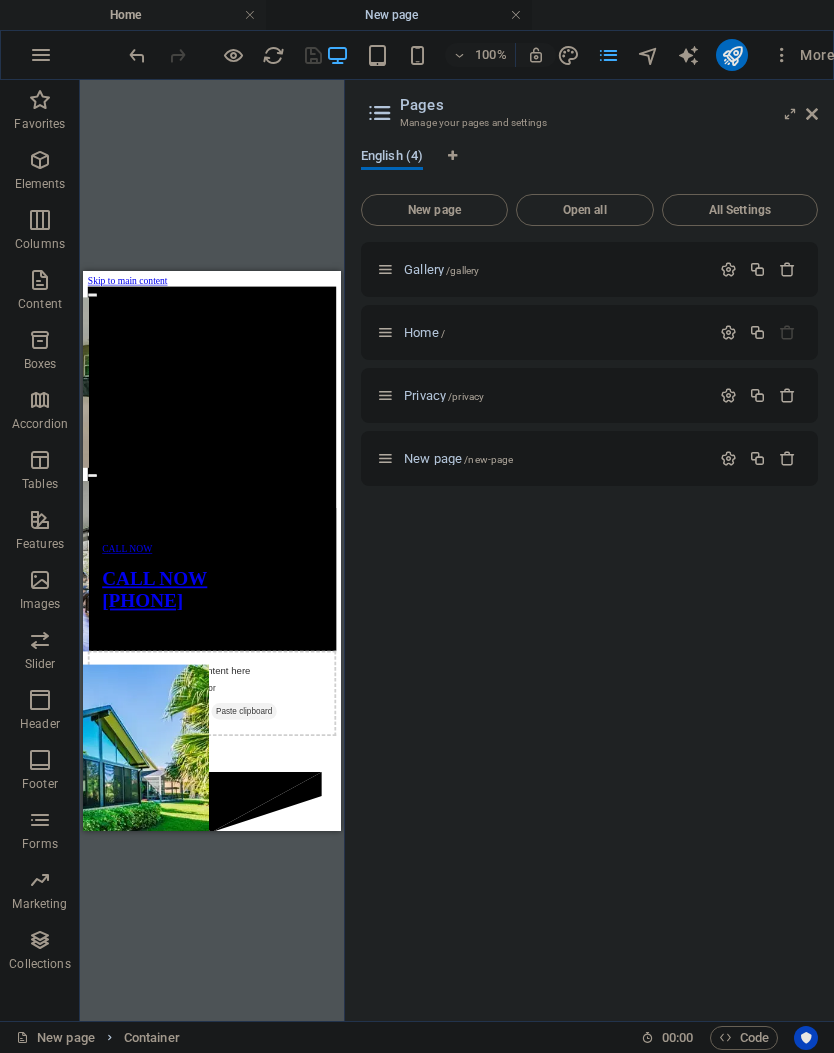 scroll, scrollTop: 0, scrollLeft: 0, axis: both 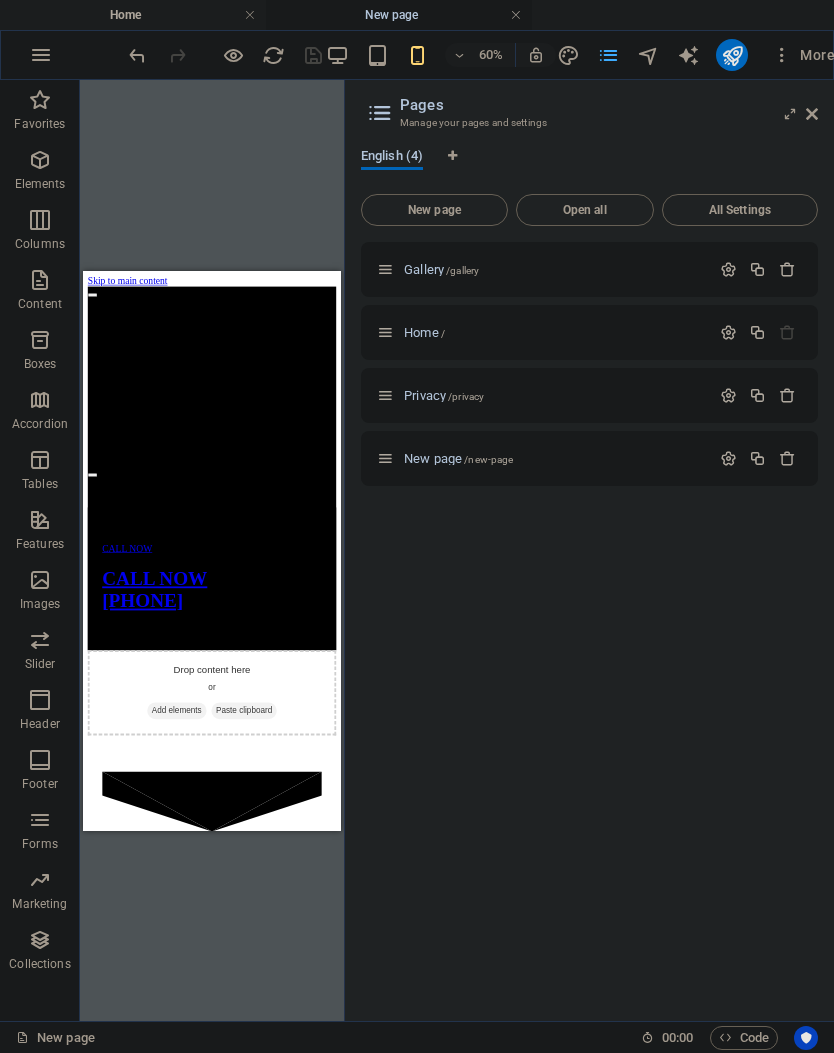 click on "Screen lanais  Four seasons room
Glass room Dome enclosure  Picture view screen enclosure  Half Mansard pool enclosure  Aluminum fencing Roll up screens Screen lanais  Four seasons room
CALL NOW CALL NOW [PHONE]" at bounding box center (298, 599) 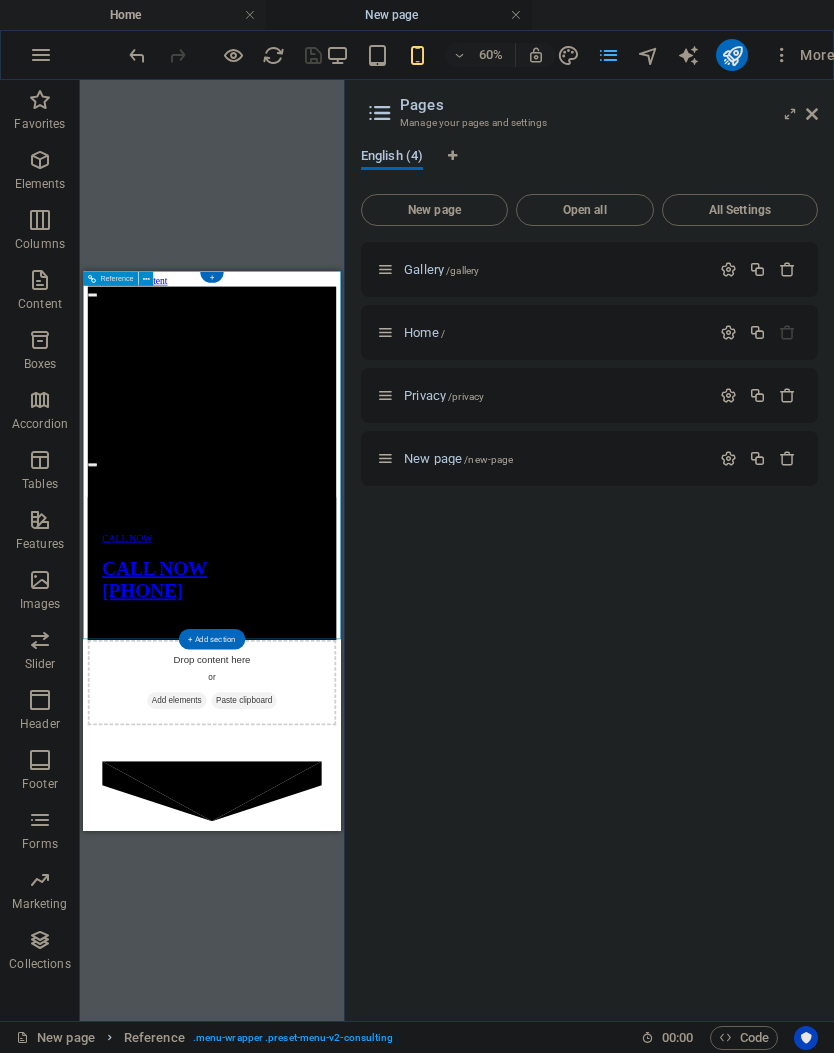 click at bounding box center (146, 278) 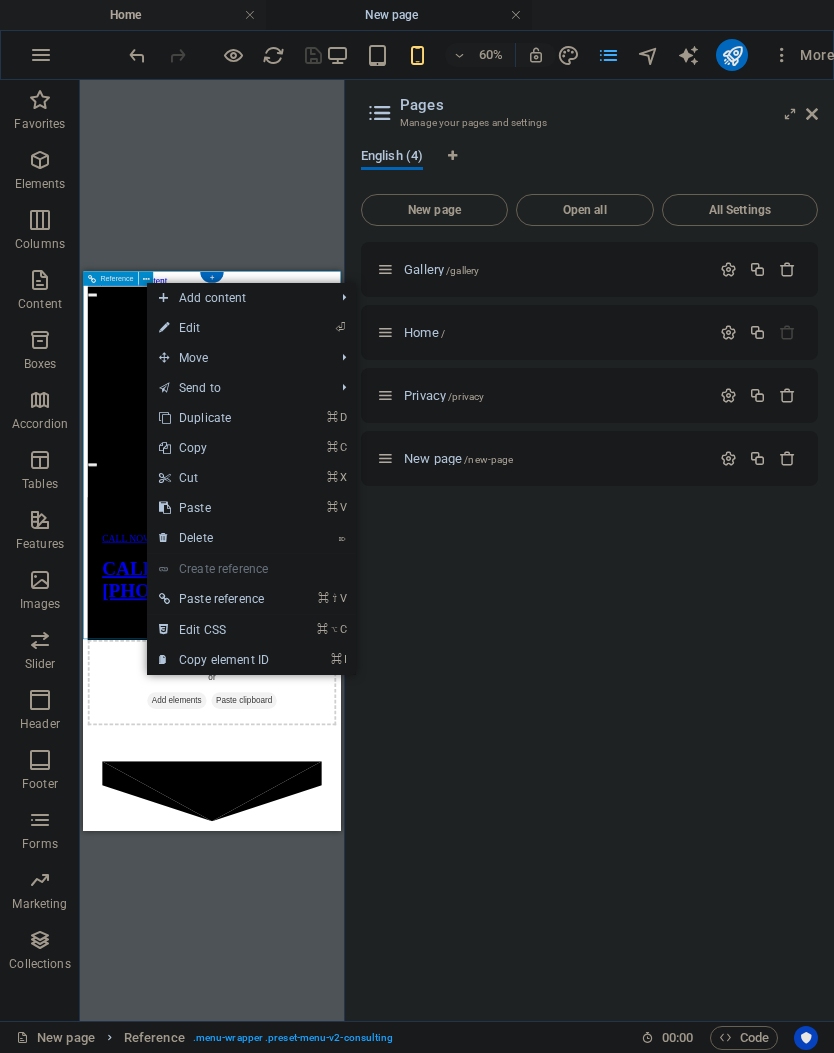 click on "⌦  Delete" at bounding box center (214, 538) 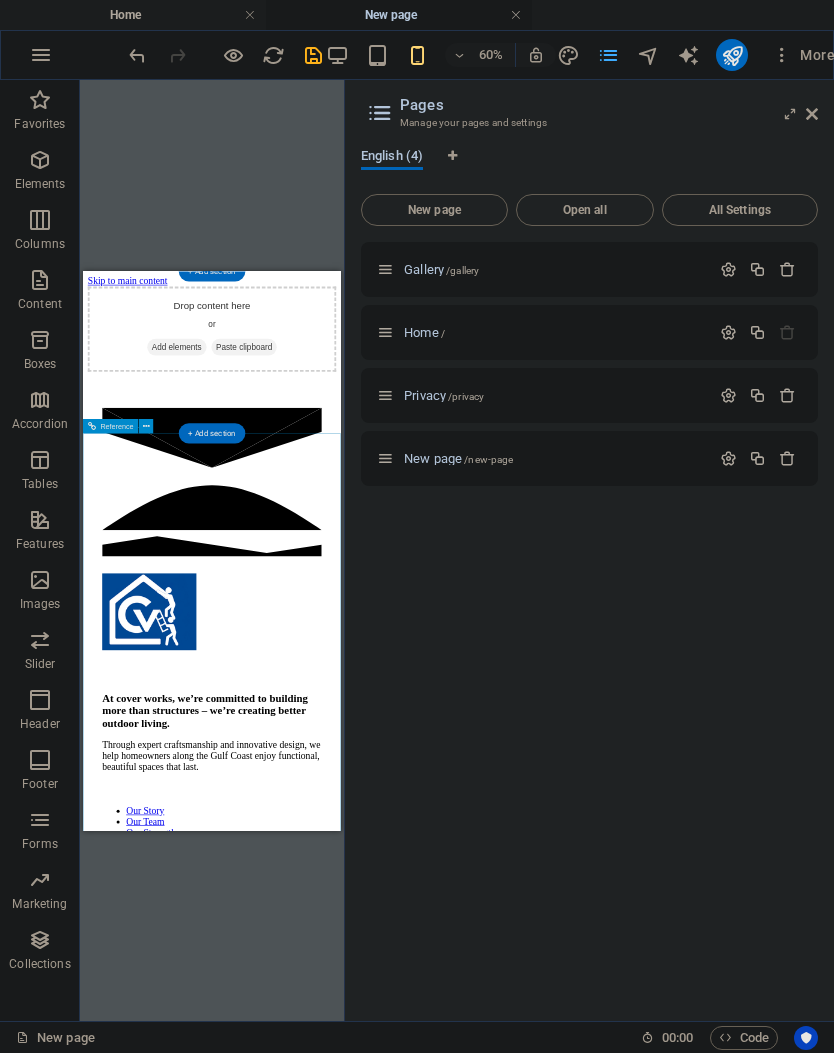 click on "At cover works, we’re committed to building more than structures – we’re creating better outdoor living. Through expert craftsmanship and innovative design, we help homeowners along the Gulf Coast enjoy functional, beautiful spaces that last." at bounding box center [298, 927] 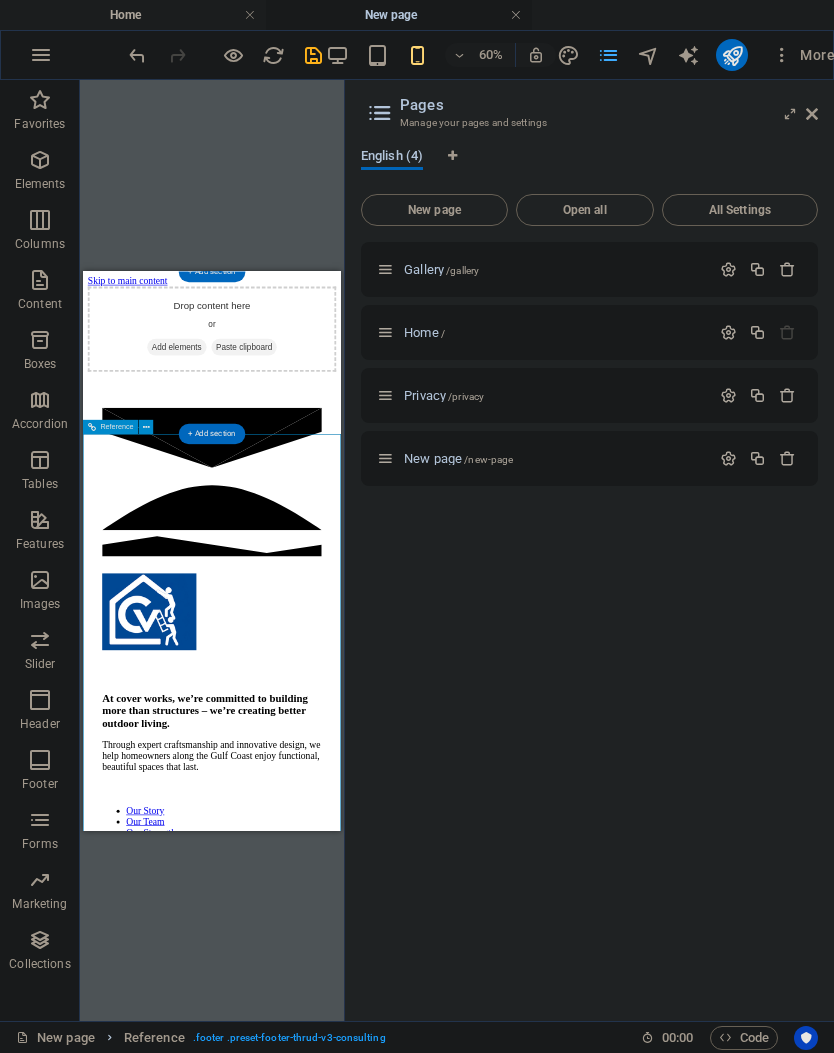 scroll, scrollTop: 0, scrollLeft: 0, axis: both 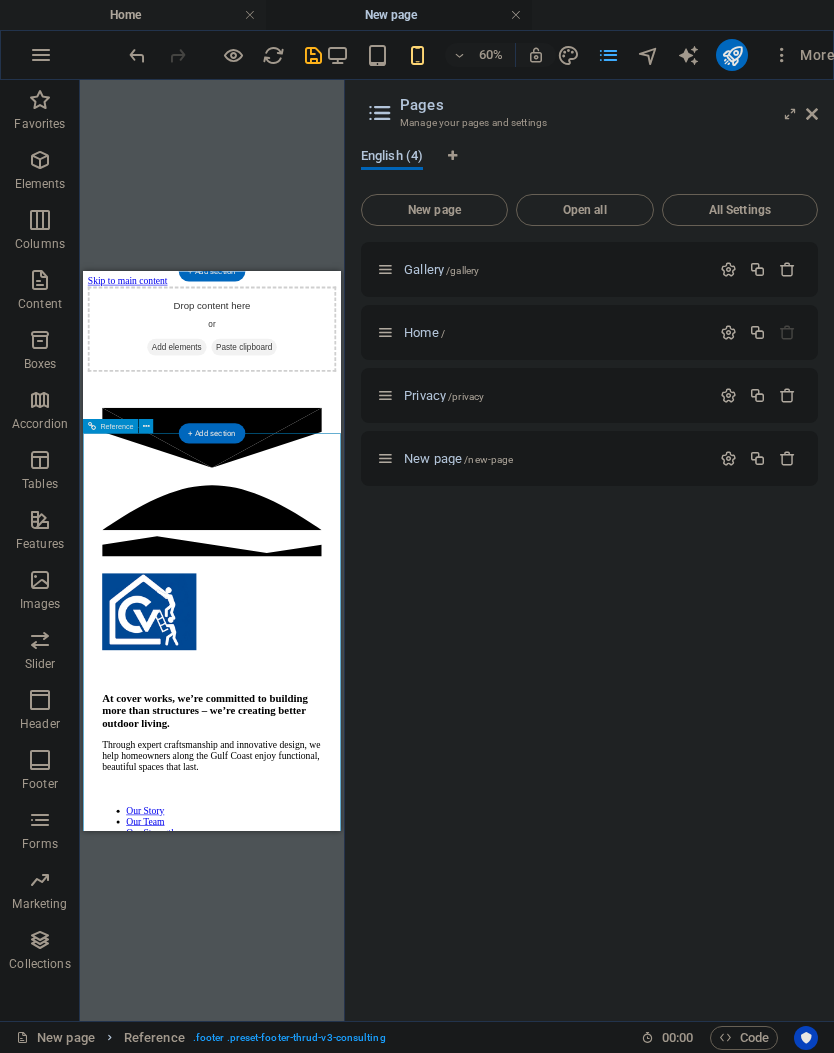 click on "Drop content here or  Add elements  Paste clipboard" at bounding box center (298, 367) 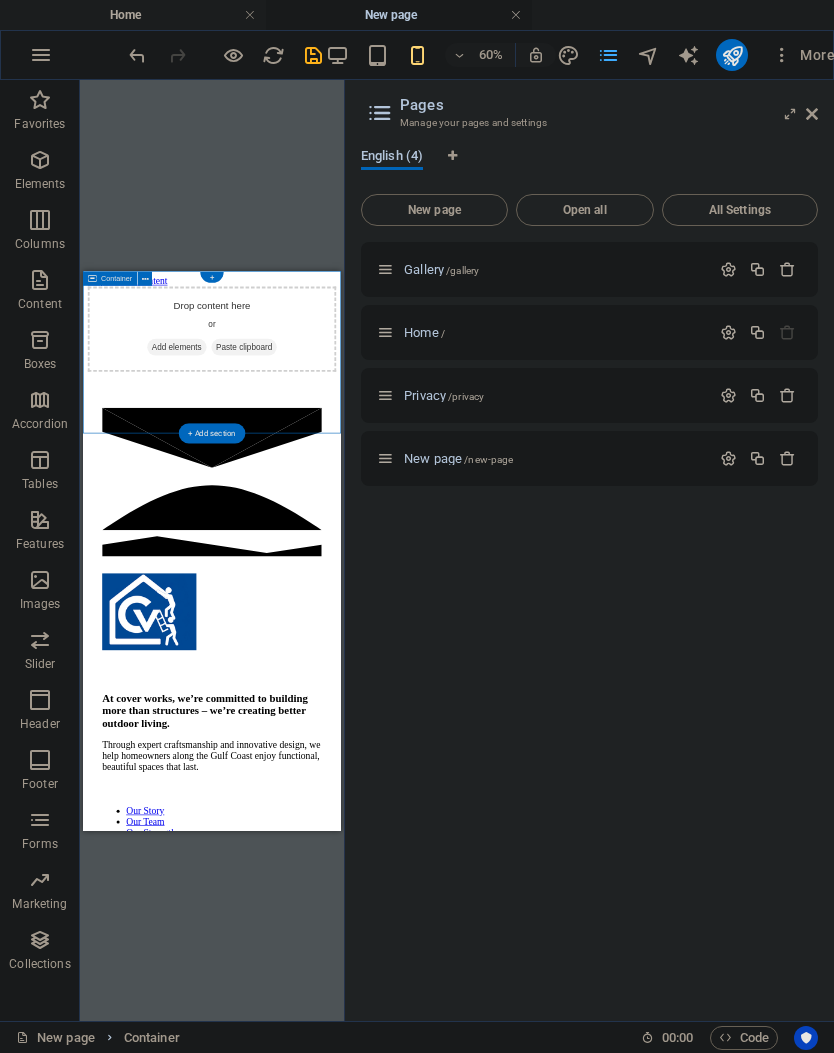 click on "More" at bounding box center [803, 55] 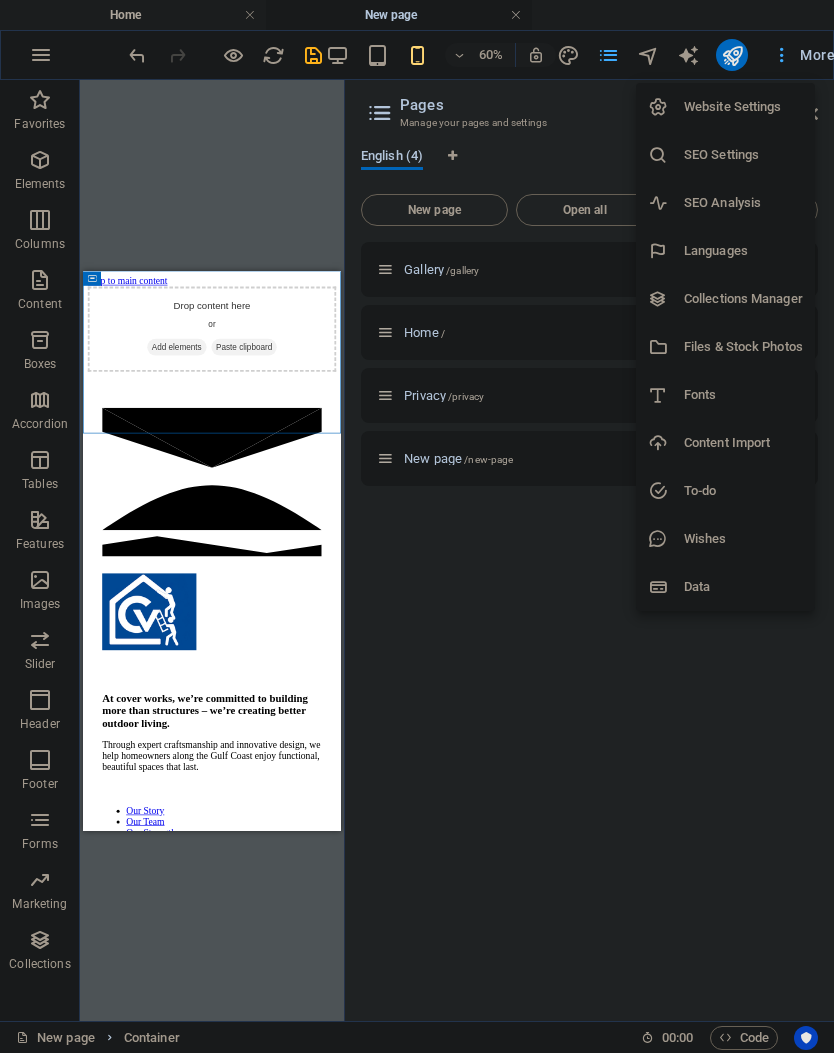 click on "Content Import" at bounding box center [743, 443] 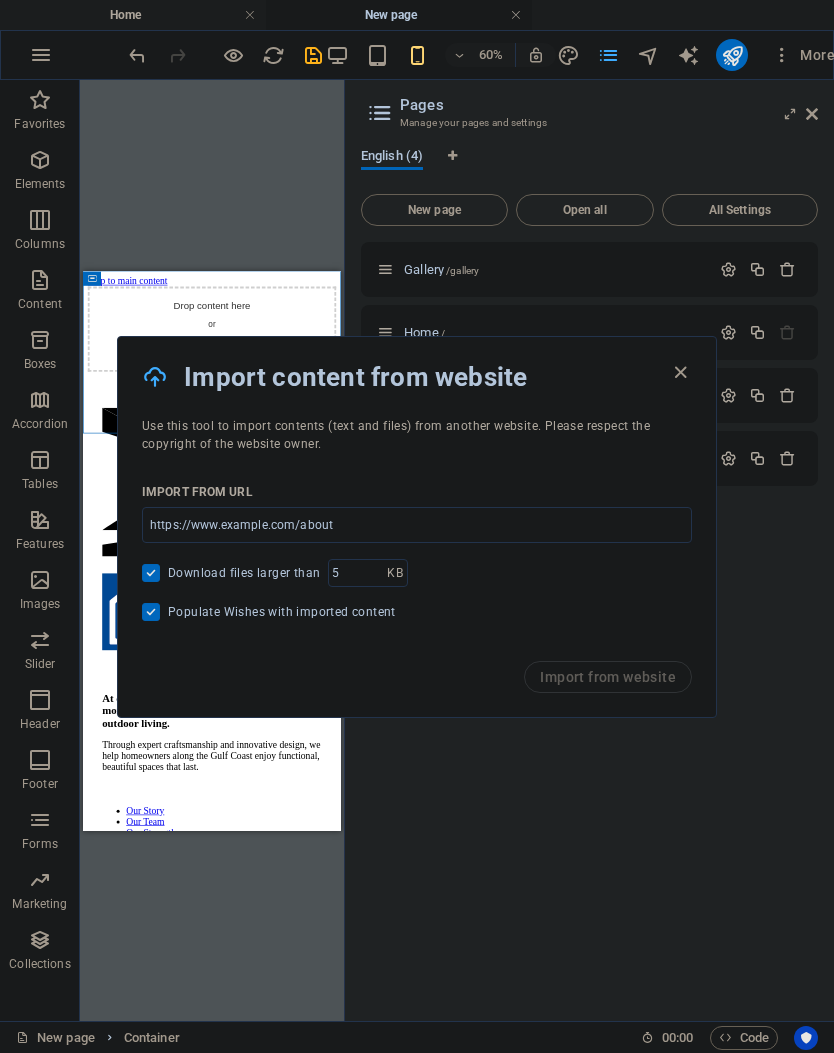 click at bounding box center (417, 525) 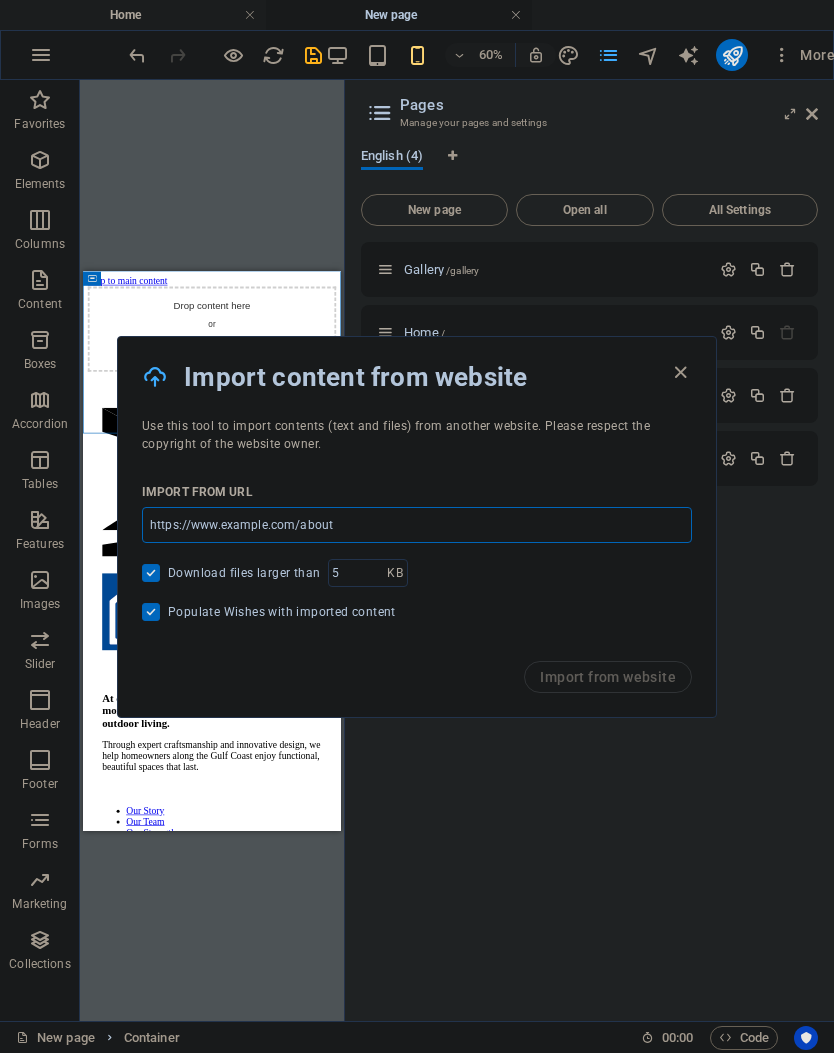 click at bounding box center (417, 525) 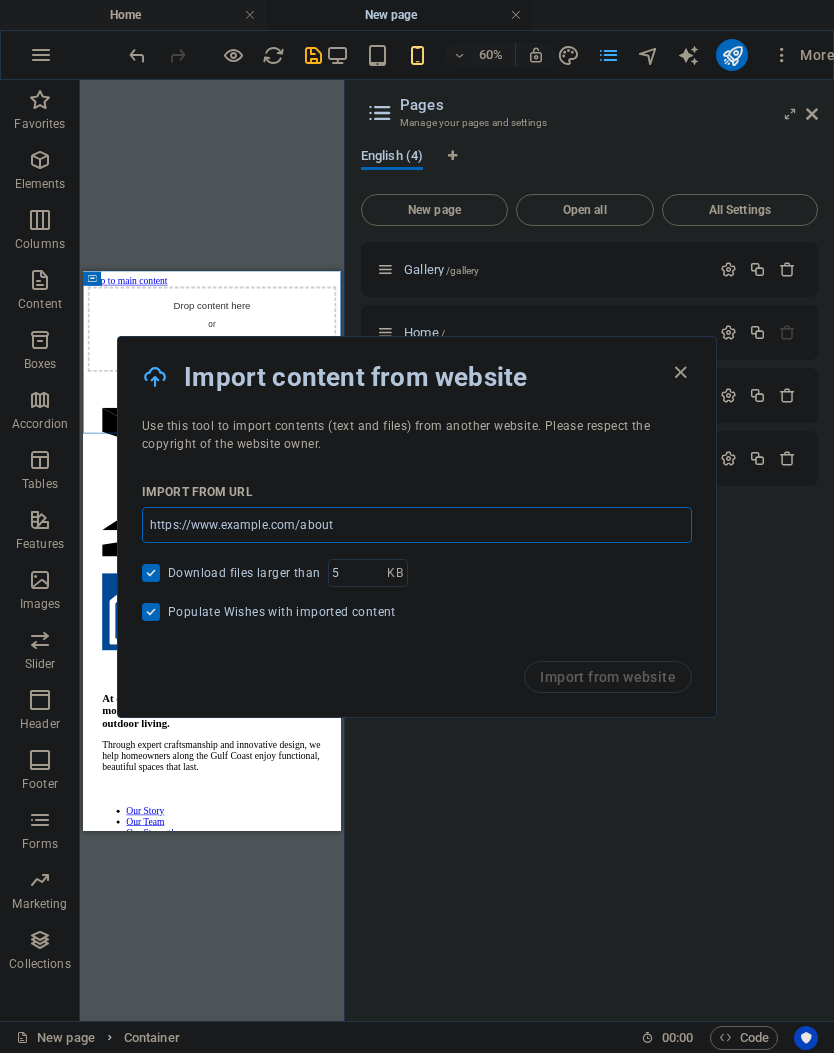 type on "u" 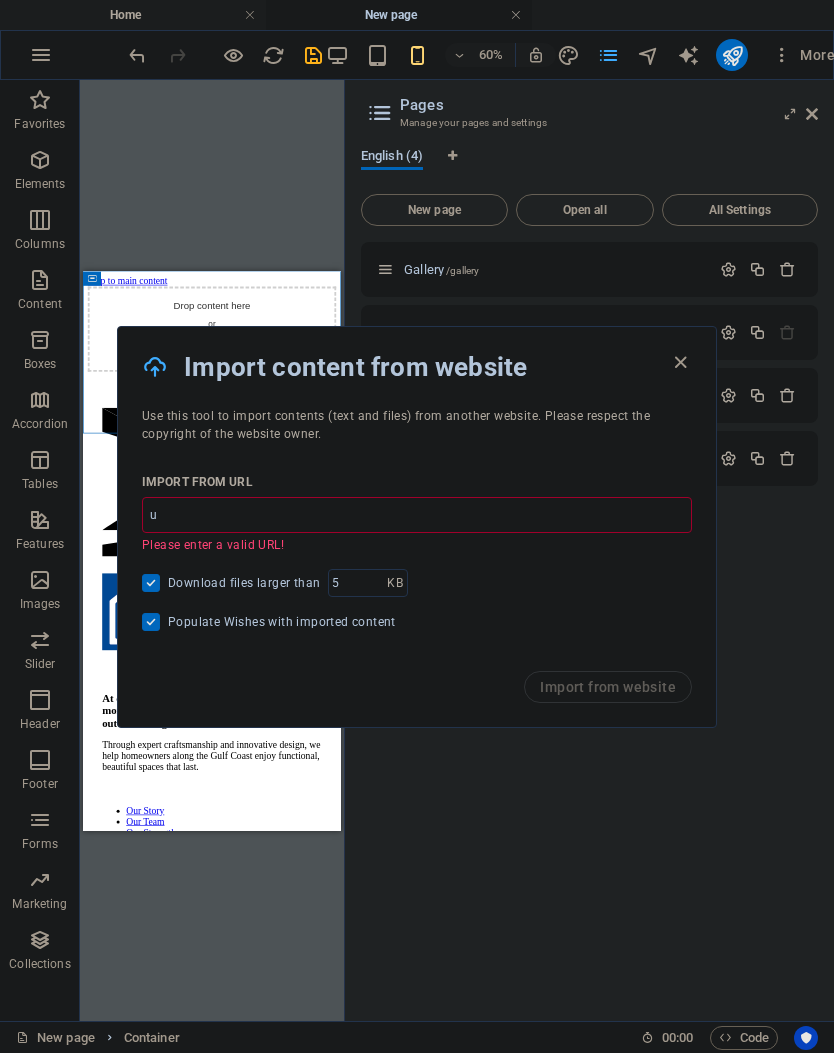 click on "u" at bounding box center (417, 515) 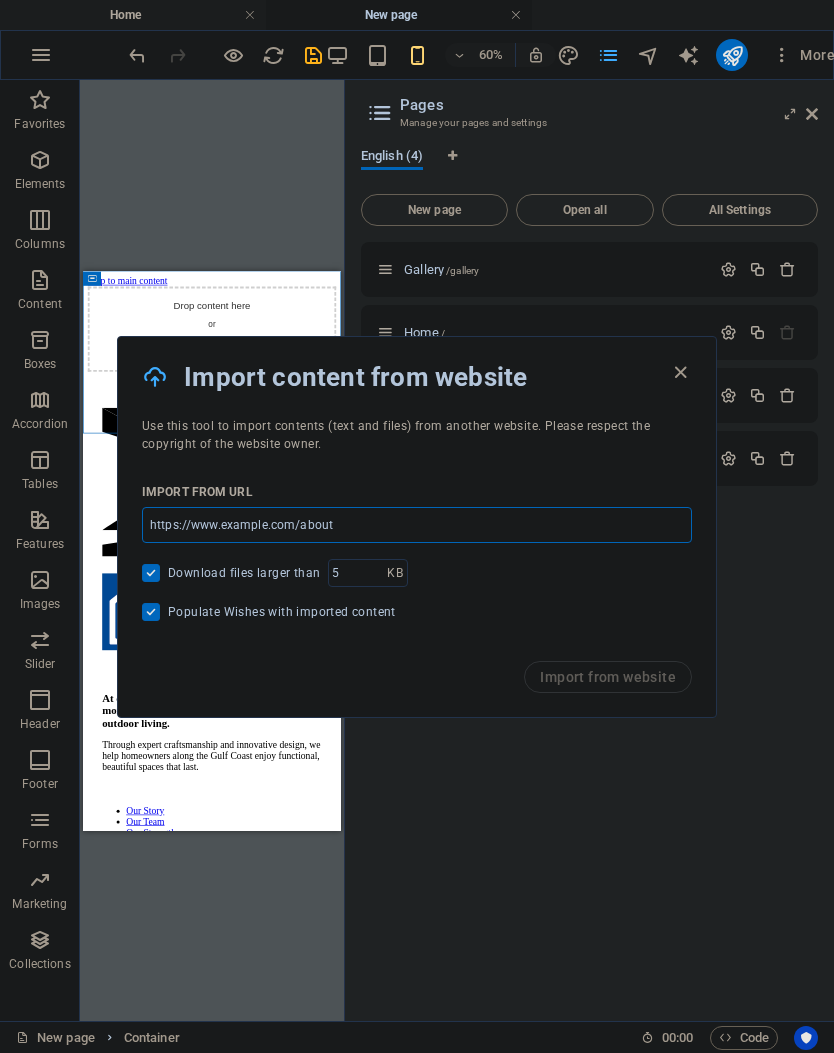 click at bounding box center (417, 525) 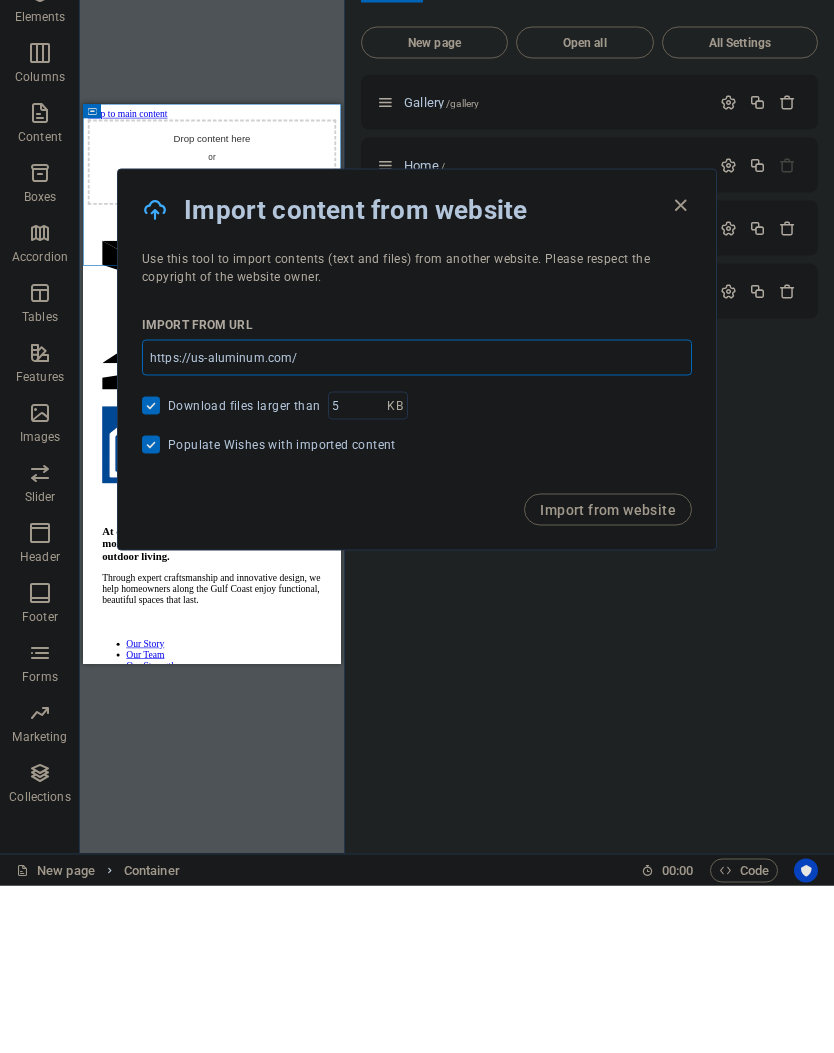 type on "https://us-aluminum.com/" 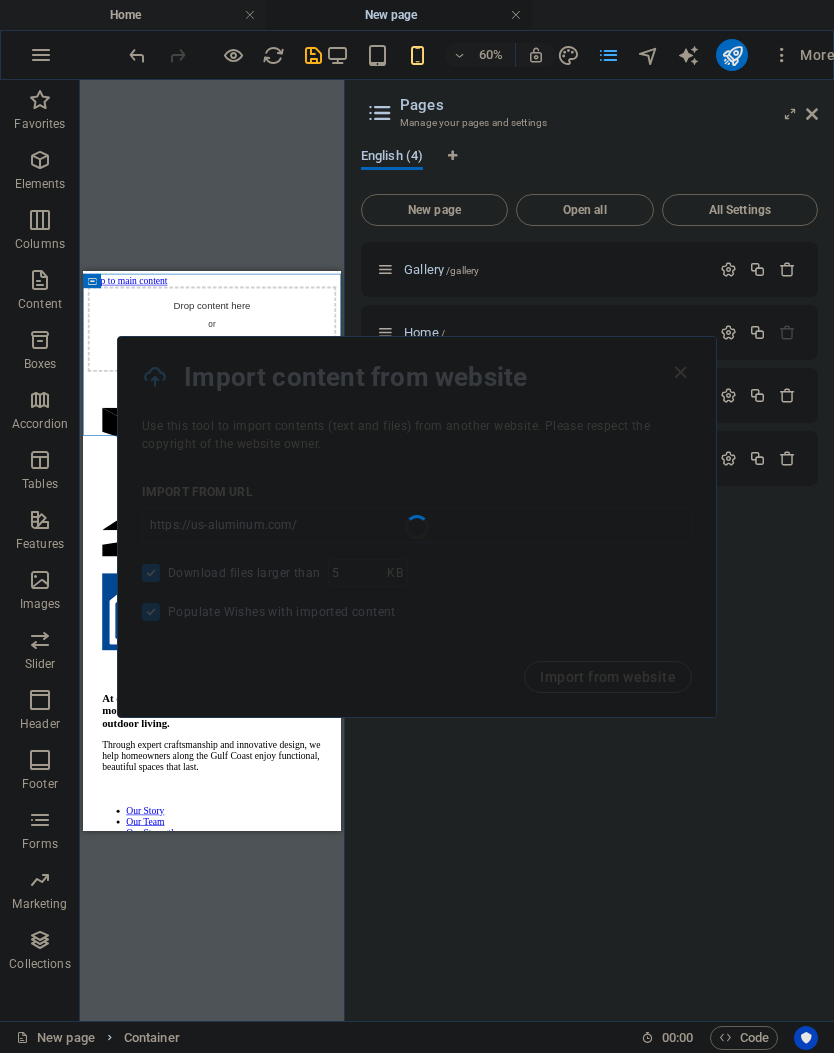 scroll, scrollTop: 0, scrollLeft: 0, axis: both 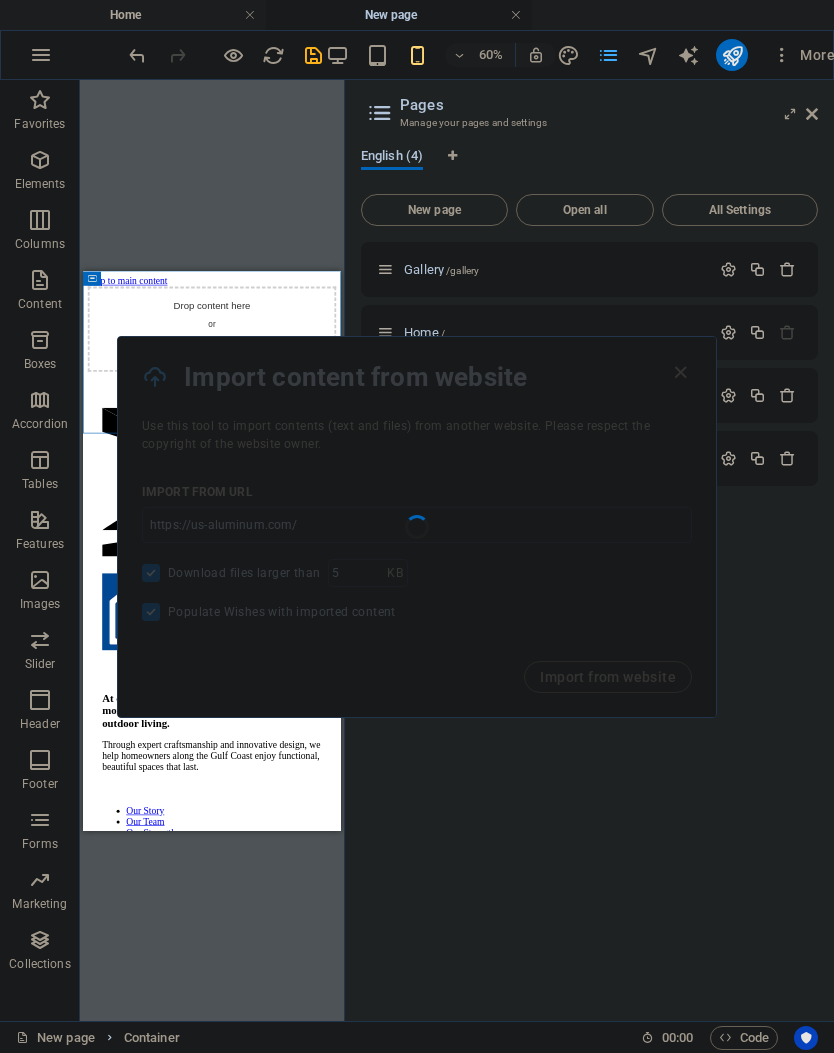 click at bounding box center [417, 527] 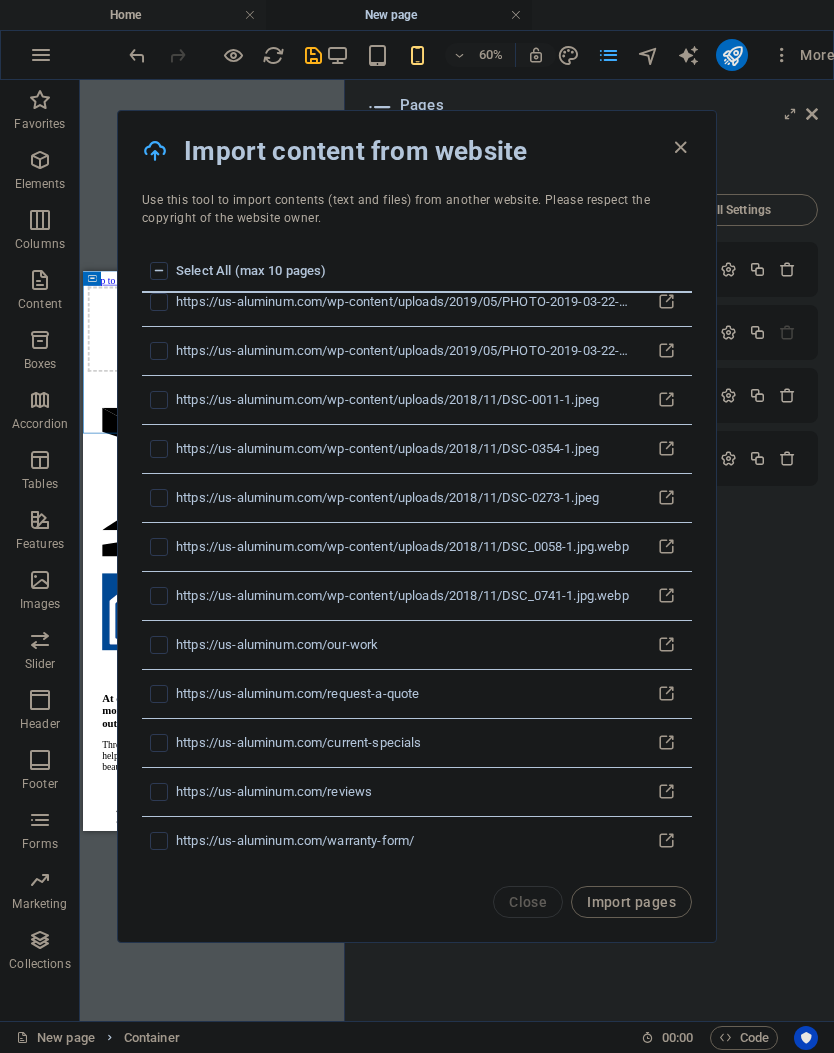 click on "Import pages" at bounding box center (631, 902) 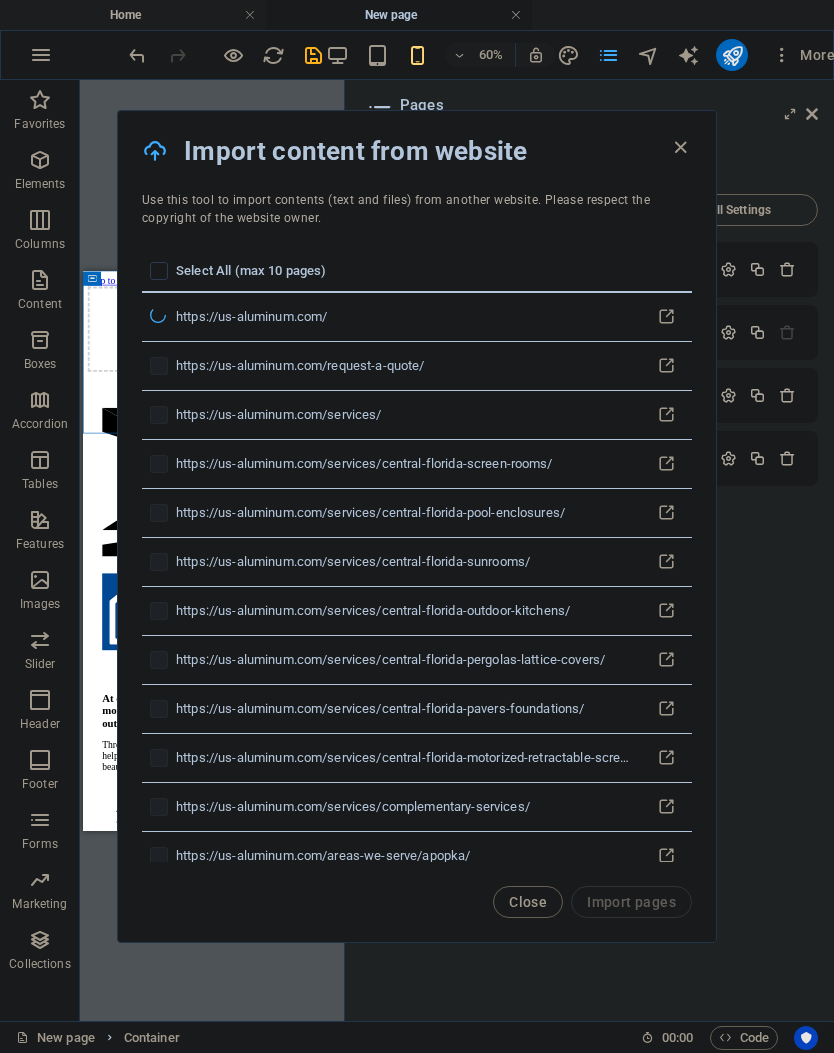 scroll, scrollTop: 0, scrollLeft: 0, axis: both 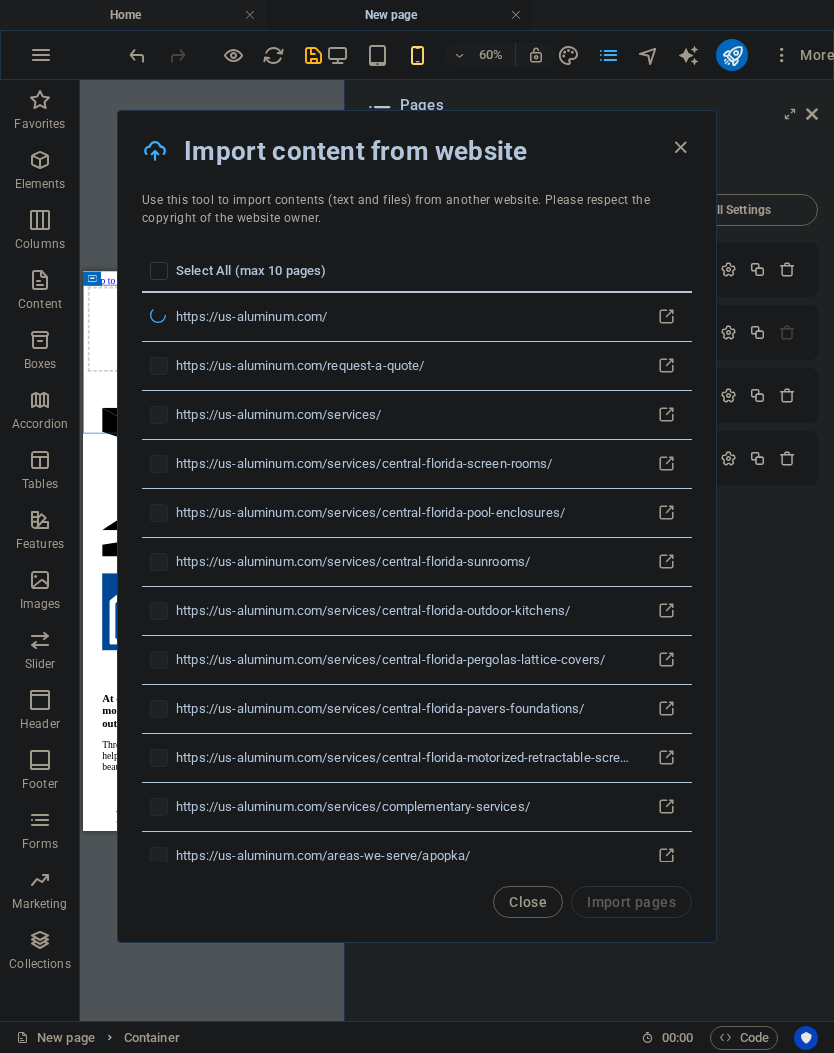 click 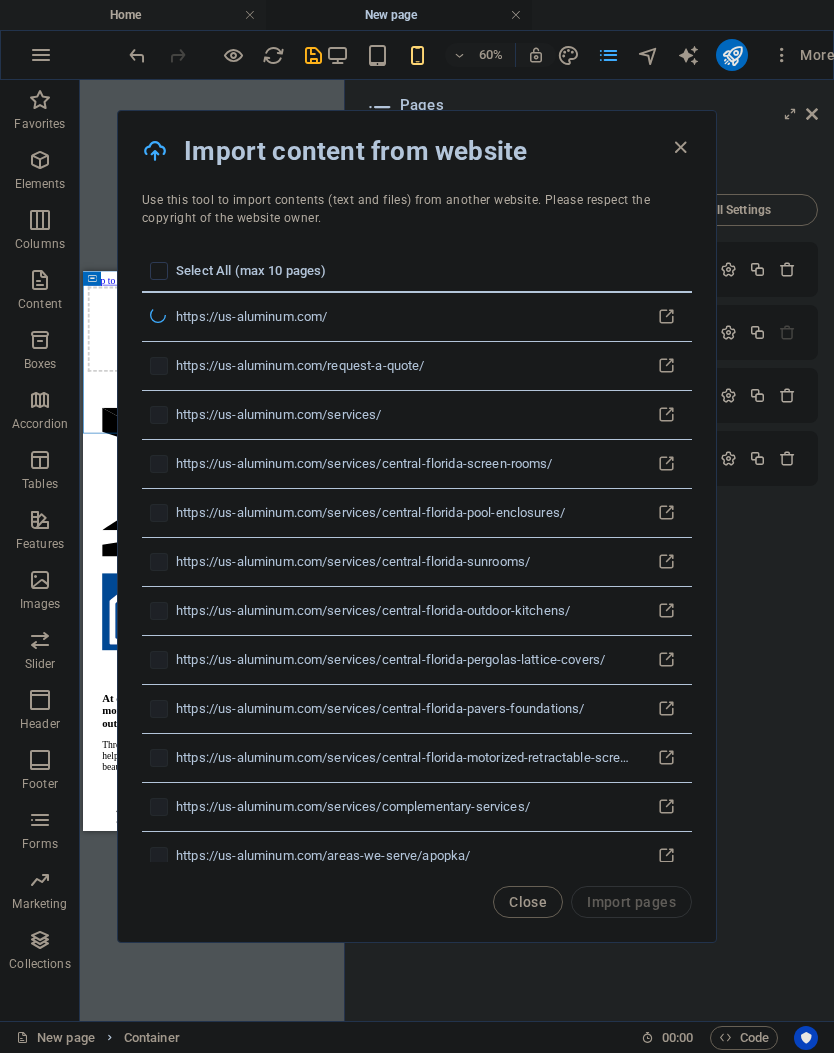 click on "https://us-aluminum.com/" at bounding box center [408, 317] 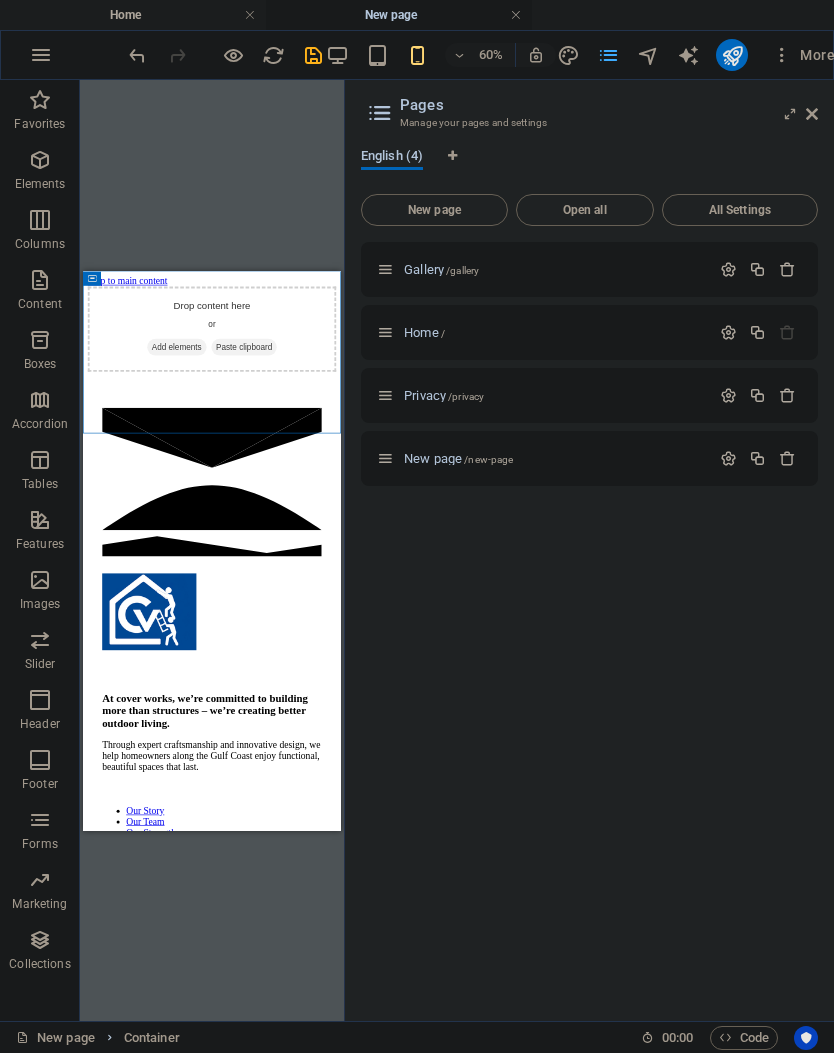 click on "Gallery /gallery Home / Privacy /privacy New page /new-page" at bounding box center [589, 623] 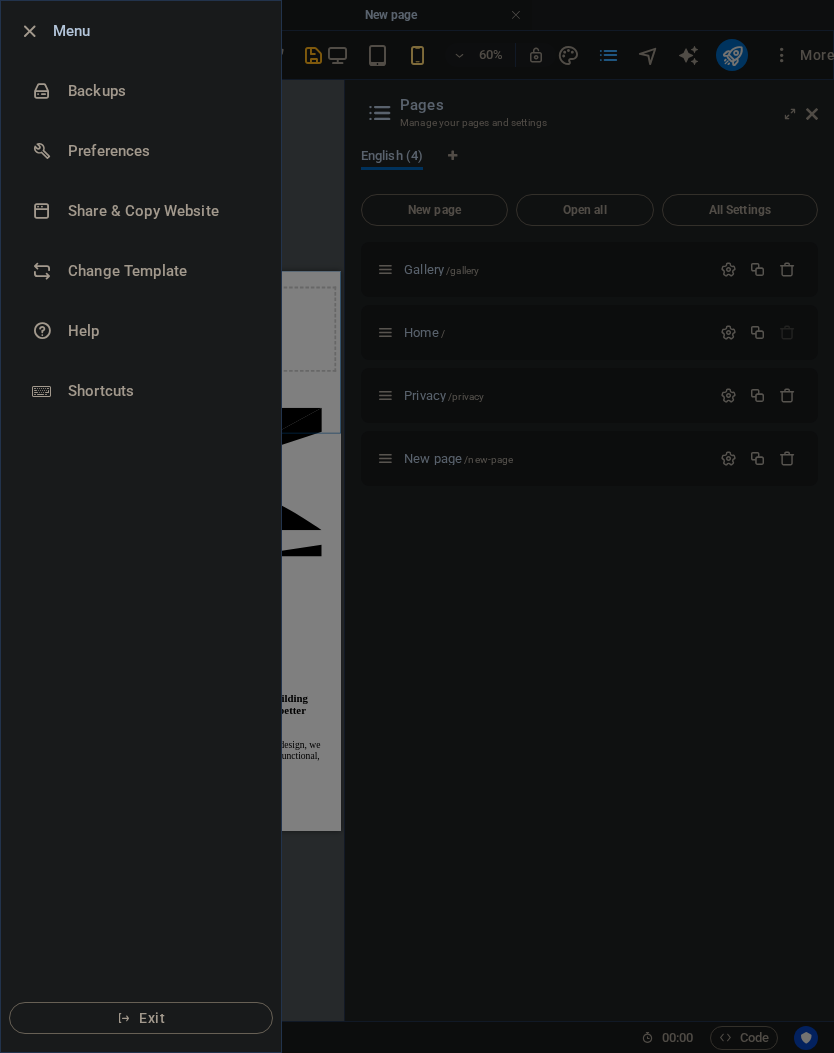 click at bounding box center [50, 271] 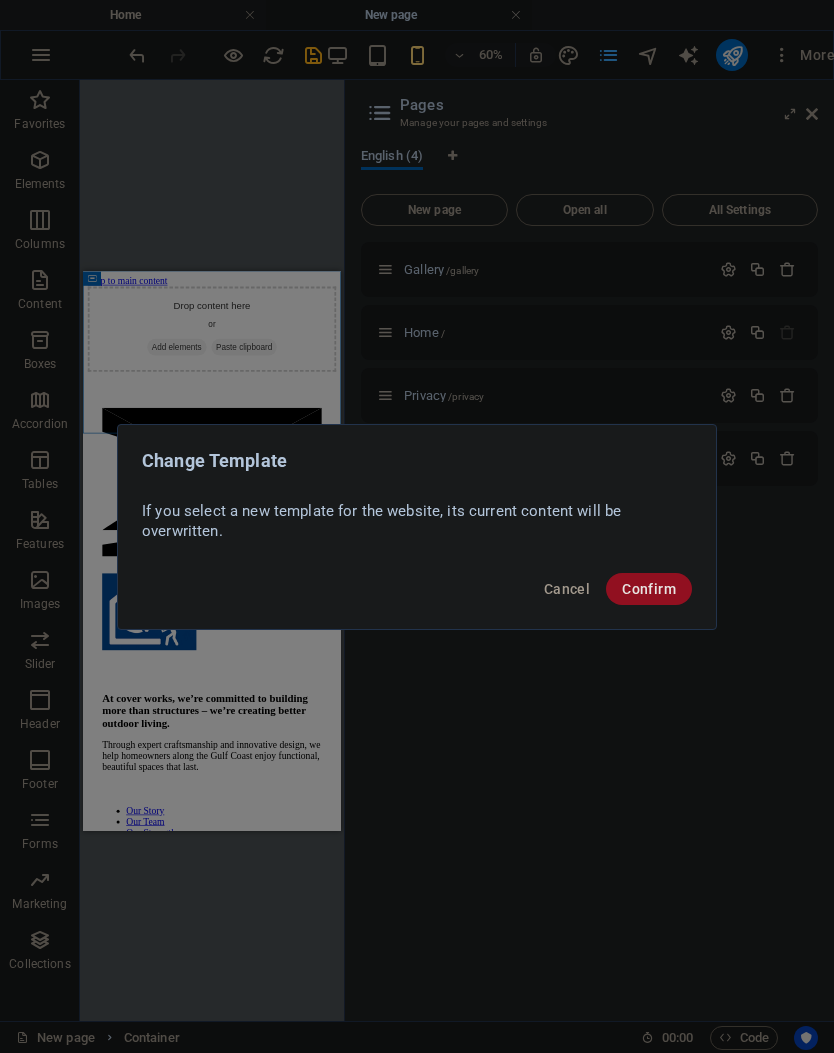 click on "Cancel" at bounding box center [567, 589] 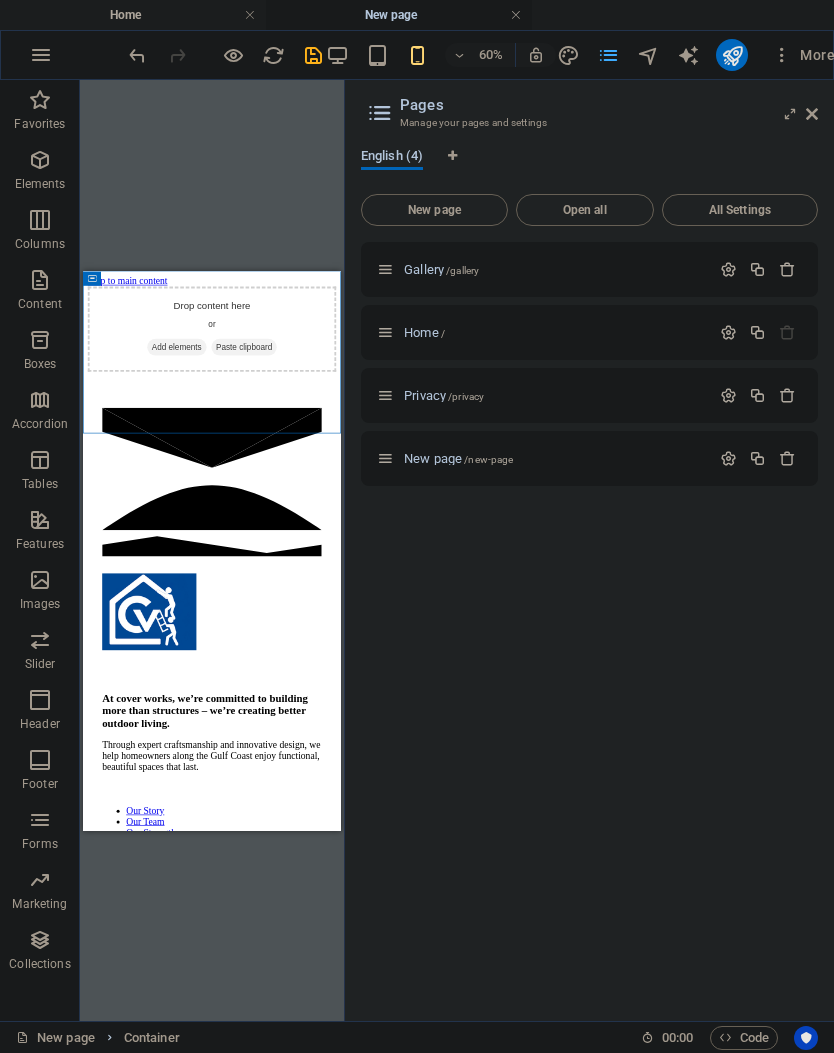 click on "Tables" at bounding box center (40, 472) 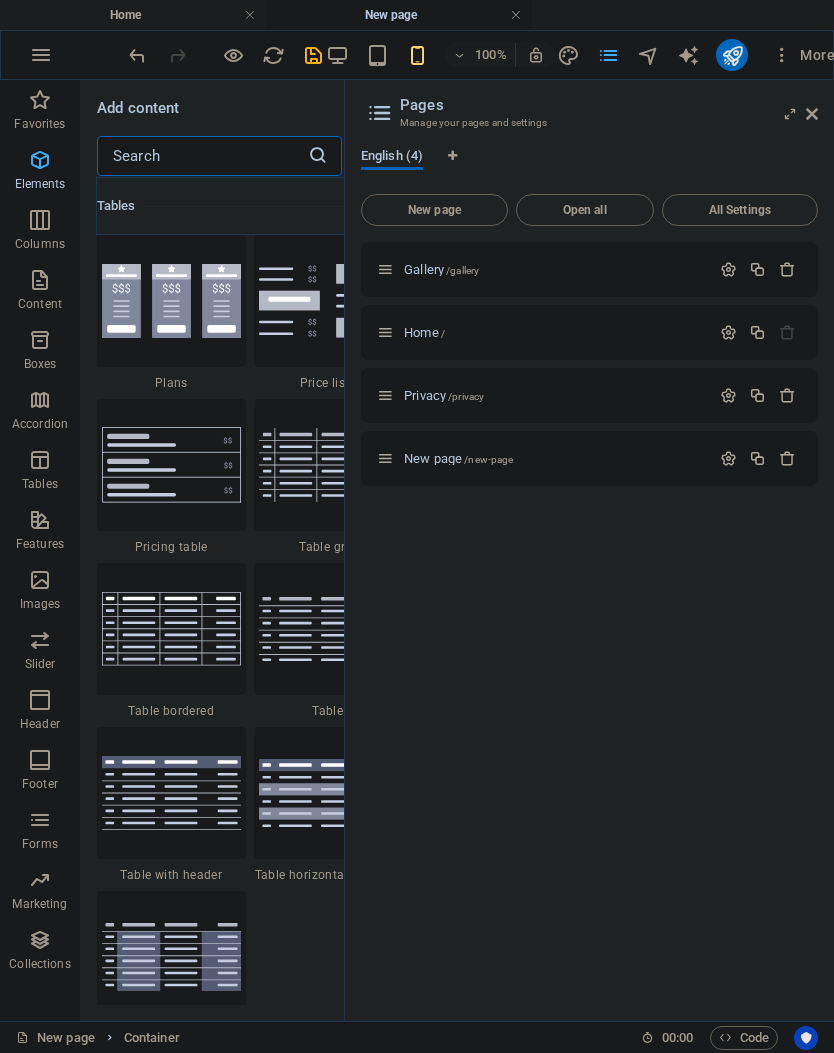 scroll, scrollTop: 6926, scrollLeft: 0, axis: vertical 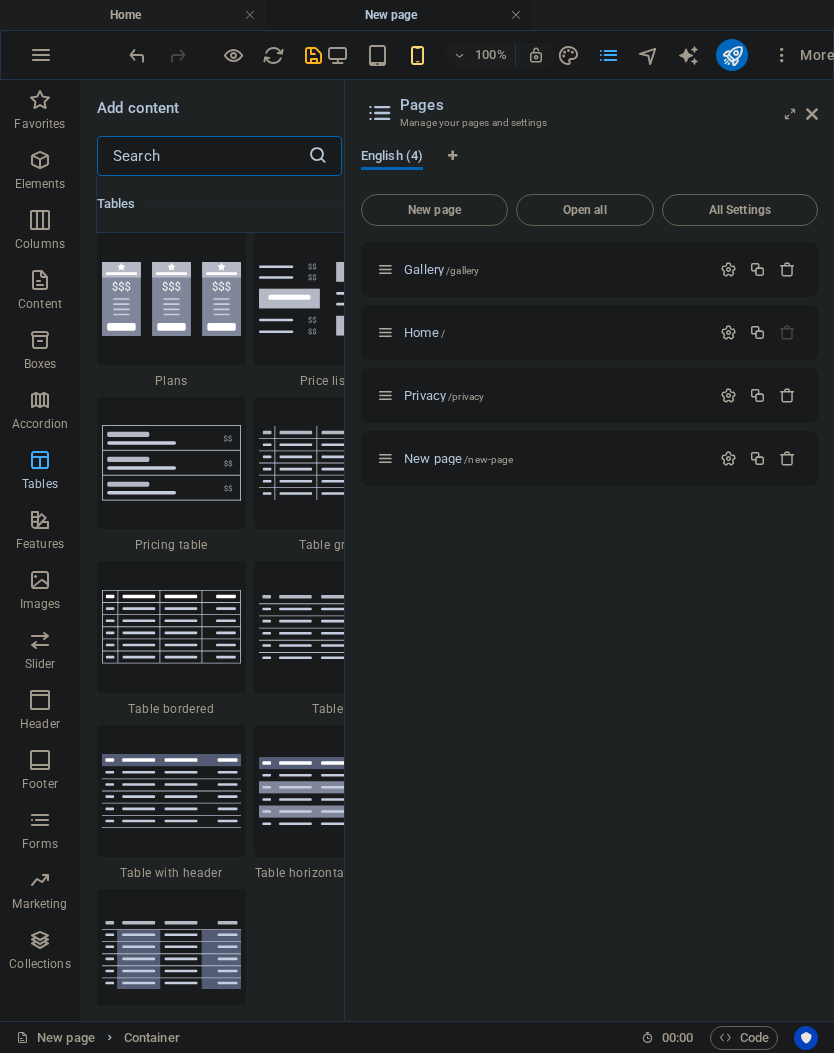 click at bounding box center [40, 580] 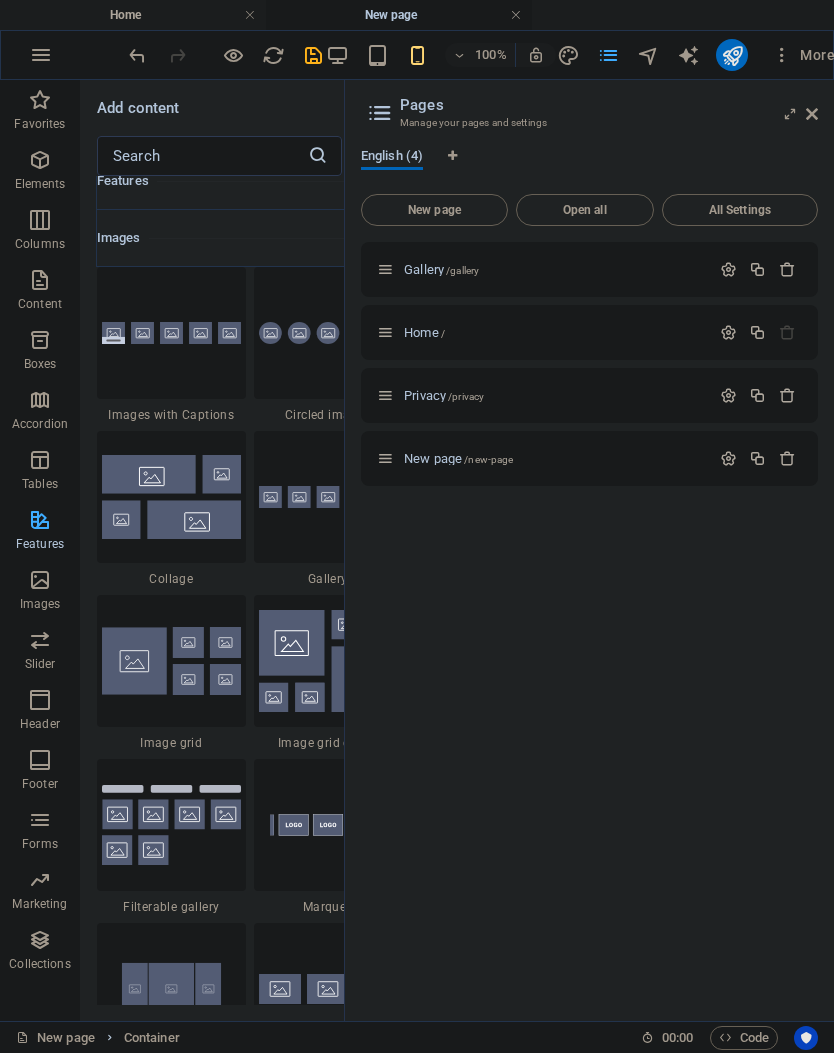 scroll, scrollTop: 10140, scrollLeft: 0, axis: vertical 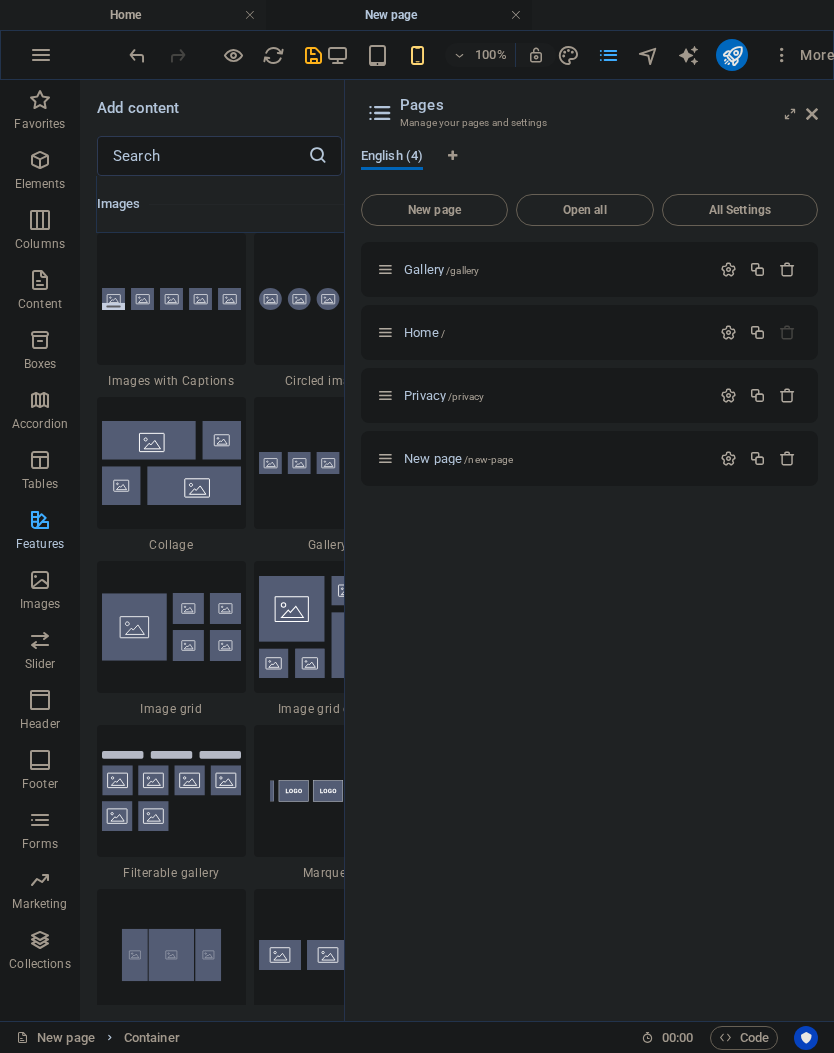 click on "Images" at bounding box center (40, 604) 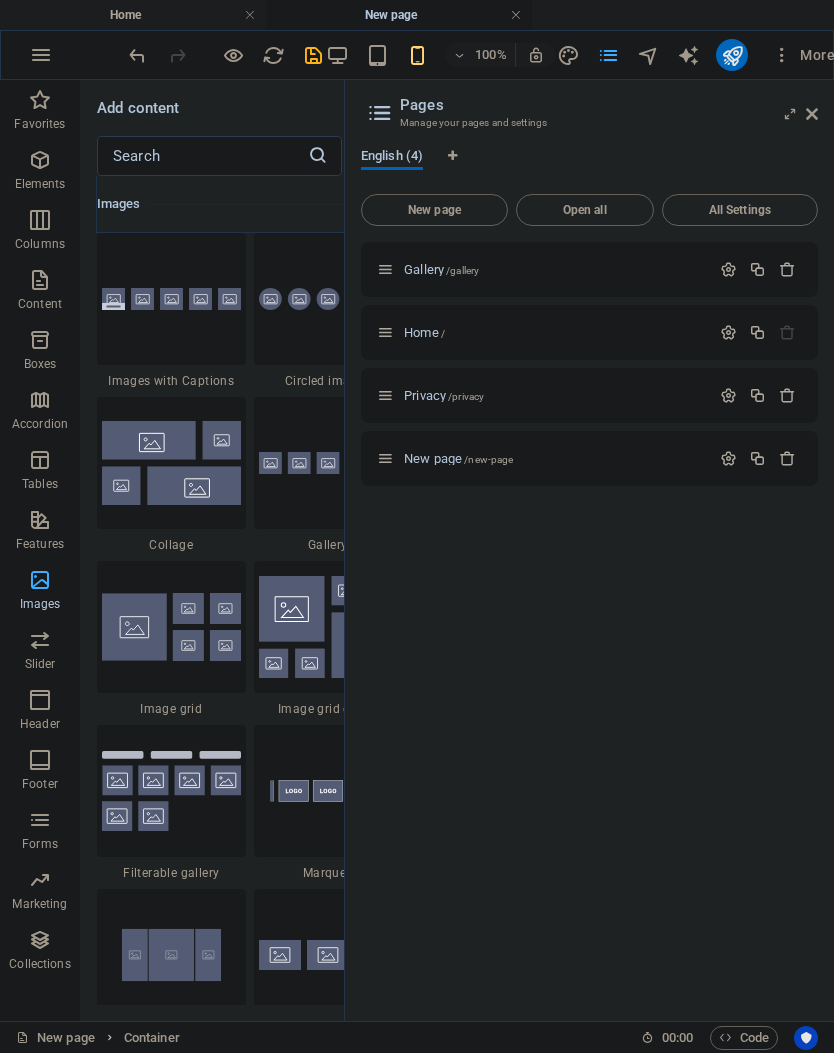 click on "All Settings" at bounding box center [740, 210] 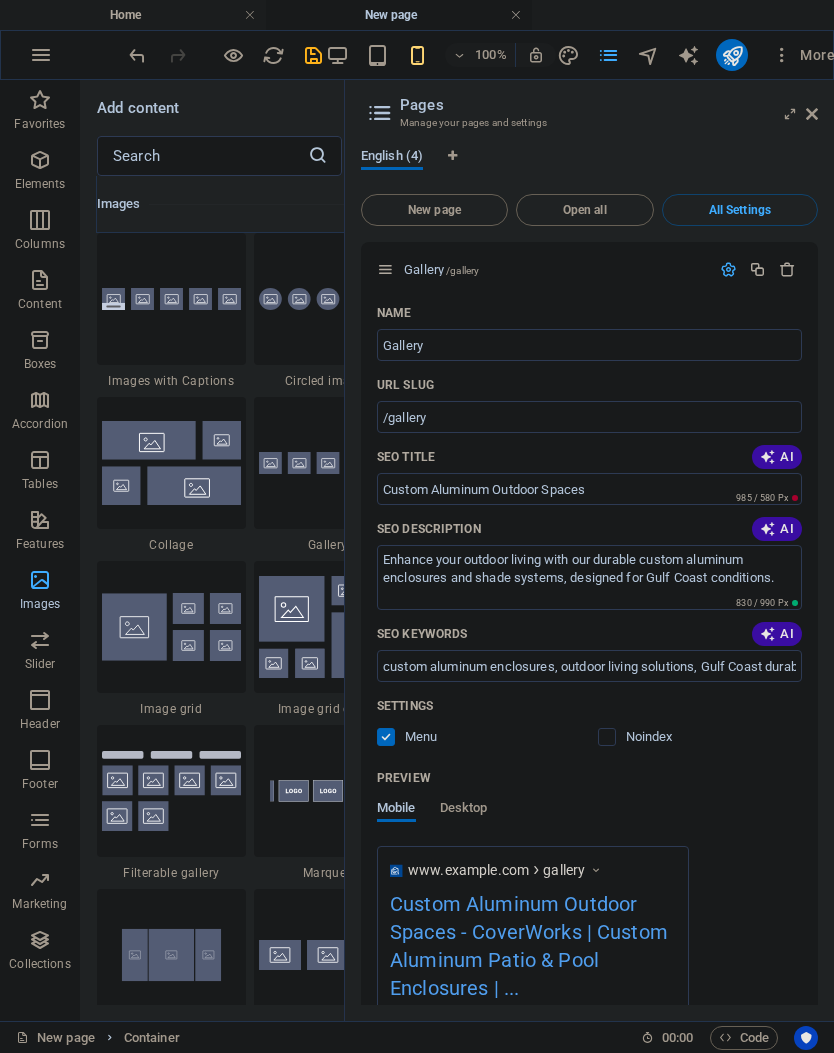 click on "Elements" at bounding box center (40, 172) 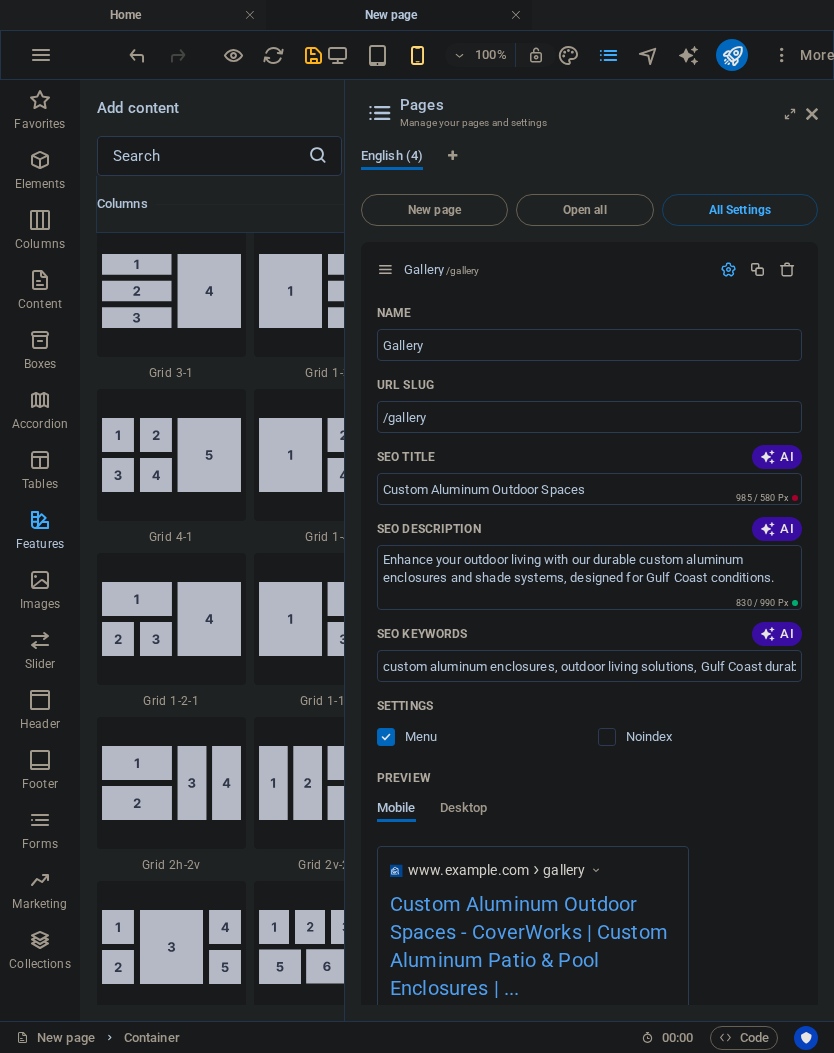 click at bounding box center [40, 160] 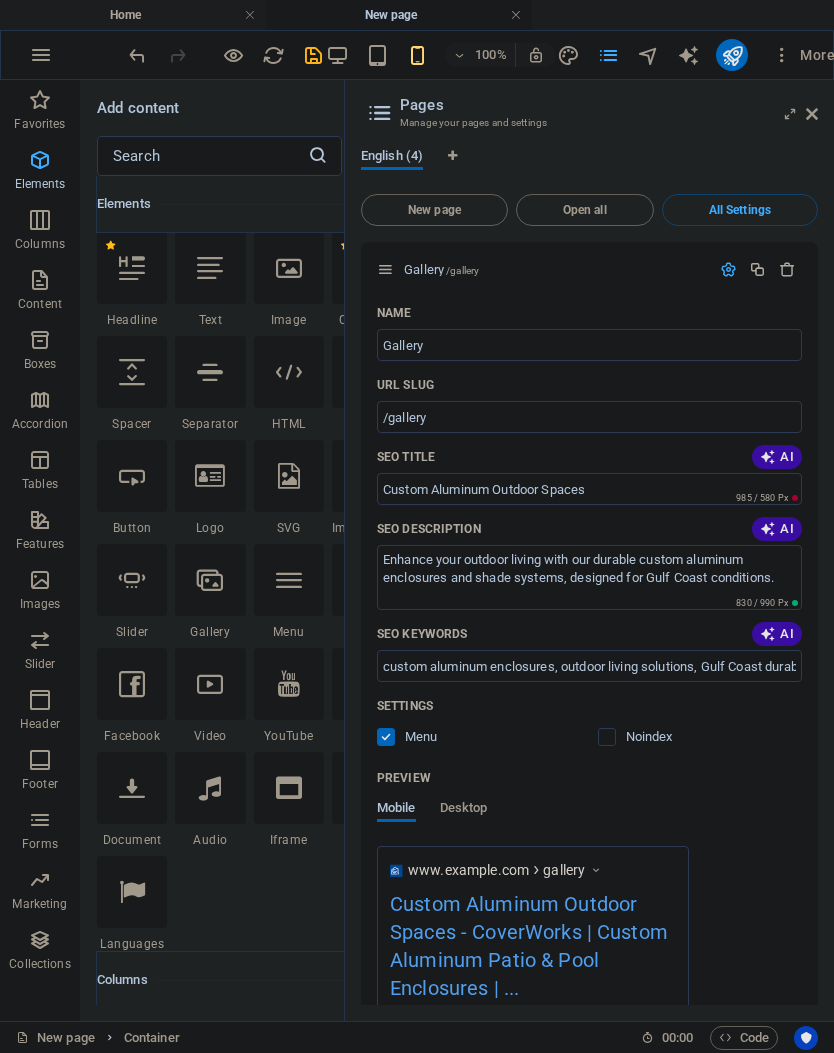 scroll, scrollTop: 213, scrollLeft: 0, axis: vertical 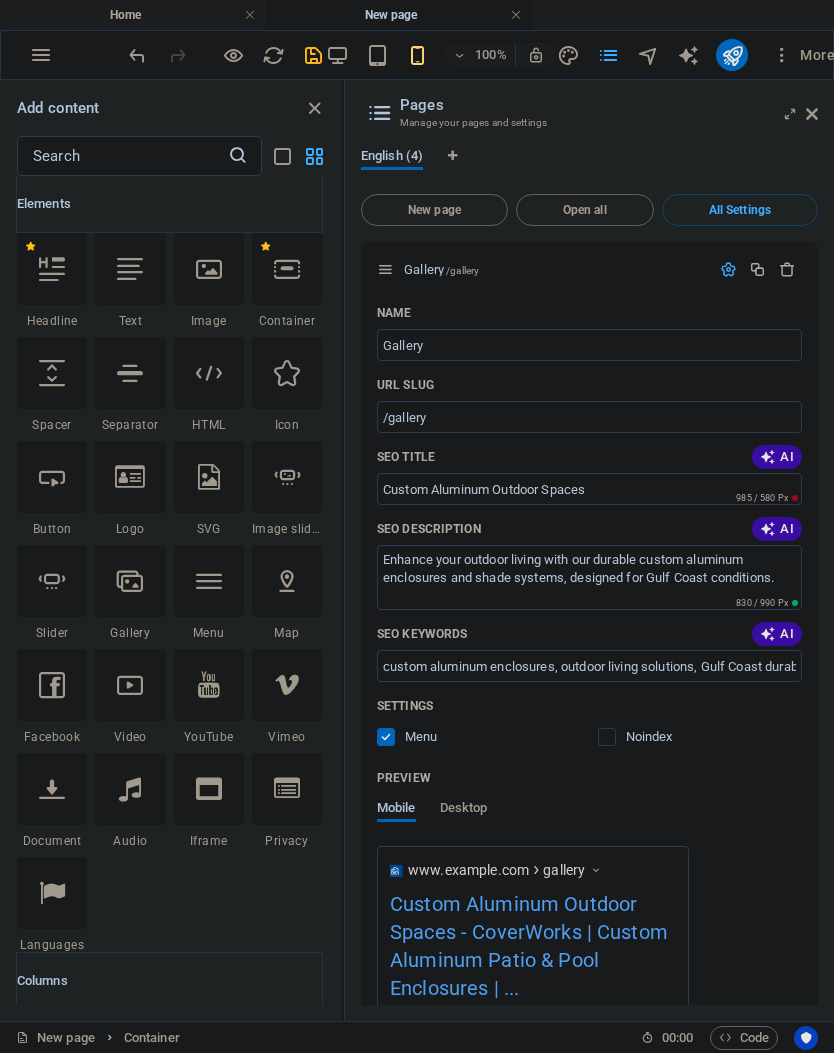 click at bounding box center [122, 156] 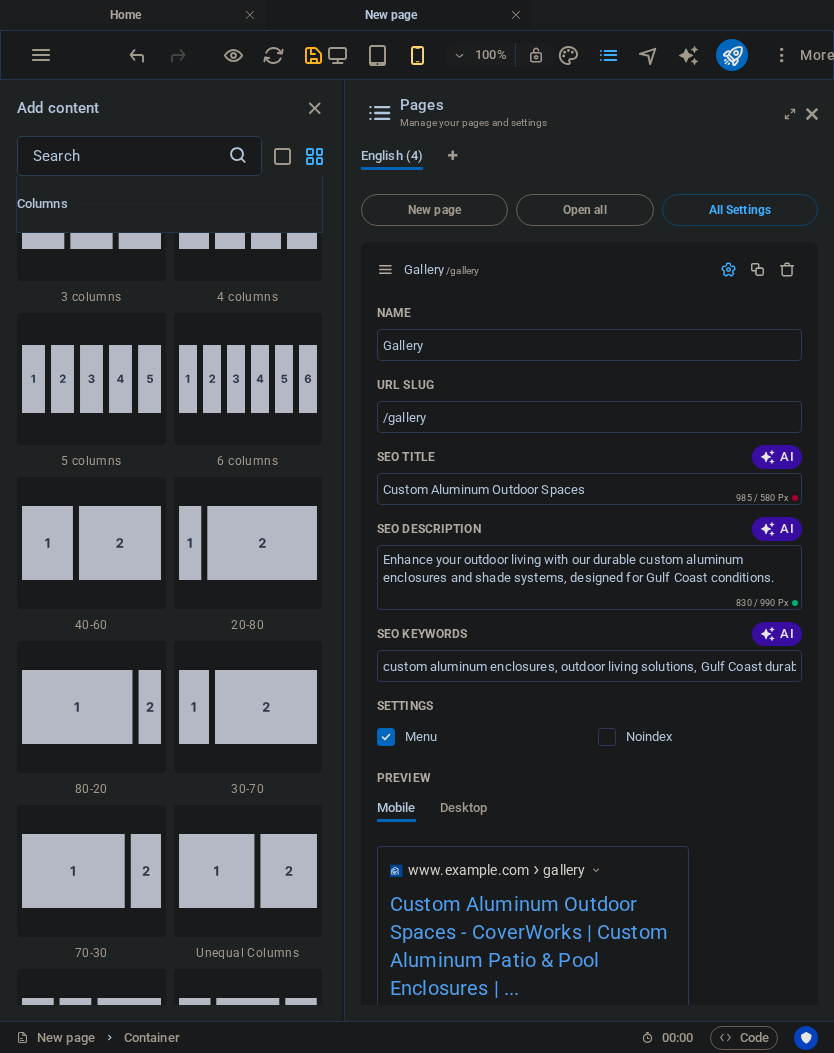 scroll, scrollTop: 1235, scrollLeft: 0, axis: vertical 